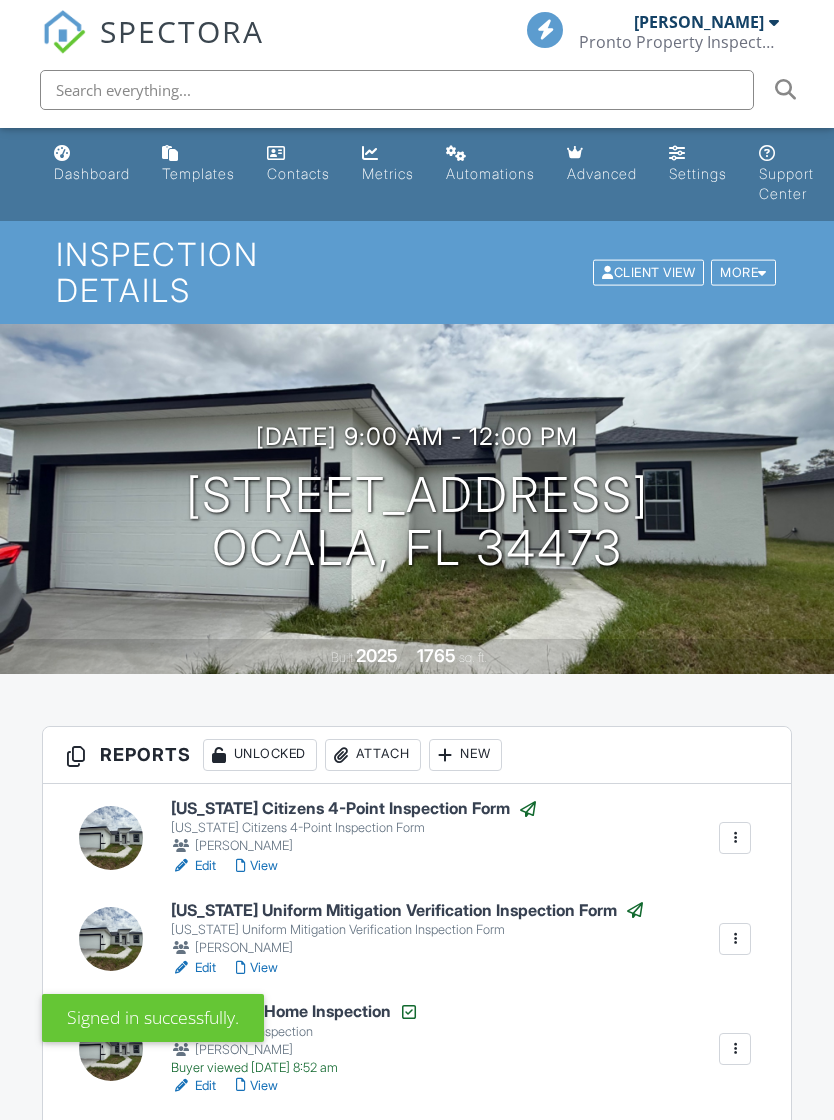 scroll, scrollTop: 0, scrollLeft: 0, axis: both 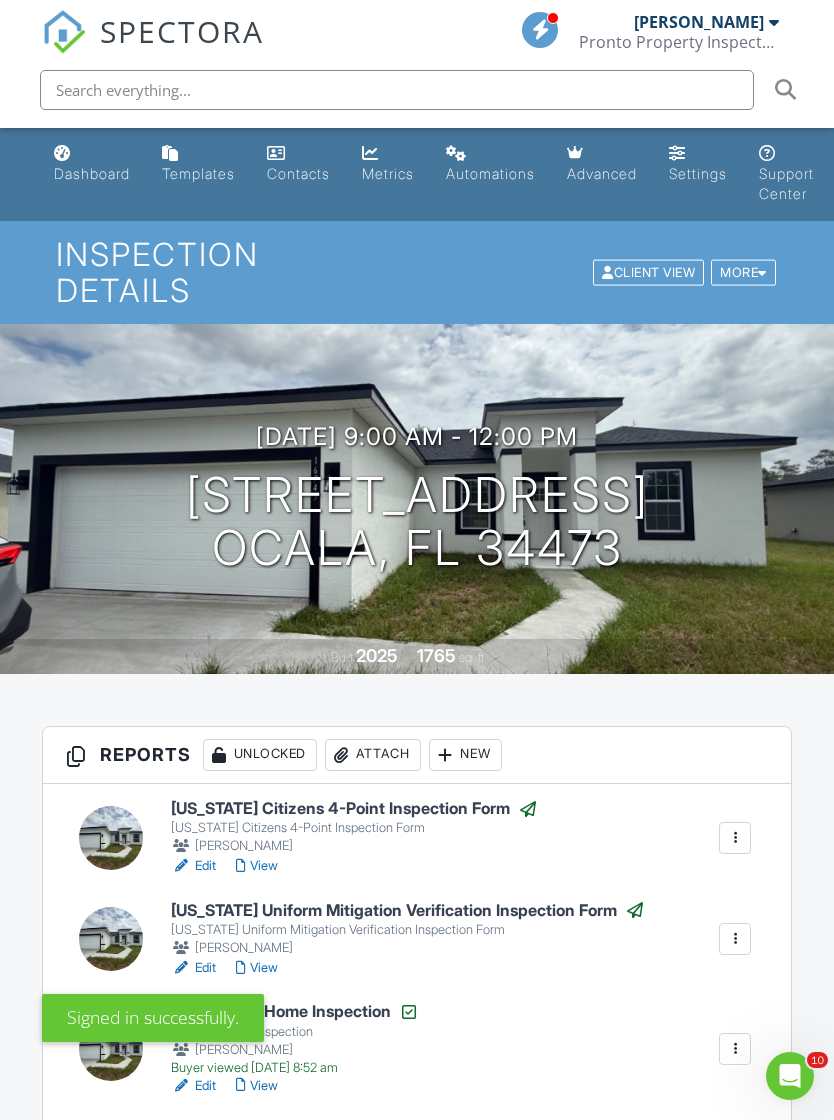 click on "Pronto Property Inspectors" at bounding box center (679, 42) 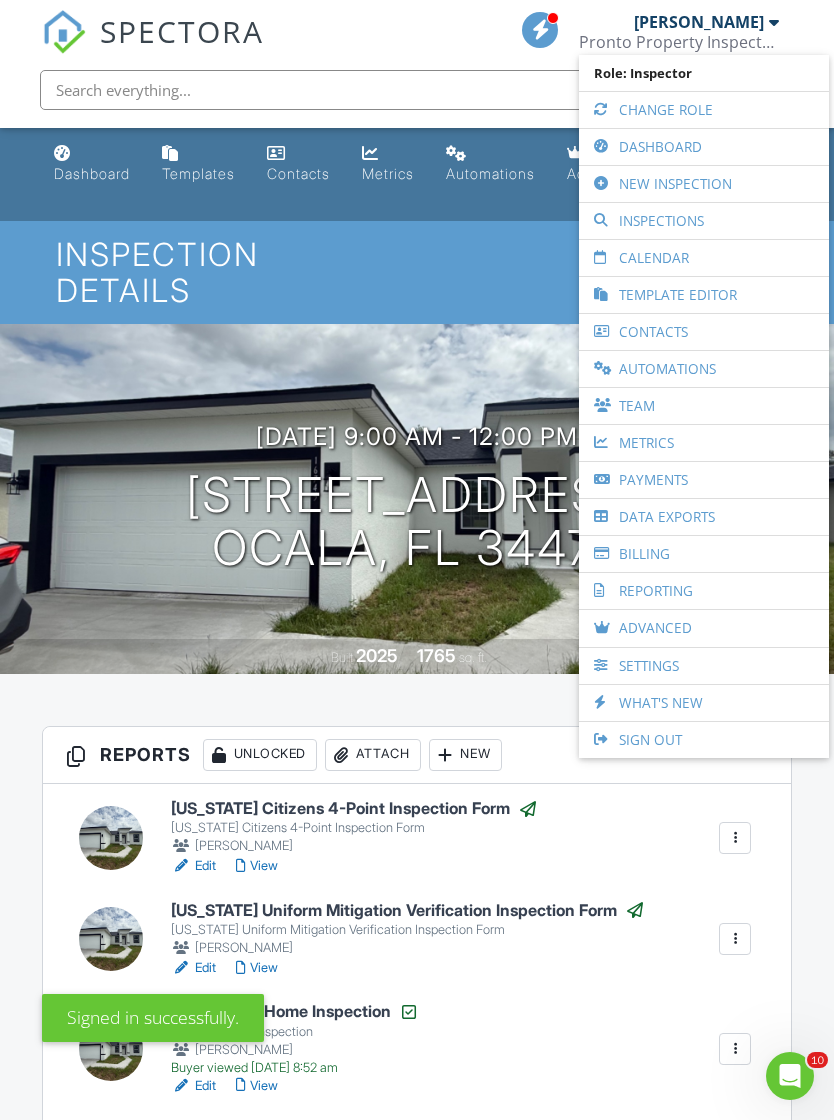 click on "Dashboard" at bounding box center [704, 147] 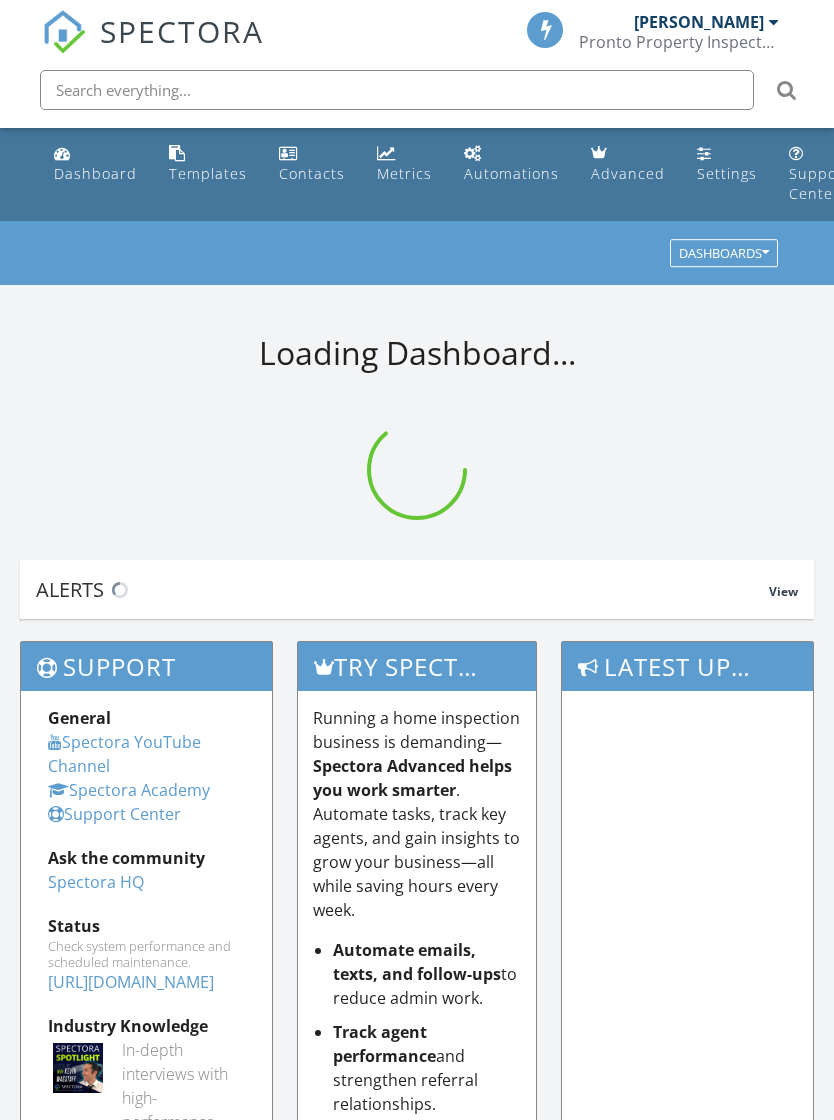 scroll, scrollTop: 0, scrollLeft: 0, axis: both 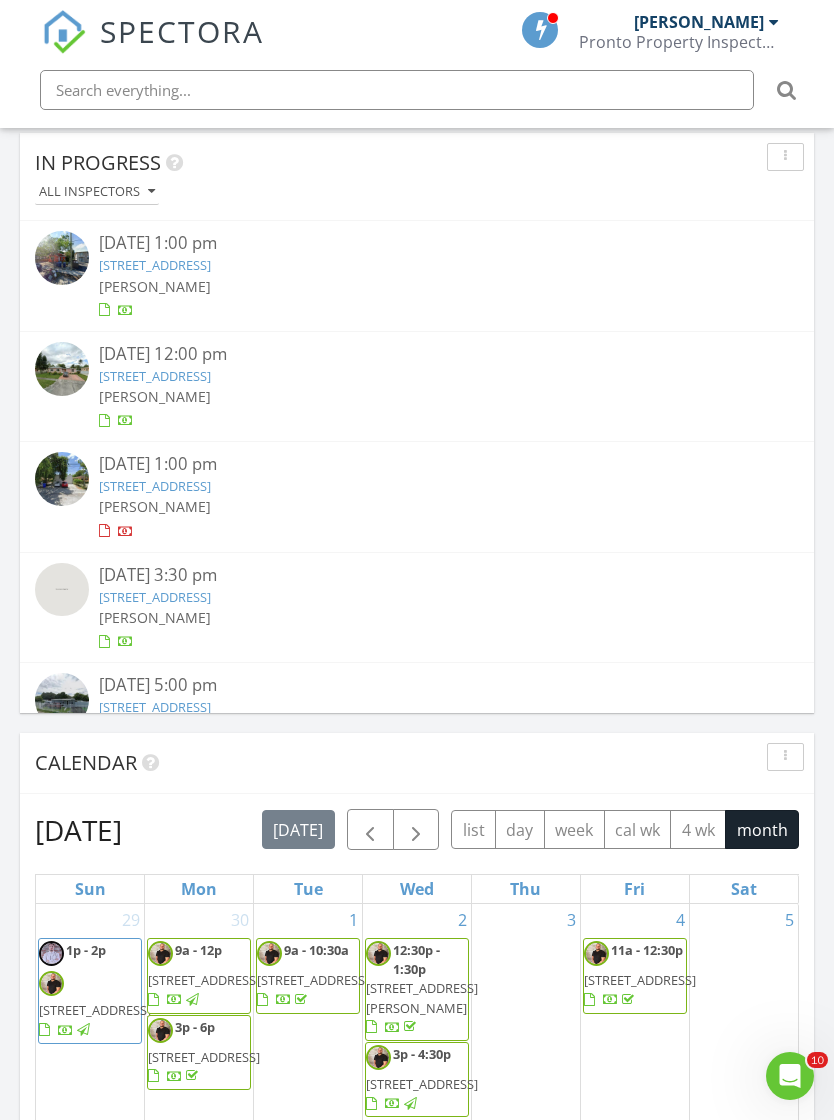 click on "[PERSON_NAME]" at bounding box center (699, 22) 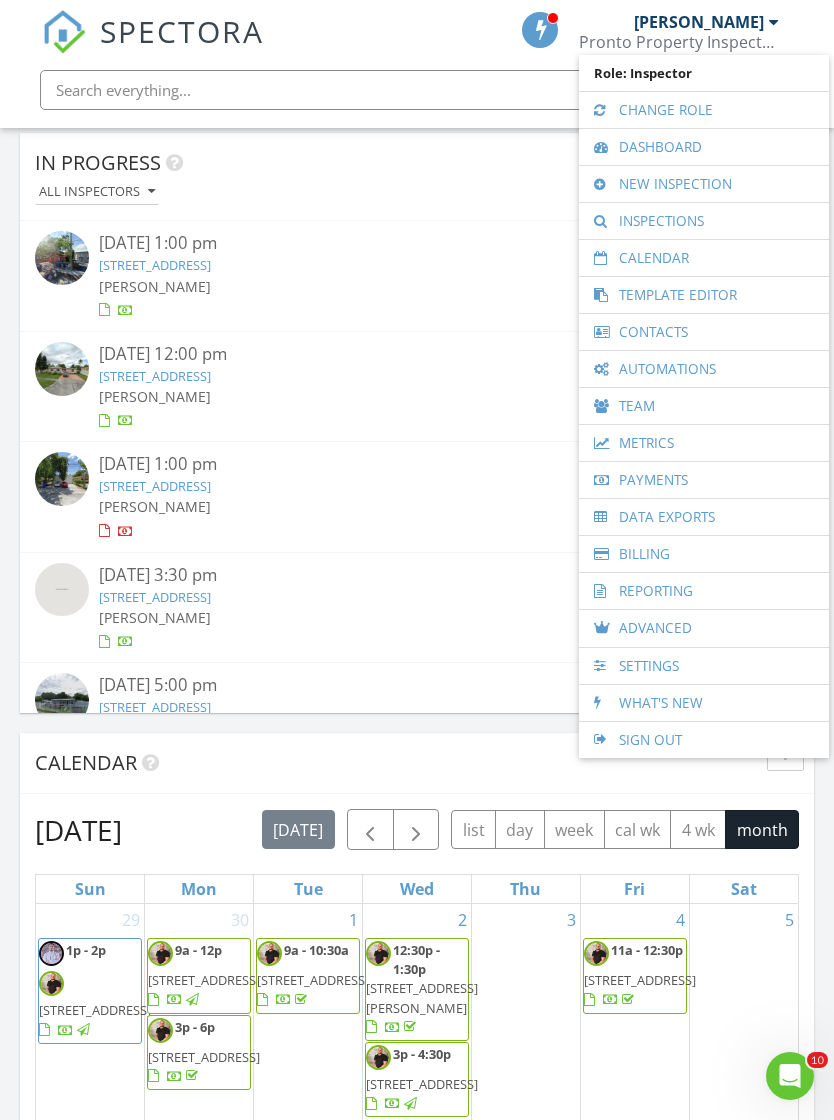 click on "New Inspection" at bounding box center (704, 184) 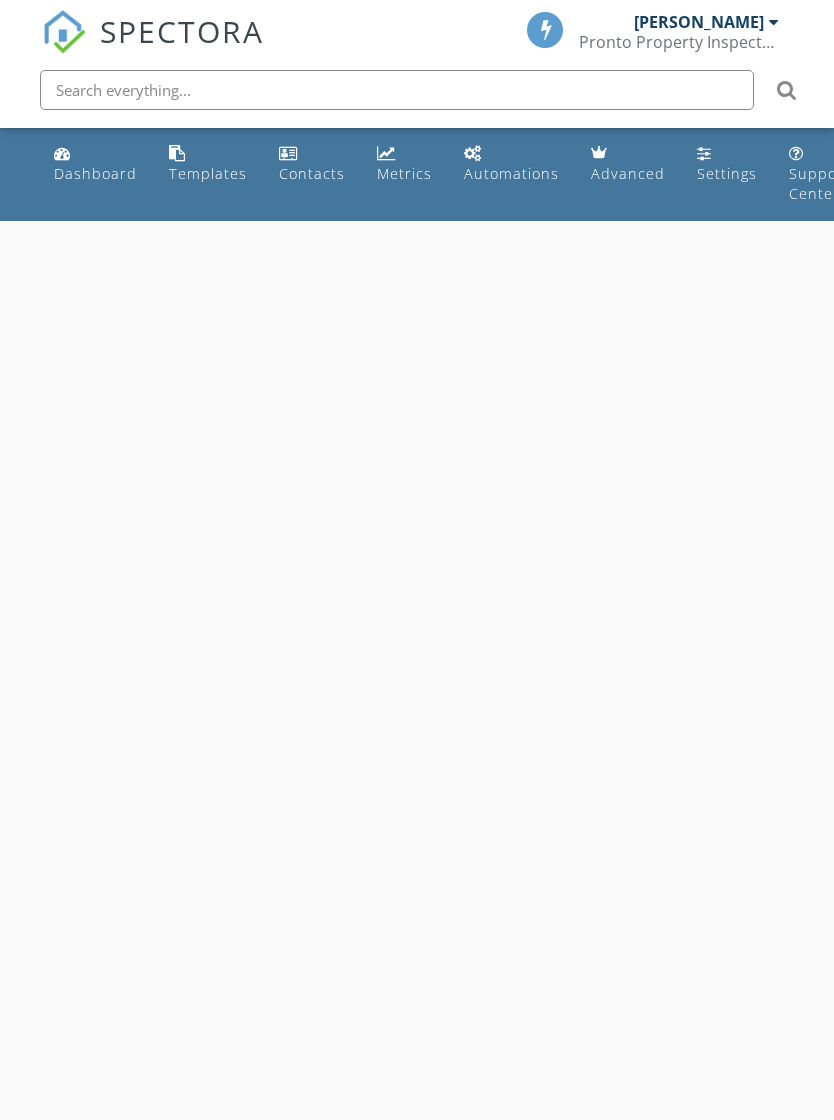 scroll, scrollTop: 0, scrollLeft: 0, axis: both 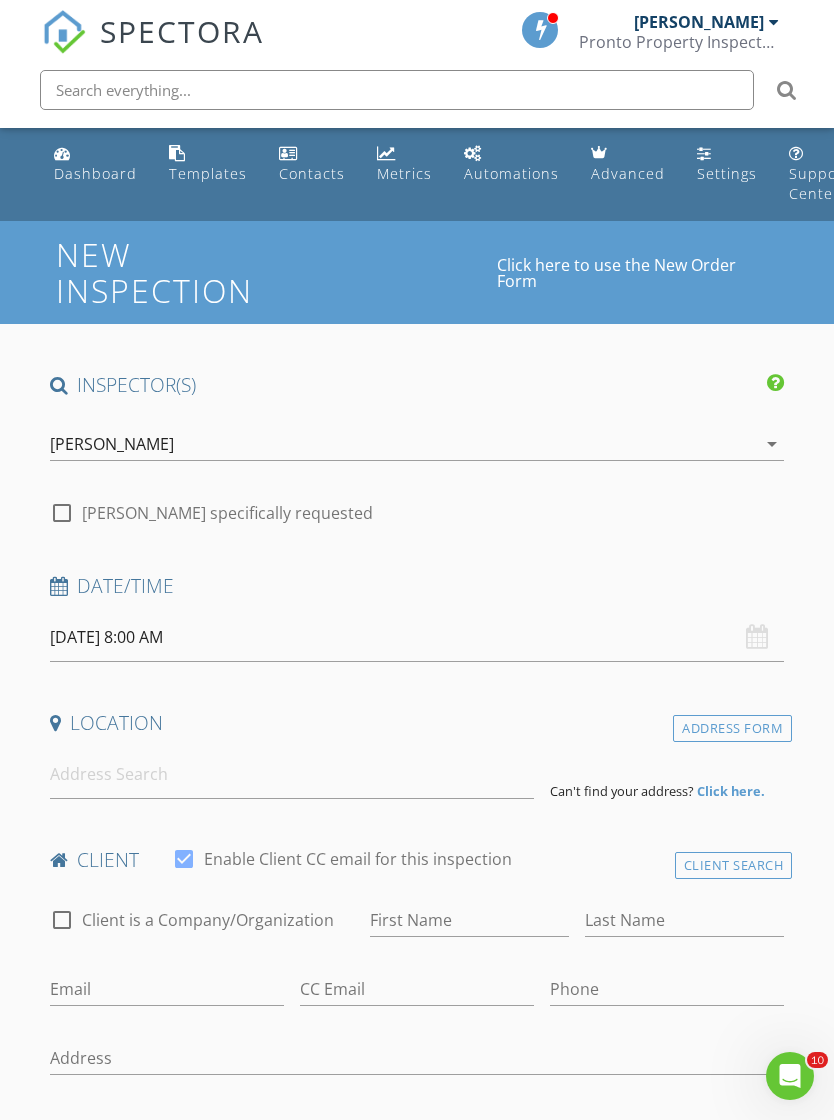 click on "07/11/2025 8:00 AM" at bounding box center (417, 637) 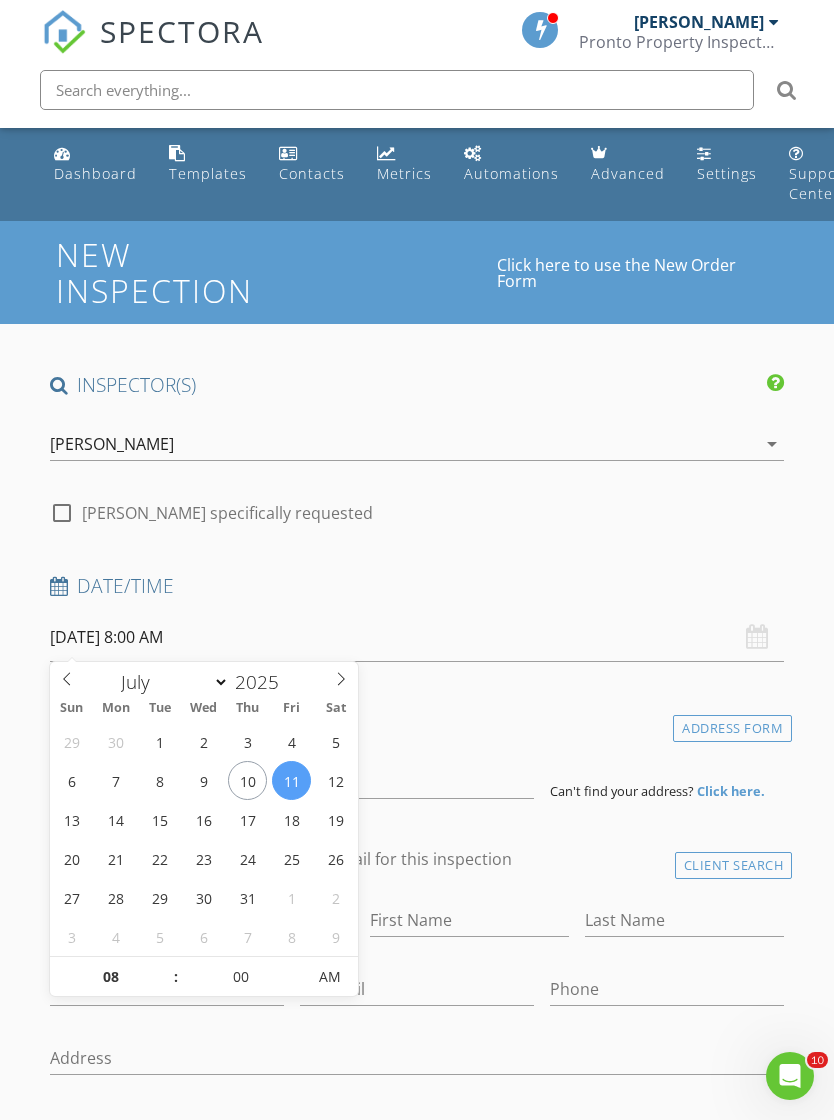 click 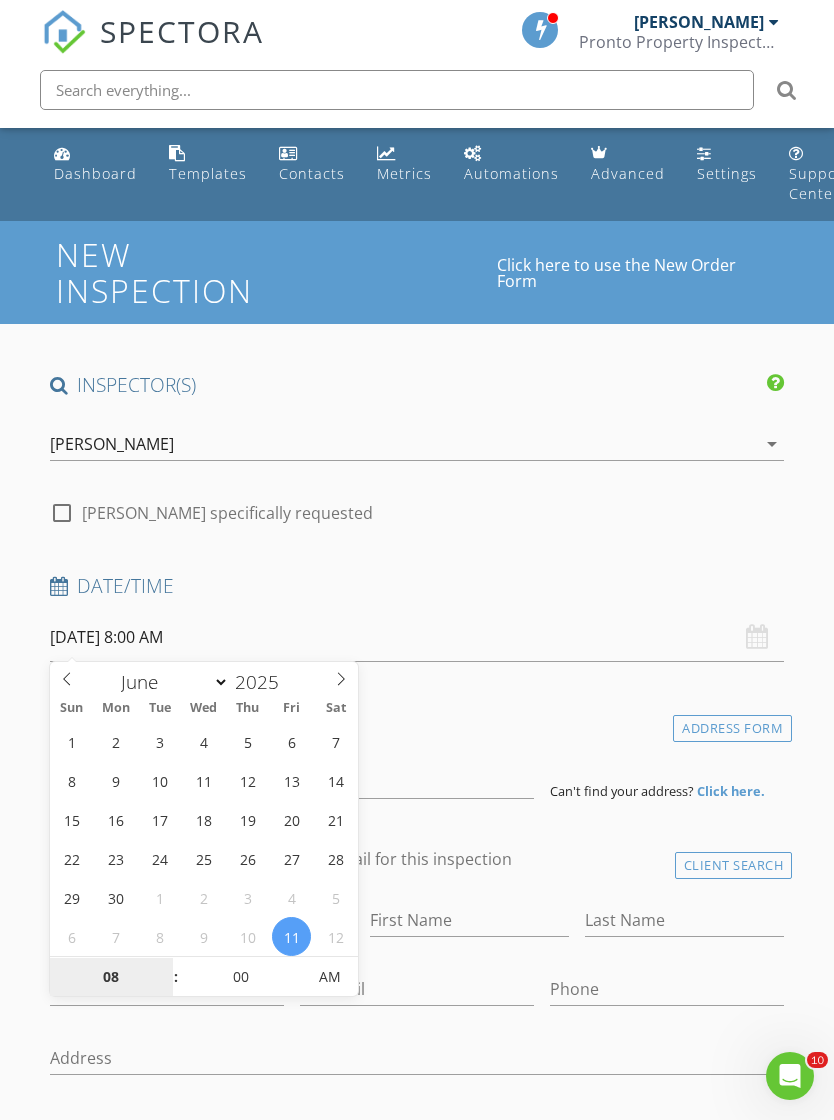 type on "06/05/2025 8:00 AM" 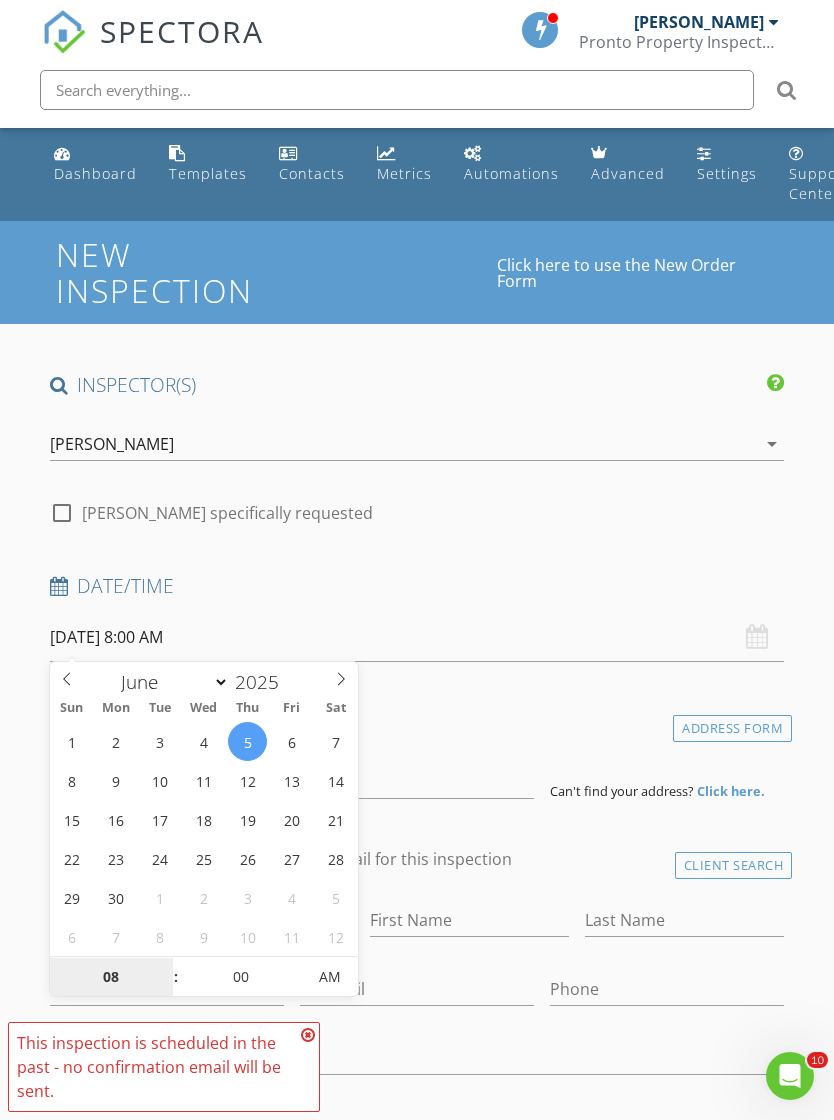 scroll, scrollTop: 247, scrollLeft: 0, axis: vertical 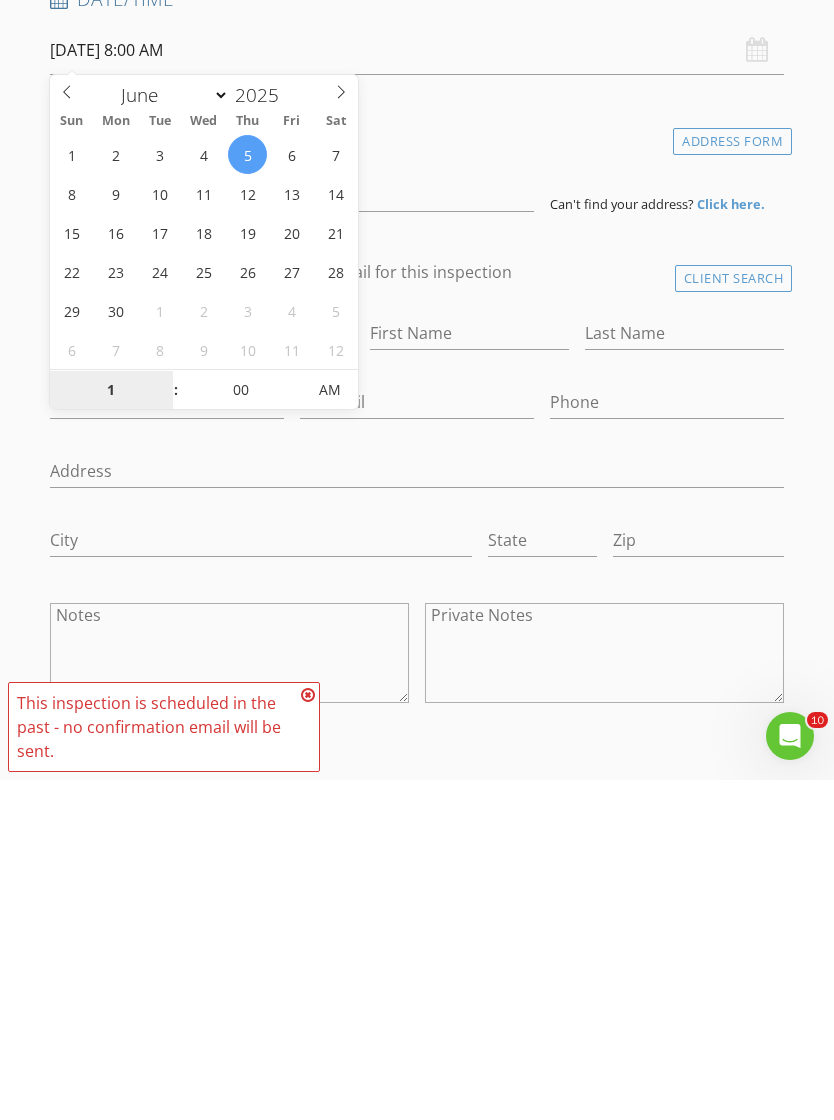 type on "10" 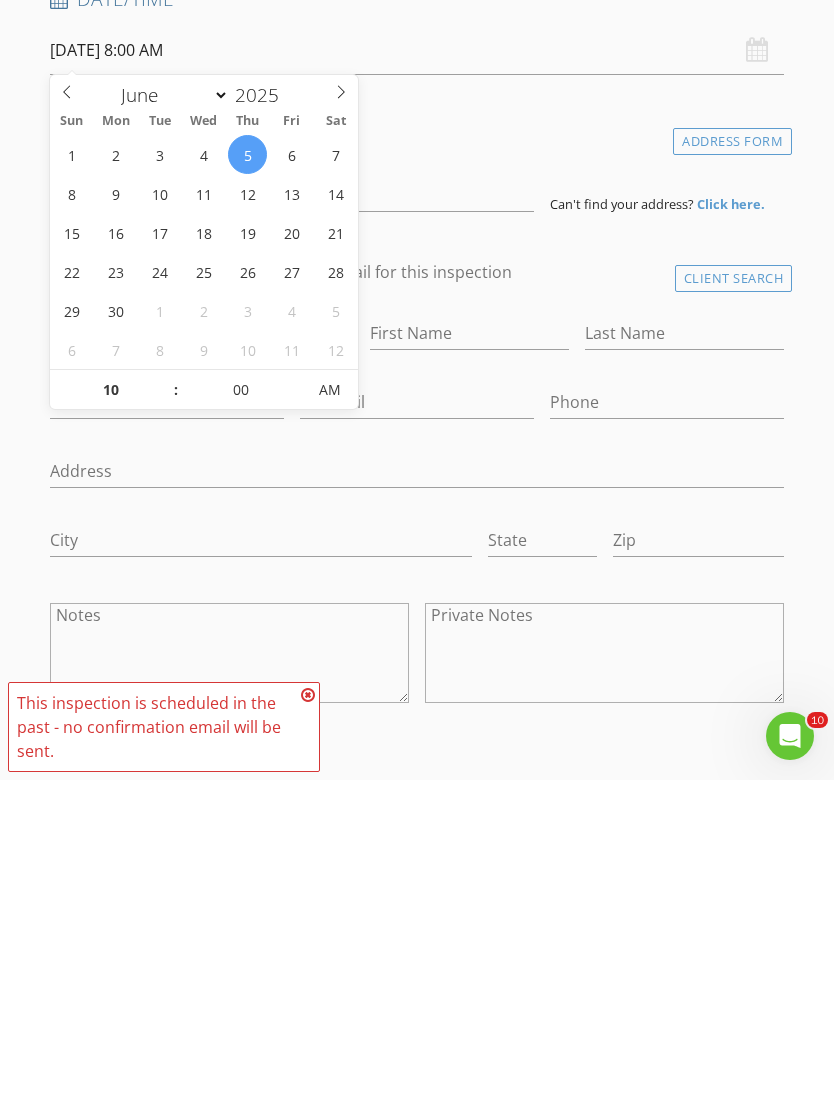 type on "06/05/2025 10:00 AM" 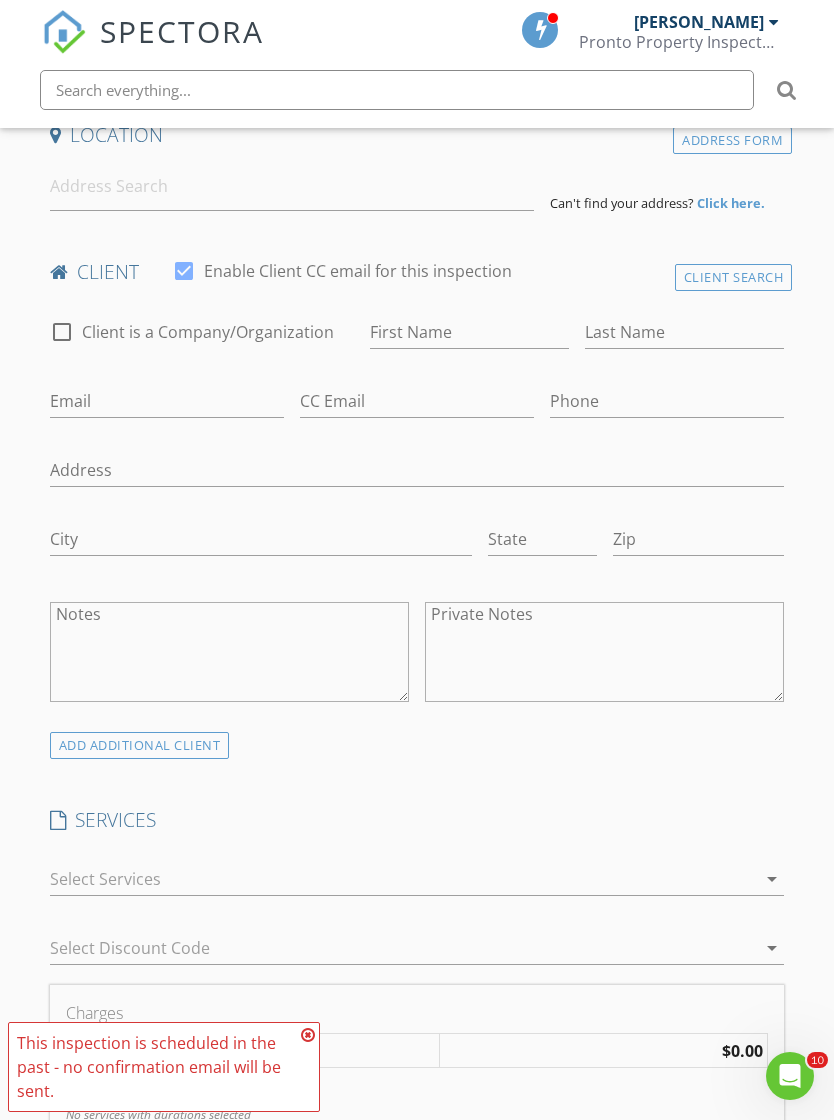 click on "New Inspection
Click here to use the New Order Form
INSPECTOR(S)
check_box   Jean Carlos Espejo   PRIMARY   Jean Carlos Espejo arrow_drop_down   check_box_outline_blank Jean Carlos Espejo specifically requested
Date/Time
06/05/2025 10:00 AM
Location
Address Form       Can't find your address?   Click here.
client
check_box Enable Client CC email for this inspection   Client Search     check_box_outline_blank Client is a Company/Organization     First Name   Last Name   Email   CC Email   Phone   Address   City   State   Zip       Notes   Private Notes
ADD ADDITIONAL client
SERVICES
check_box_outline_blank   General, Wind Mitigation & 4 Point   General Home Inspection, Wind Mitigation and 4 Point Insurance Inspection check_box_outline_blank           General Home" at bounding box center (417, 1200) 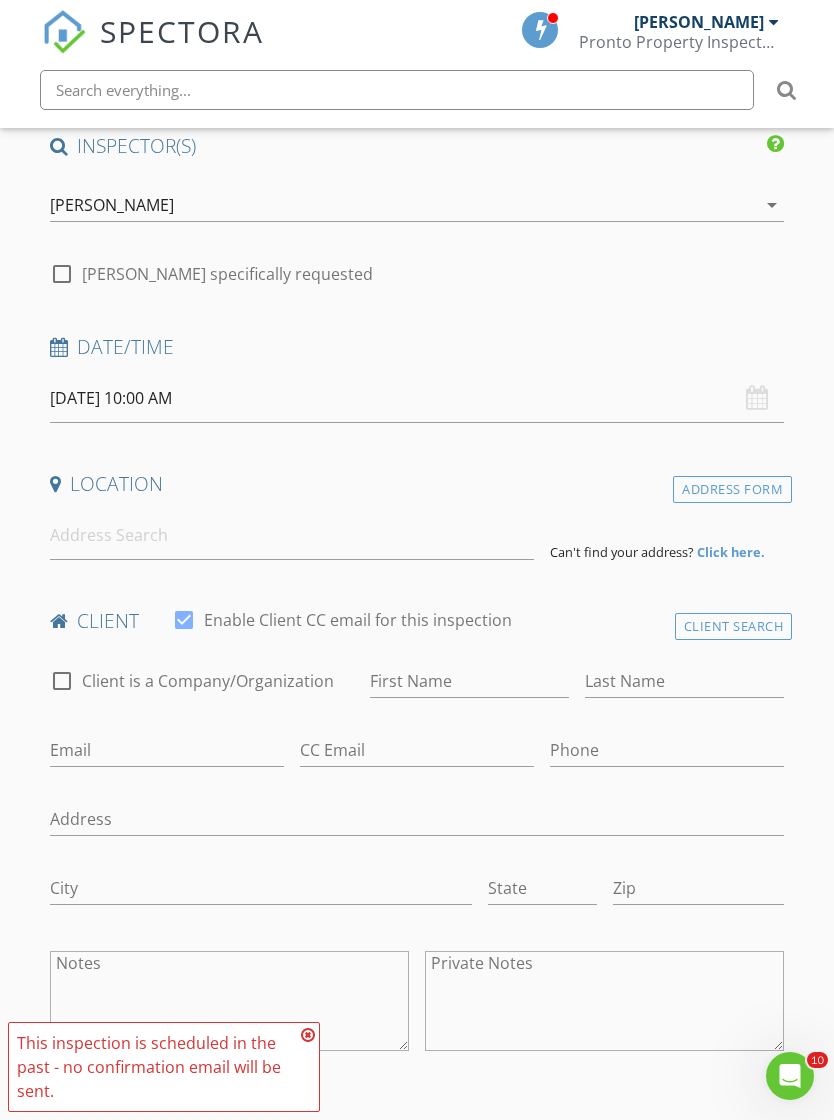 scroll, scrollTop: 237, scrollLeft: 0, axis: vertical 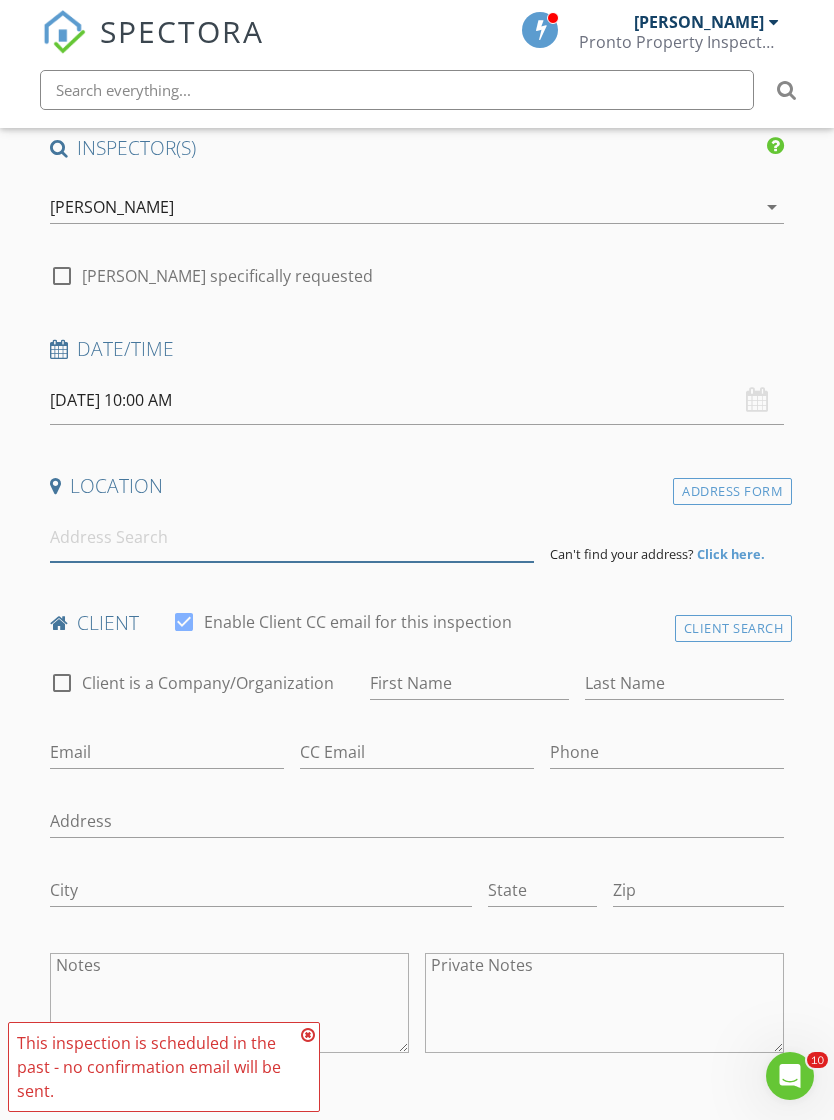 click at bounding box center [292, 537] 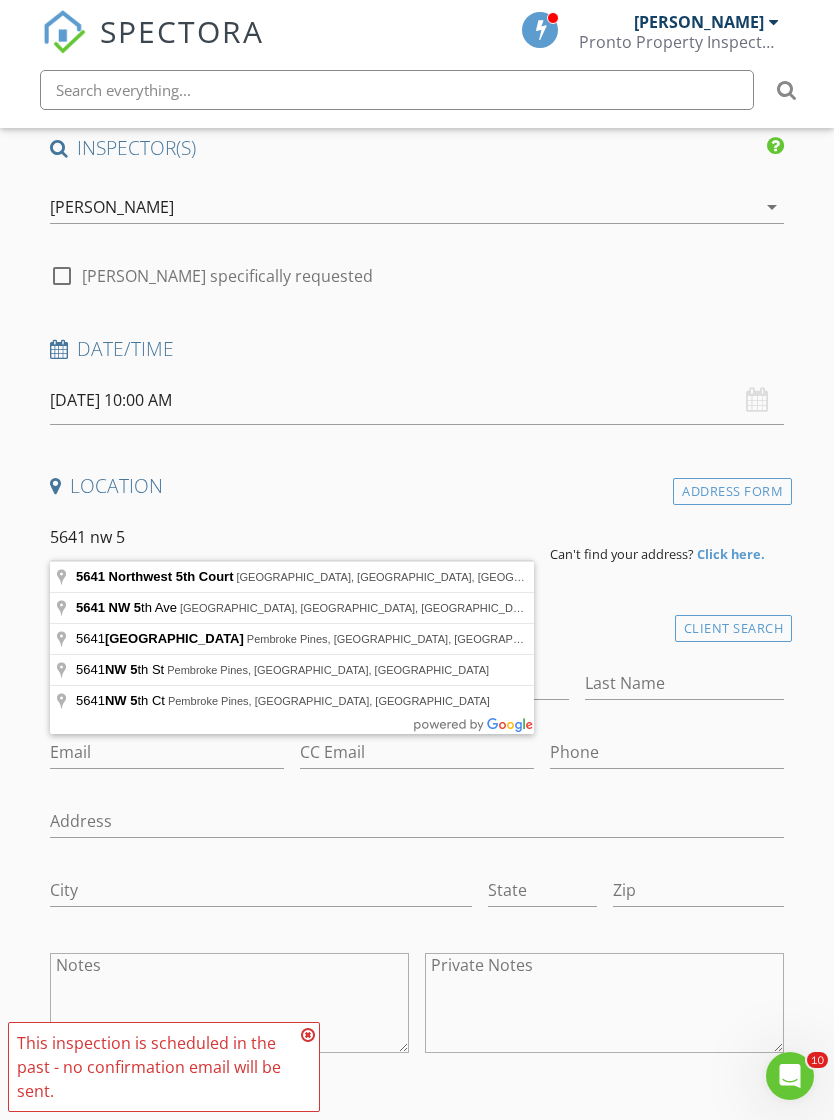 type on "5641 Northwest 5th Court, Miami, FL, USA" 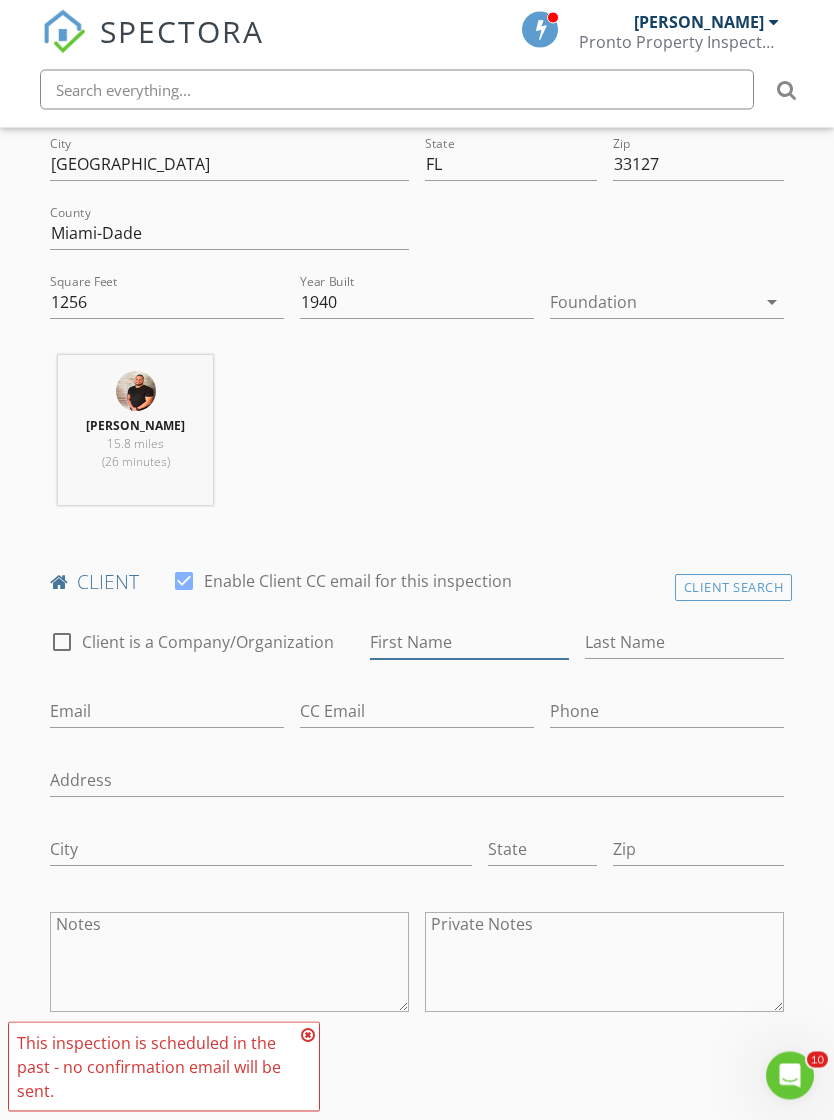 click on "First Name" at bounding box center (469, 643) 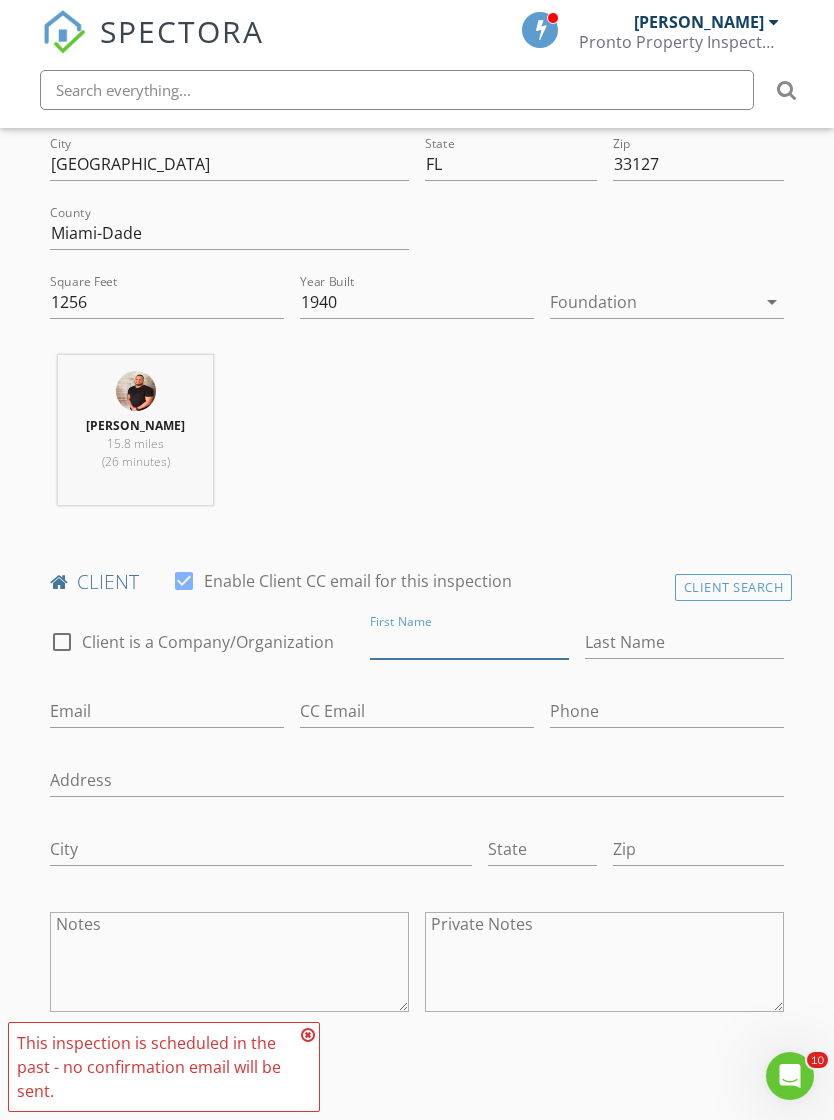 scroll, scrollTop: 686, scrollLeft: 0, axis: vertical 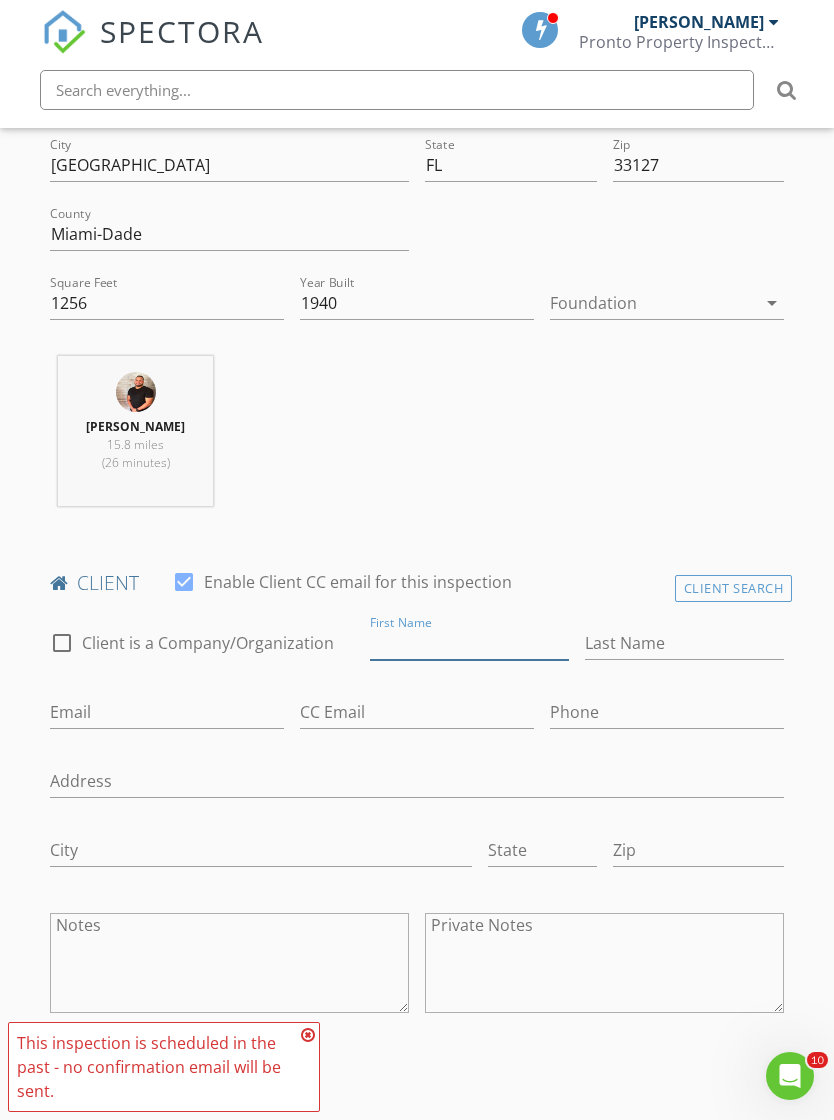 type on "M" 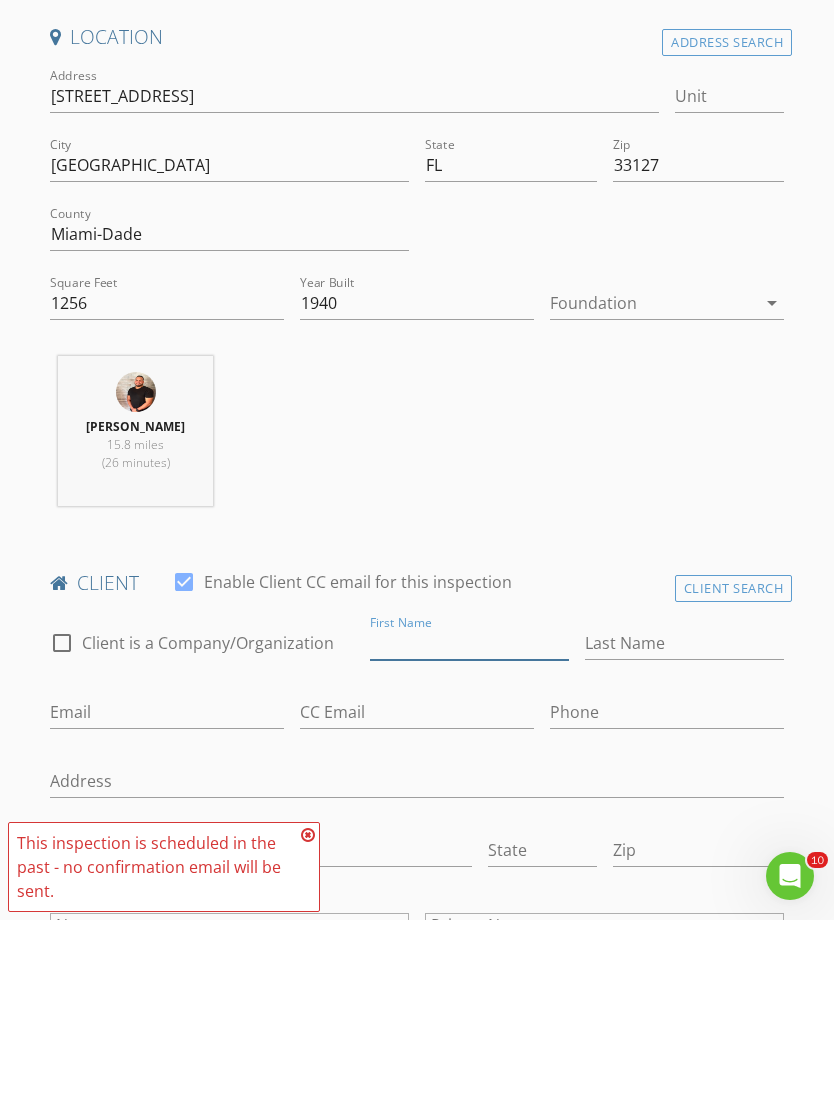 scroll, scrollTop: 484, scrollLeft: 0, axis: vertical 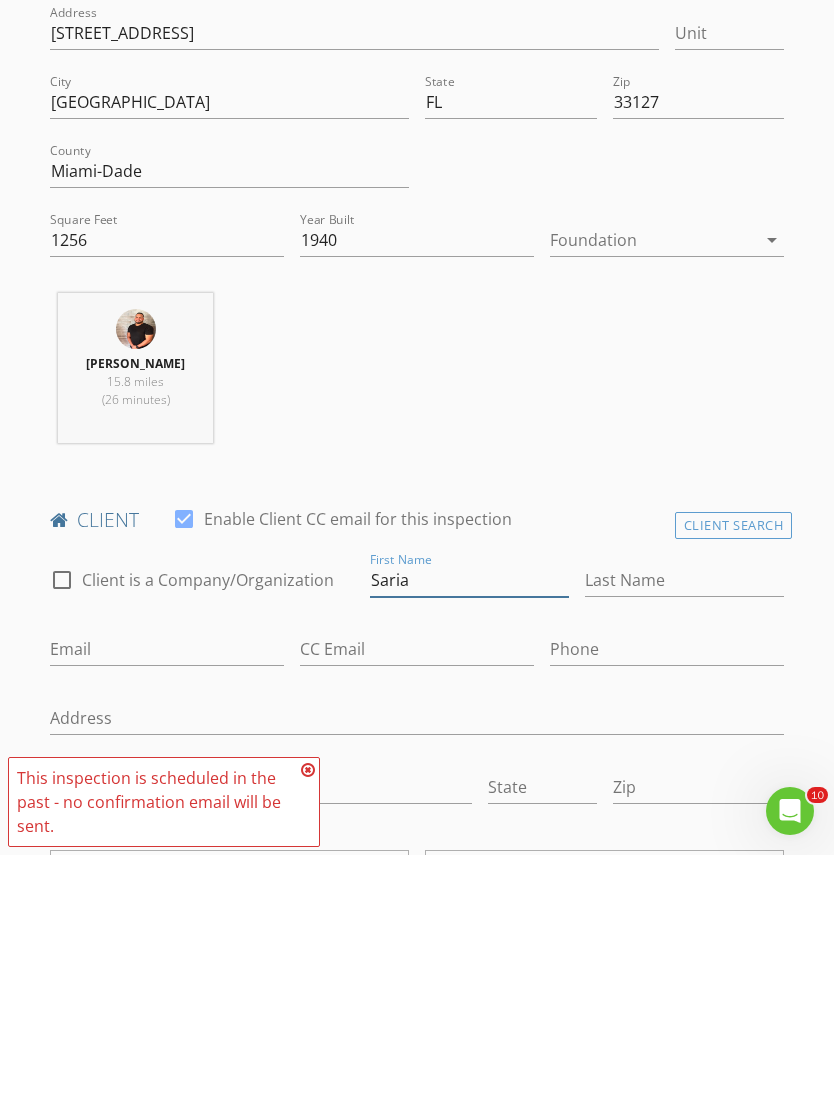 type on "Saria" 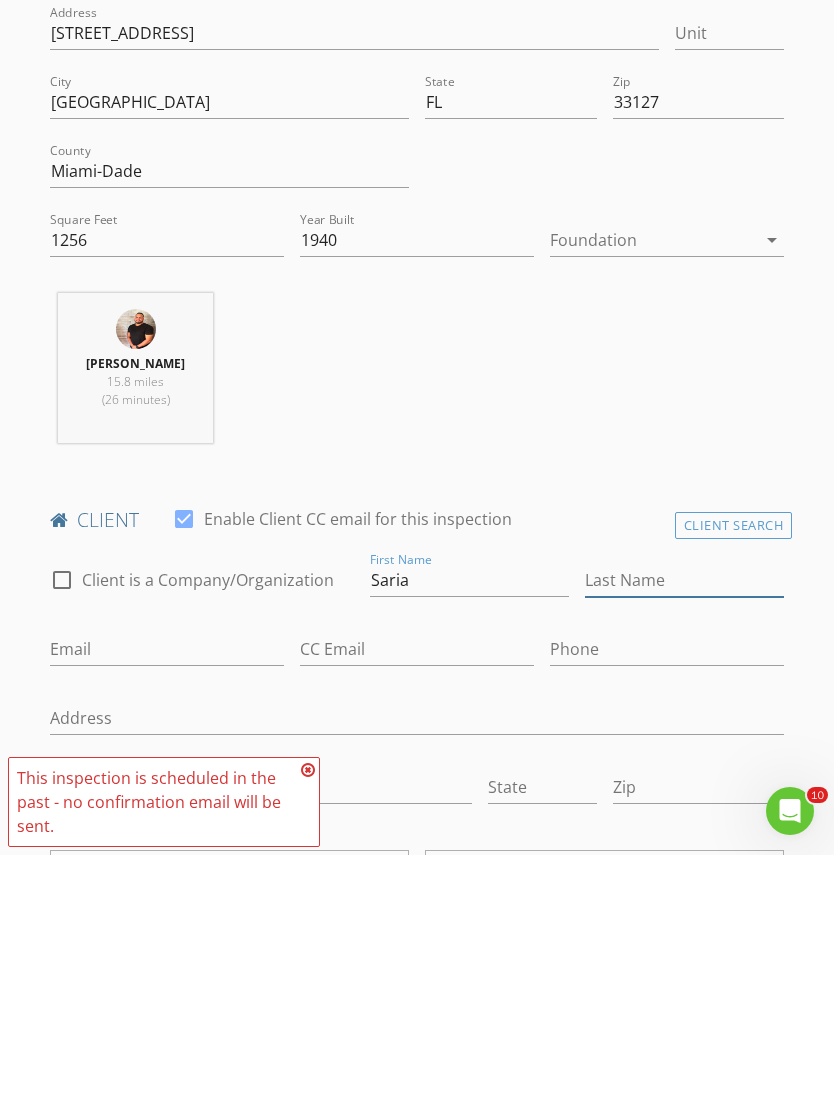 click on "Last Name" at bounding box center [684, 845] 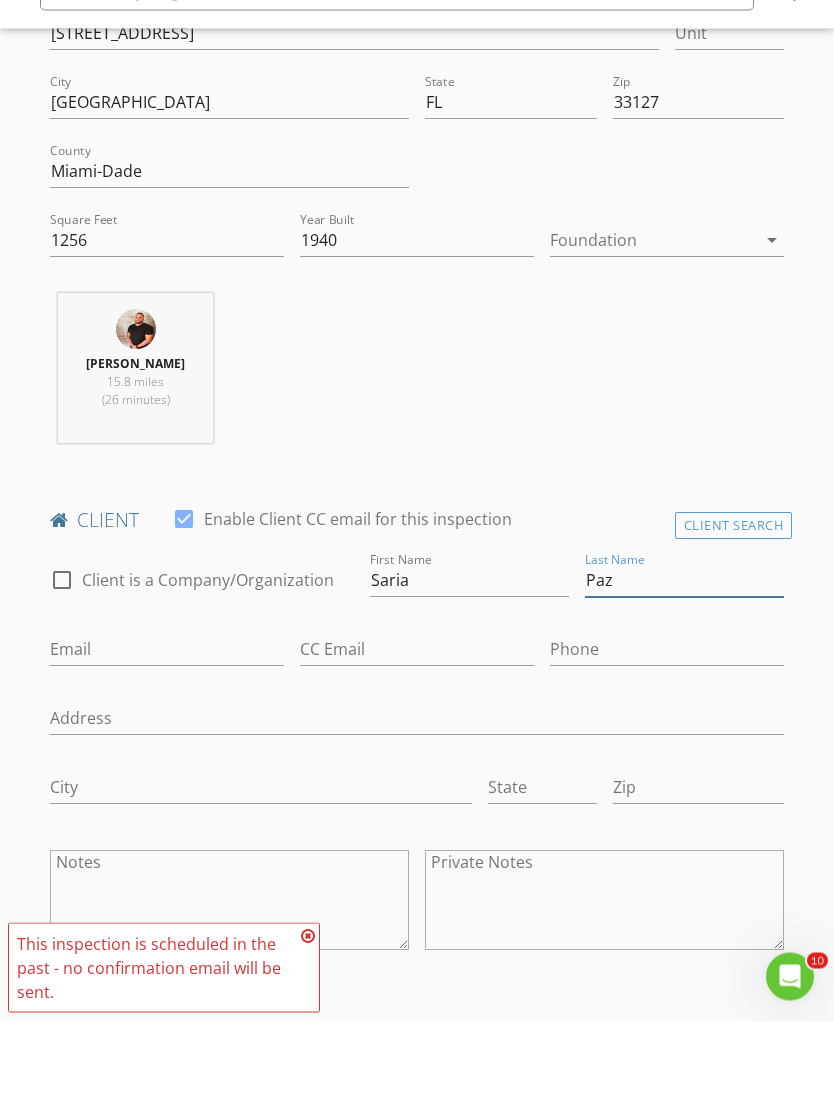 scroll, scrollTop: 664, scrollLeft: 0, axis: vertical 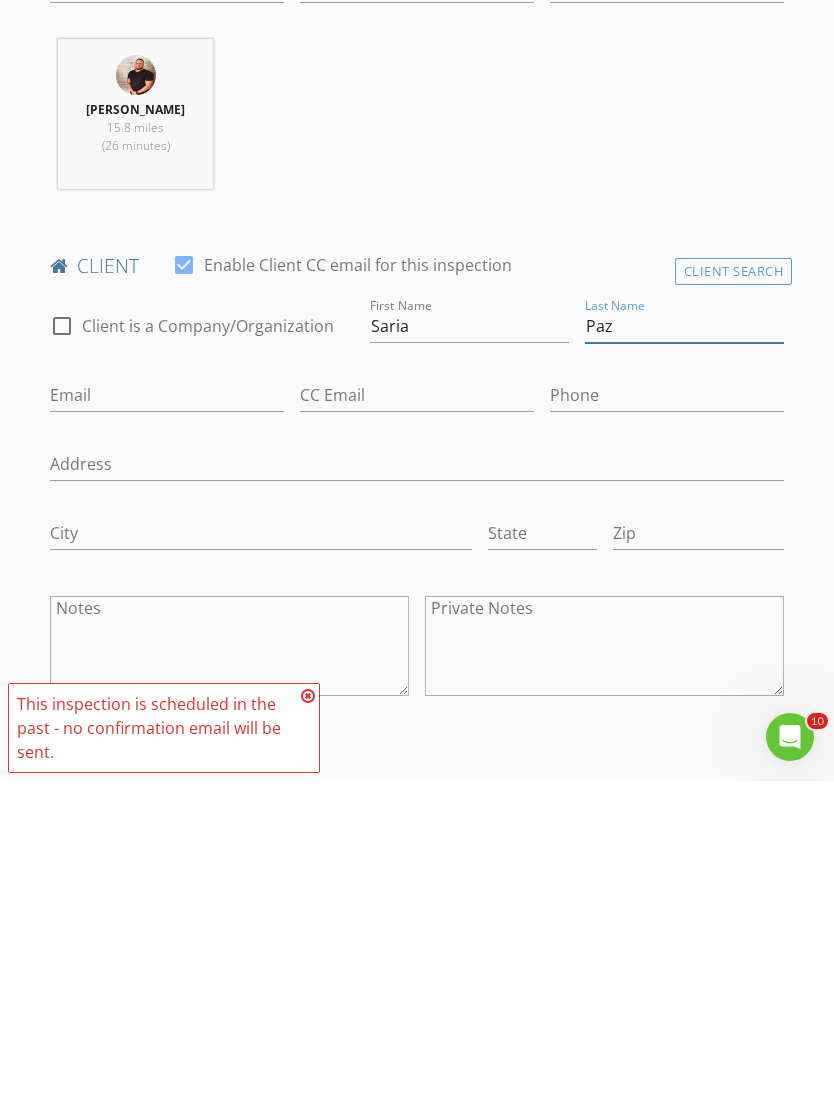 type on "Paz" 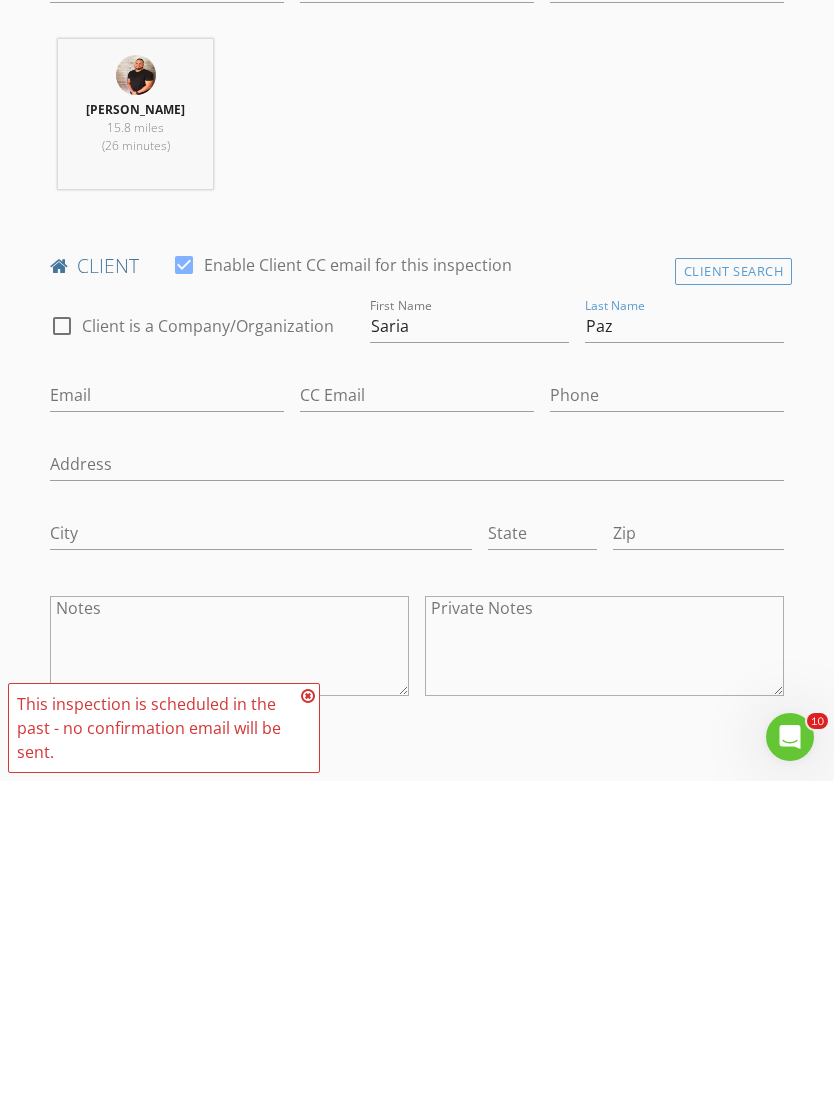 click at bounding box center (308, 1035) 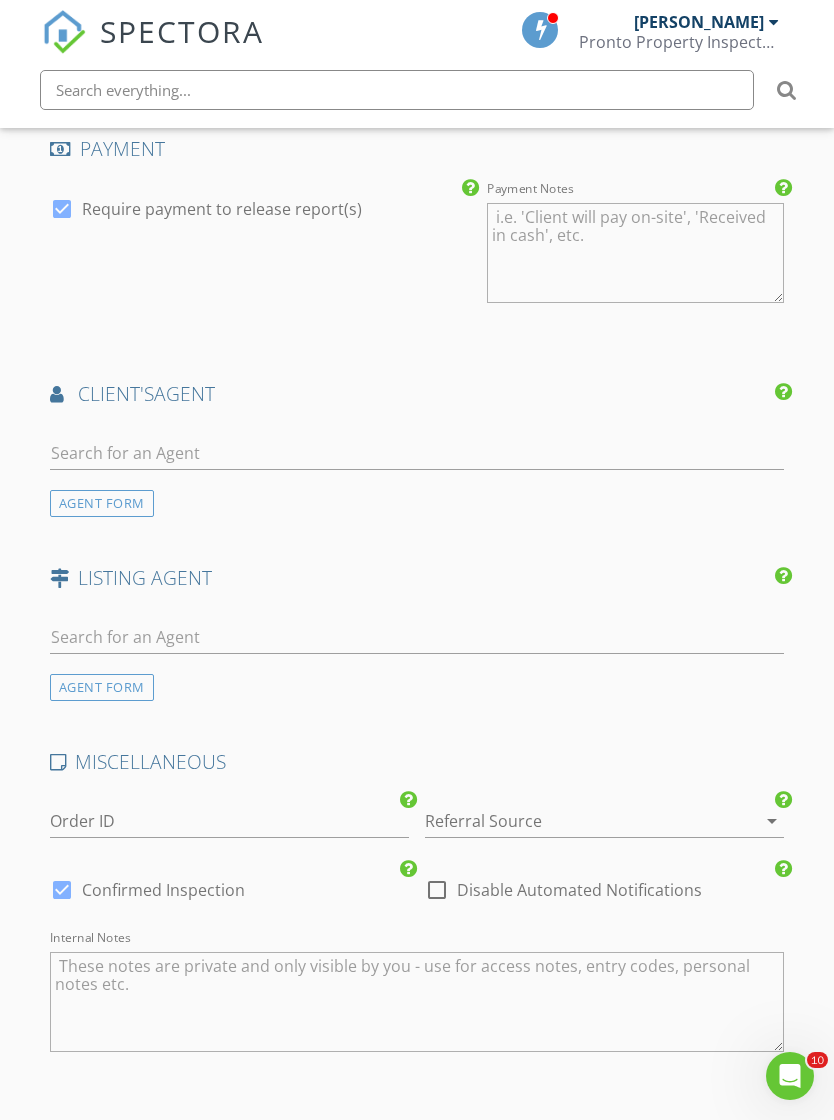 scroll, scrollTop: 2323, scrollLeft: 0, axis: vertical 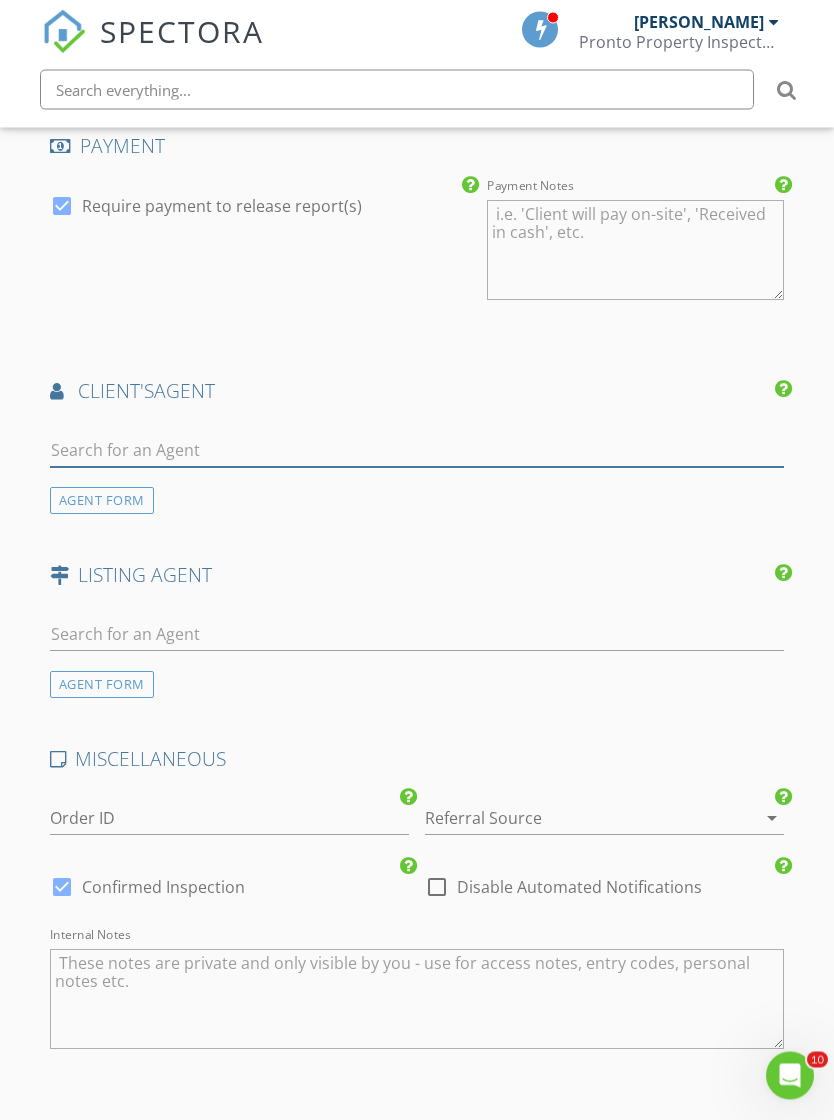 click at bounding box center (417, 451) 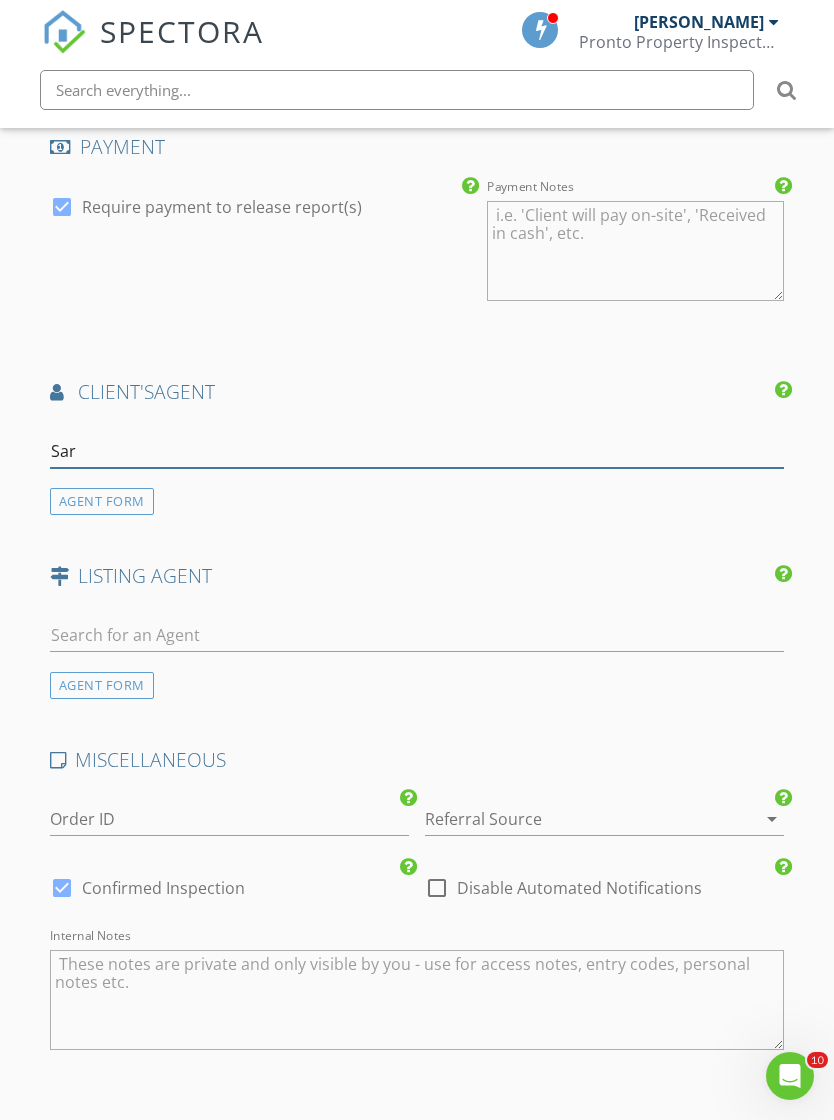 type on "Sari" 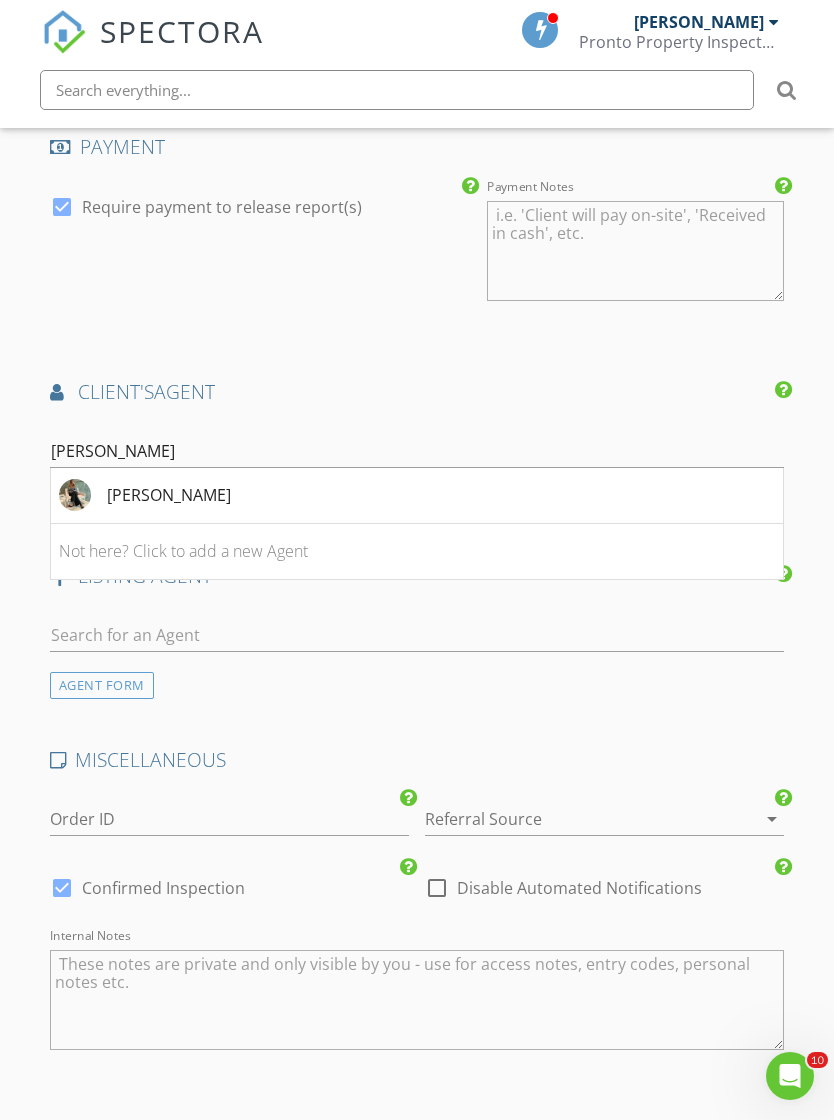 click on "[PERSON_NAME]" at bounding box center [145, 495] 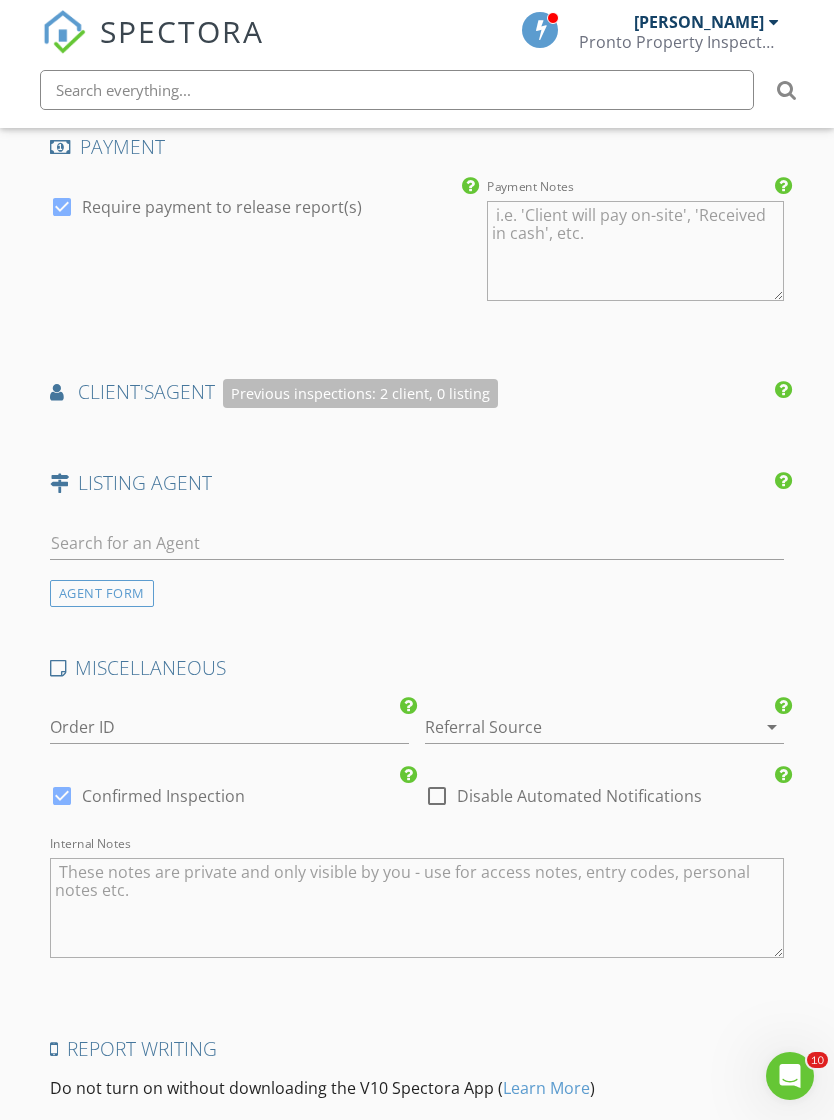 scroll, scrollTop: 2324, scrollLeft: 0, axis: vertical 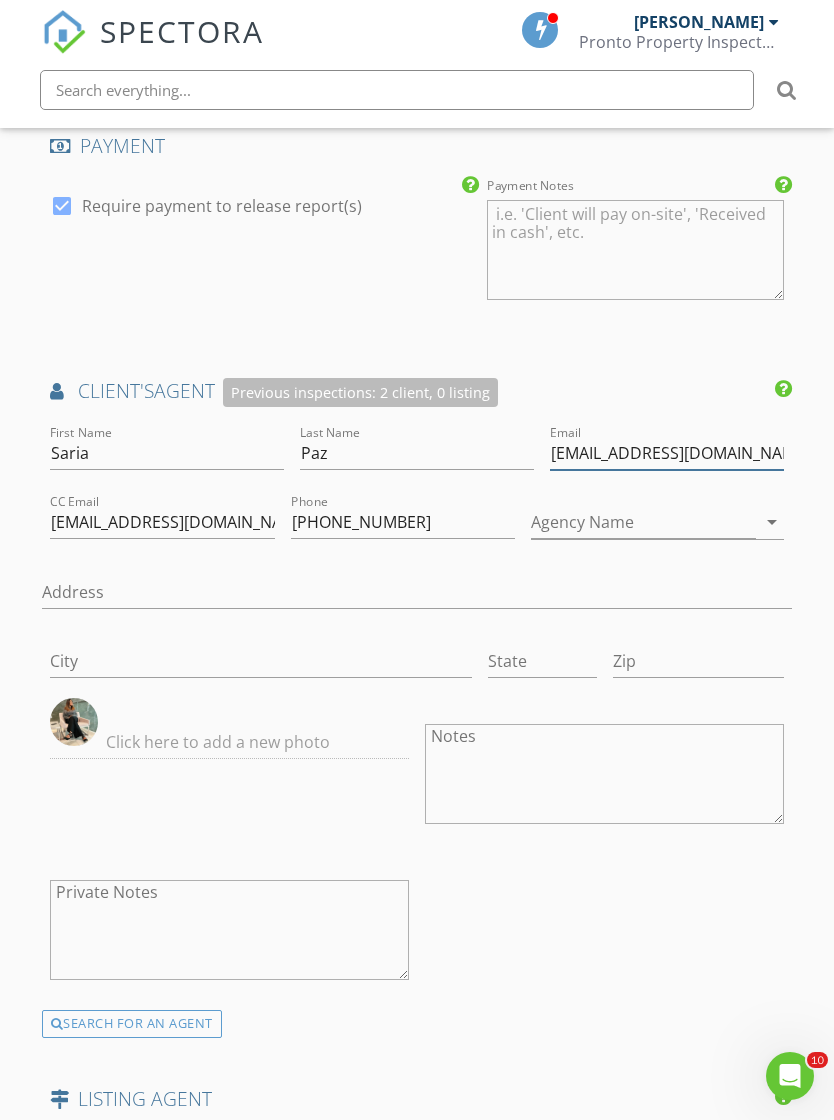 click on "[EMAIL_ADDRESS][DOMAIN_NAME]" at bounding box center (667, 453) 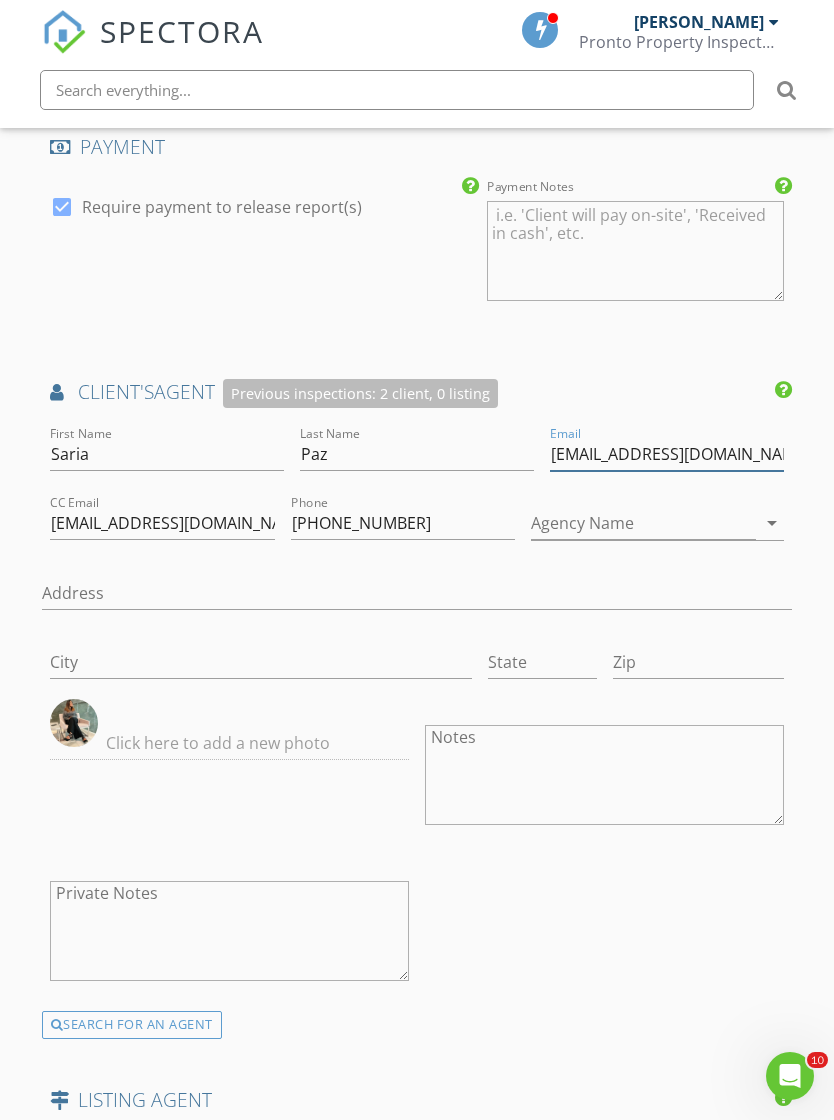 click on "[EMAIL_ADDRESS][DOMAIN_NAME]" at bounding box center (667, 454) 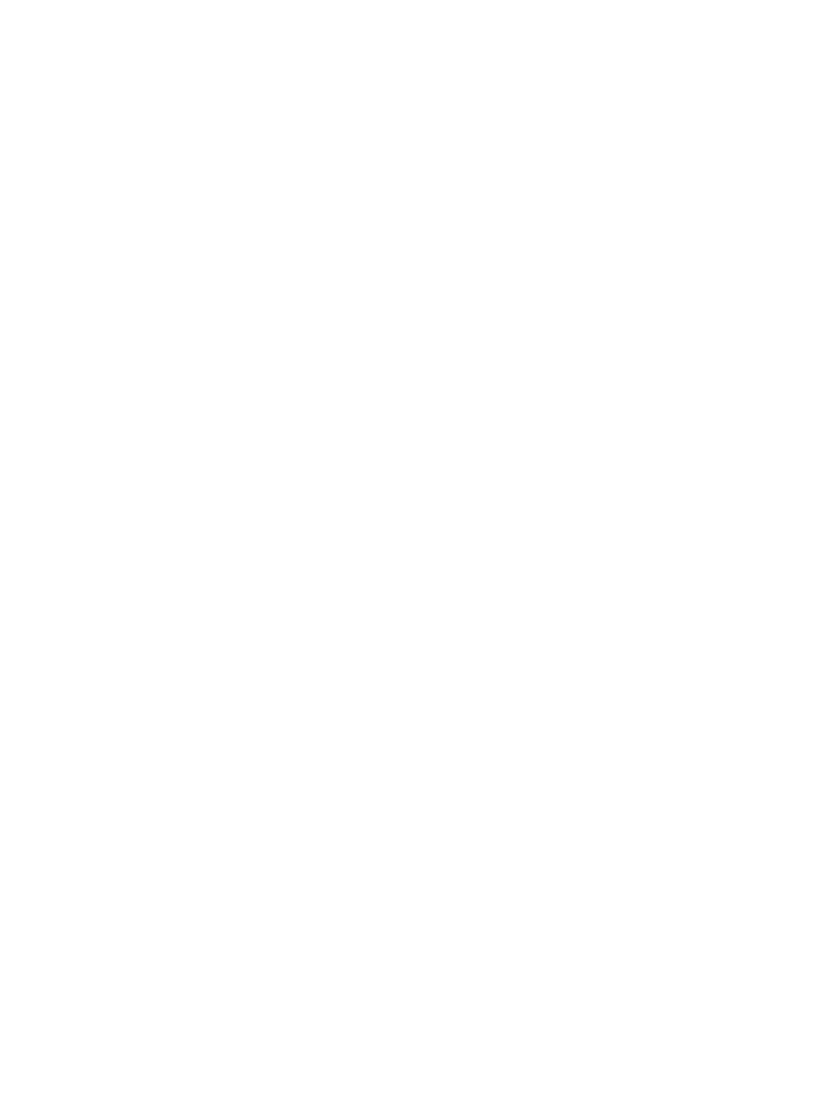 scroll, scrollTop: 761, scrollLeft: 0, axis: vertical 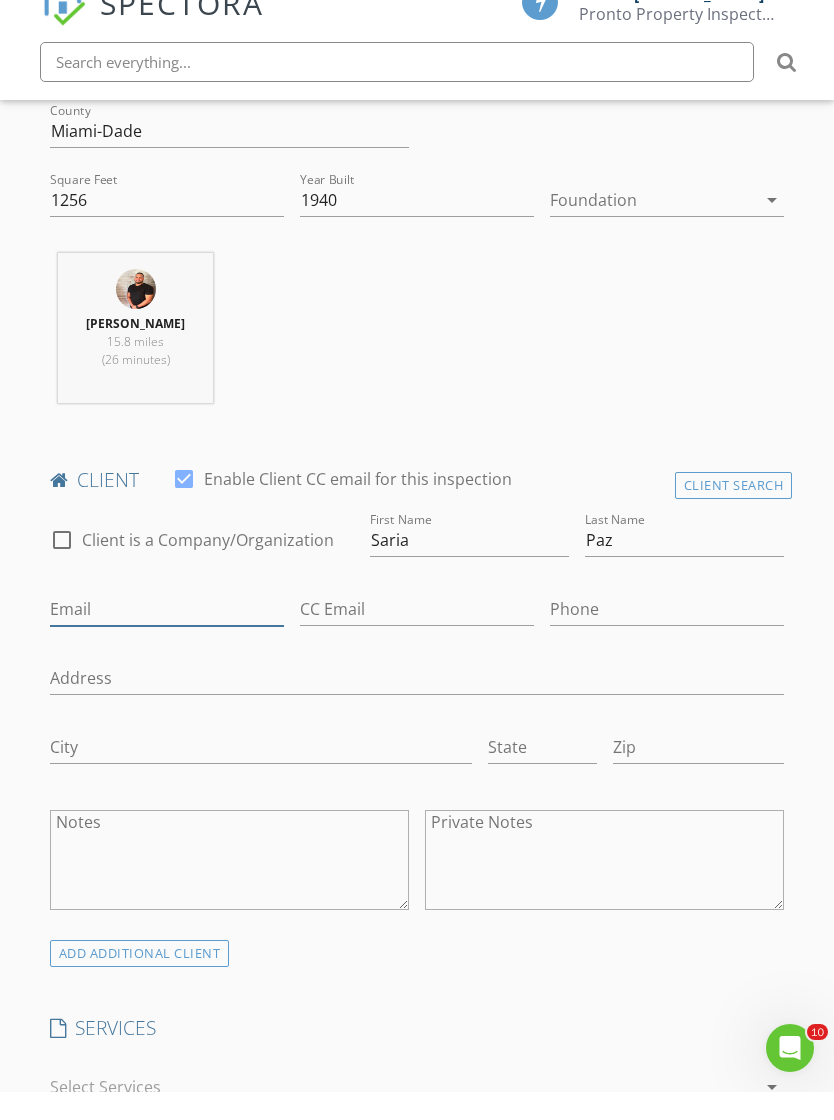 click on "Email" at bounding box center [167, 637] 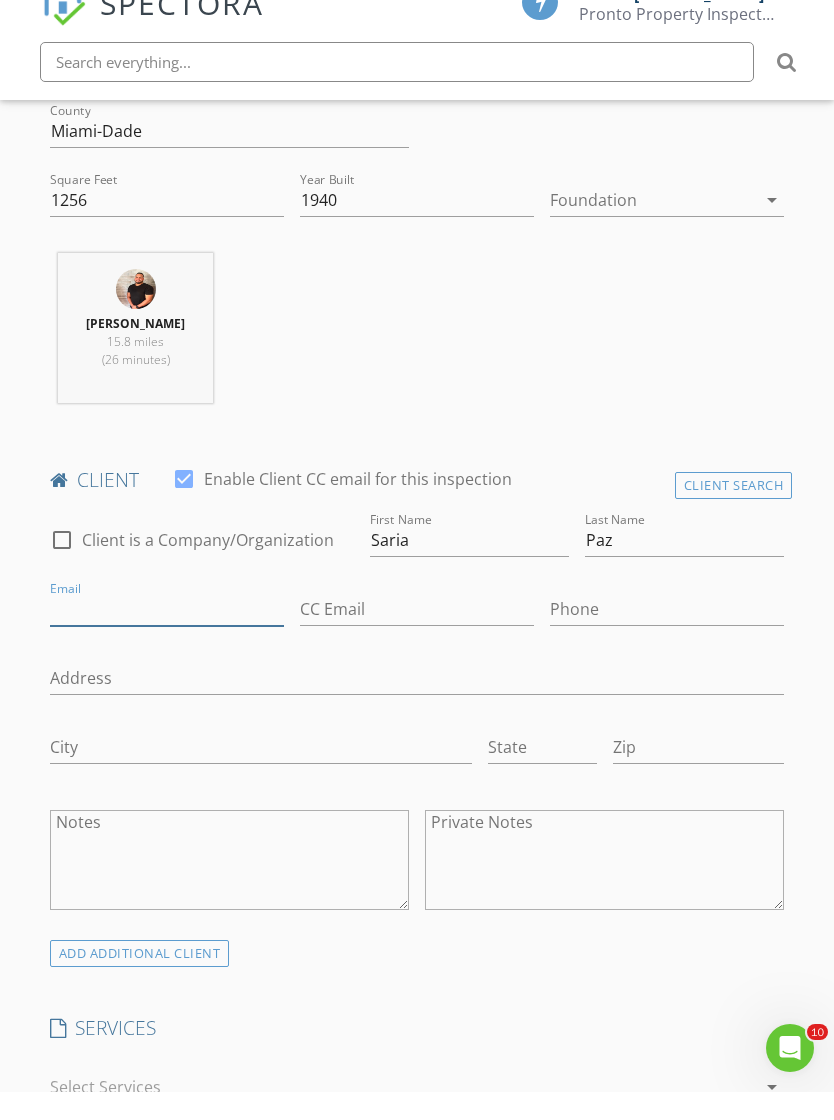 click on "Email" at bounding box center [167, 637] 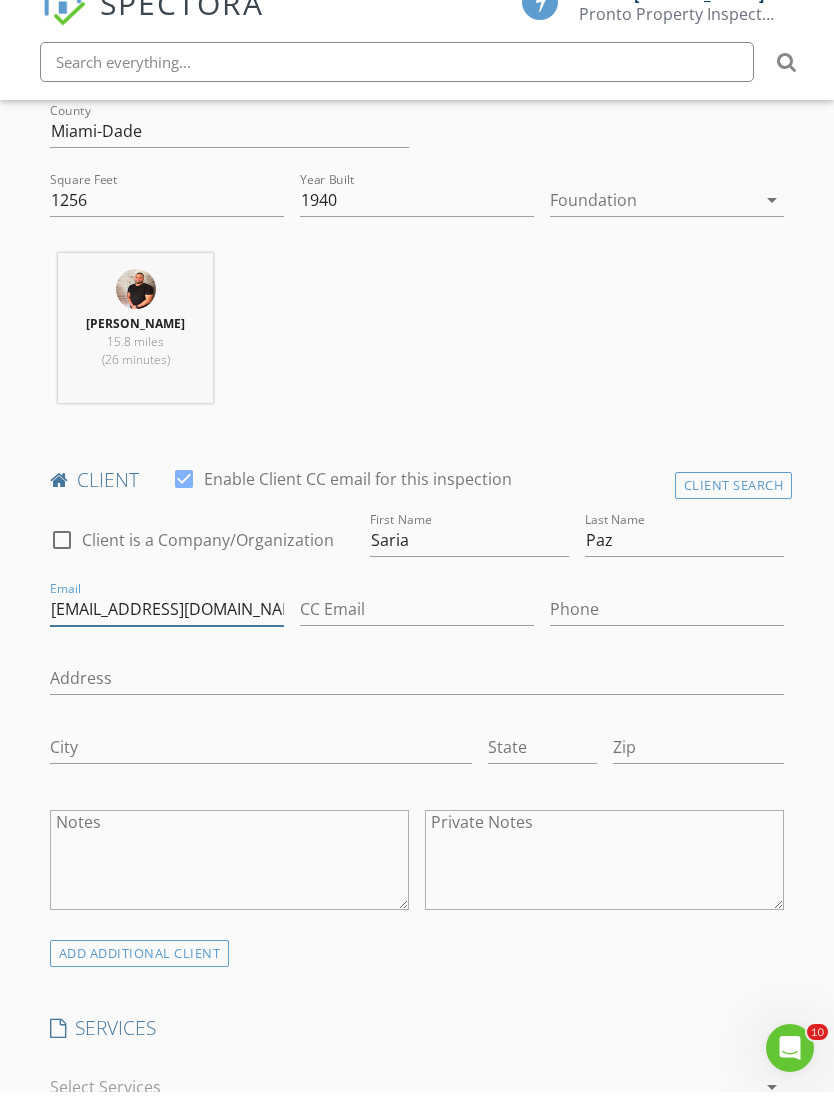 type on "[EMAIL_ADDRESS][DOMAIN_NAME]" 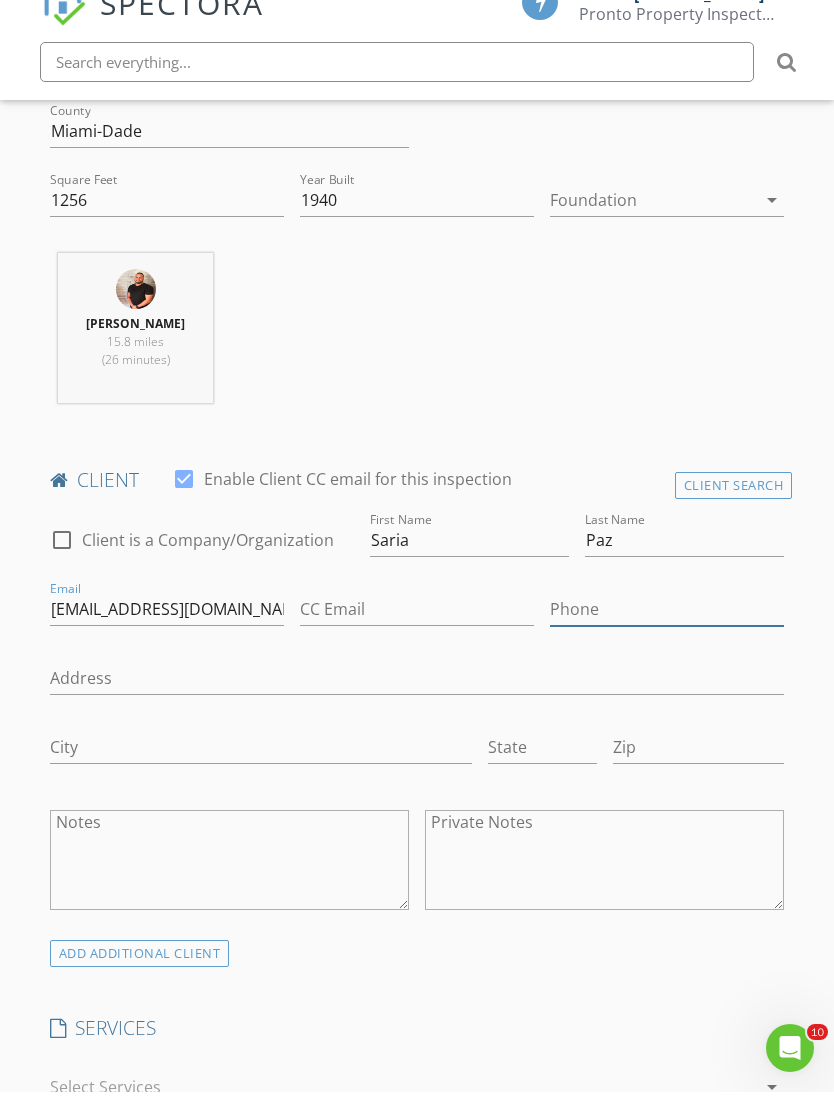 click on "Phone" at bounding box center (667, 637) 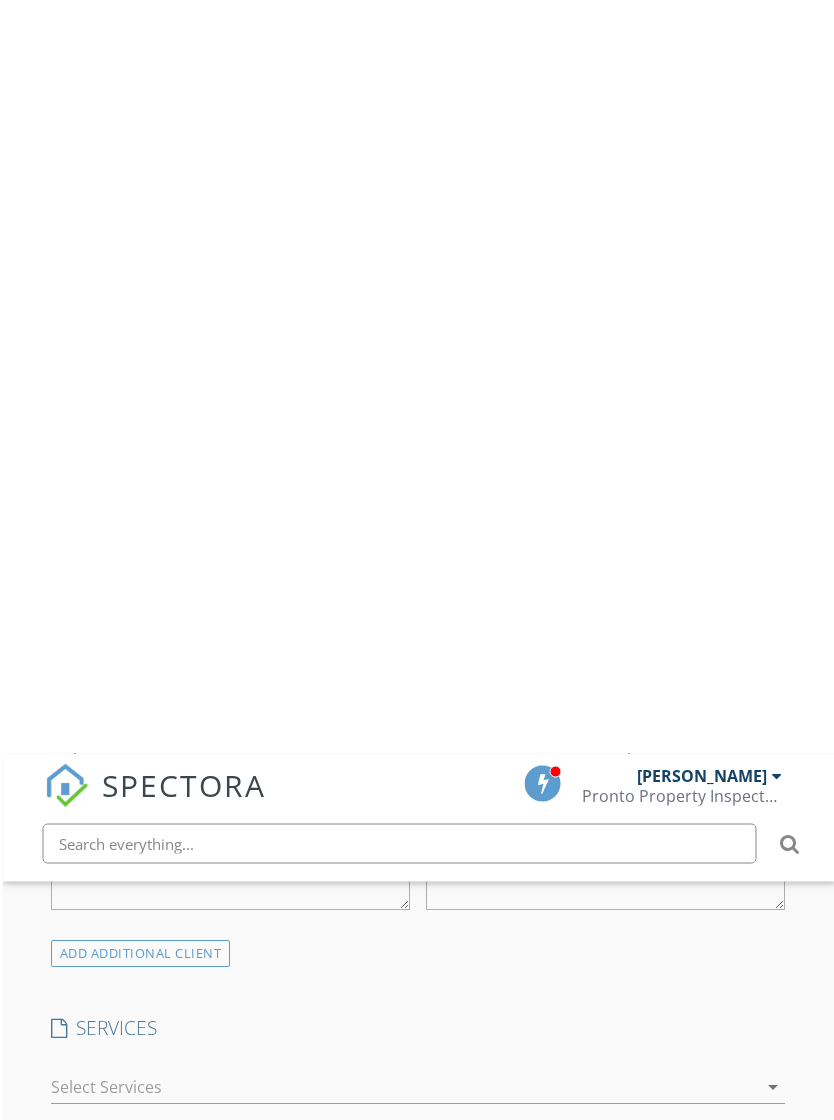 scroll, scrollTop: 1542, scrollLeft: 12, axis: both 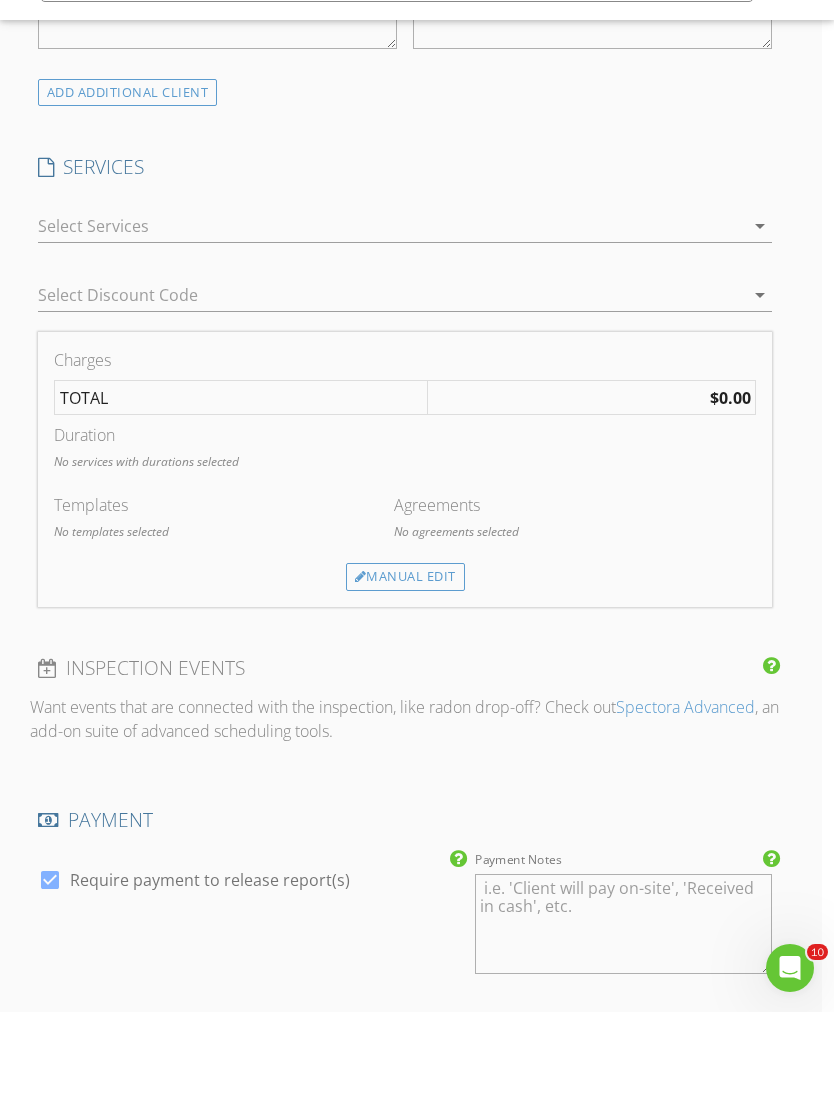 type on "[PHONE_NUMBER]" 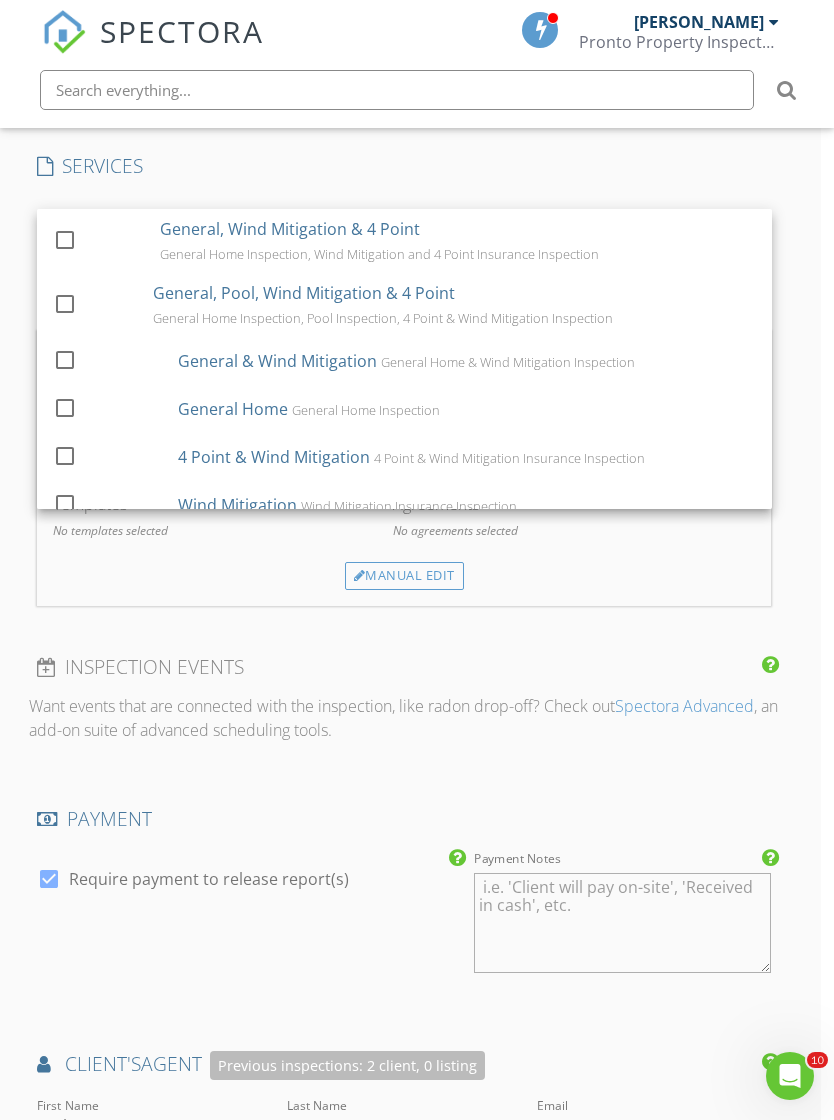 scroll, scrollTop: 0, scrollLeft: 0, axis: both 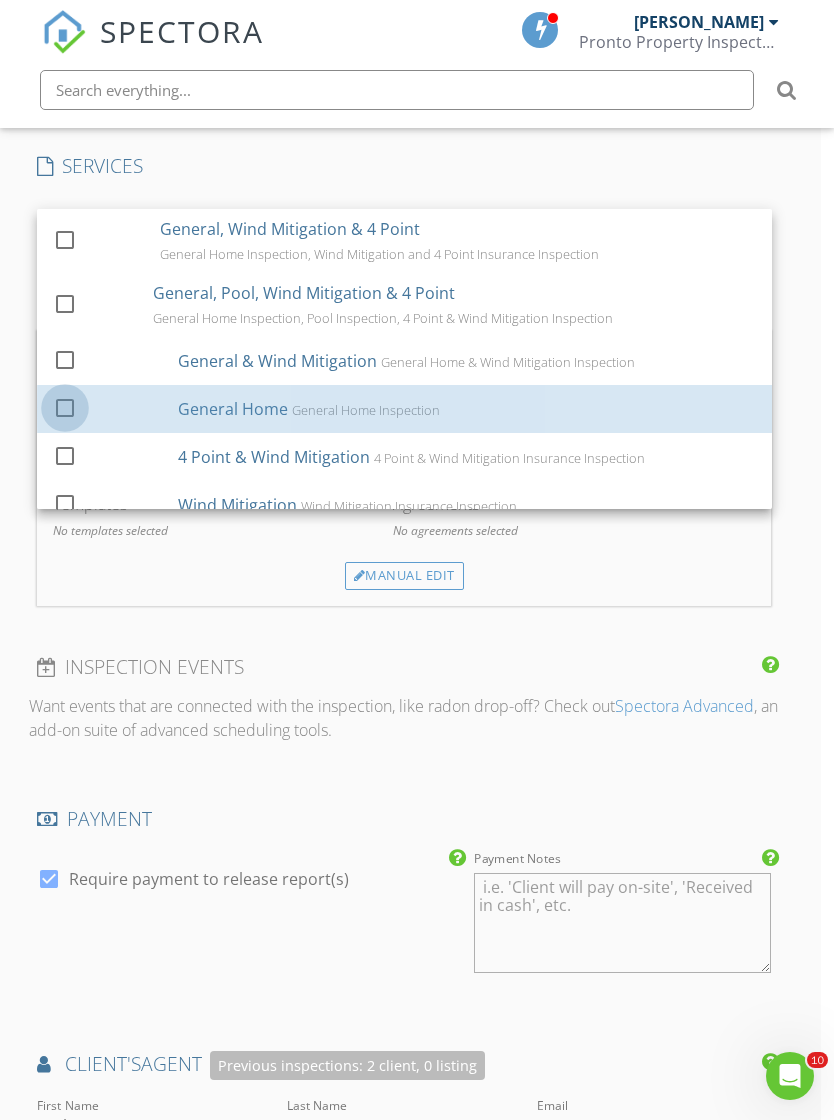 click at bounding box center (65, 407) 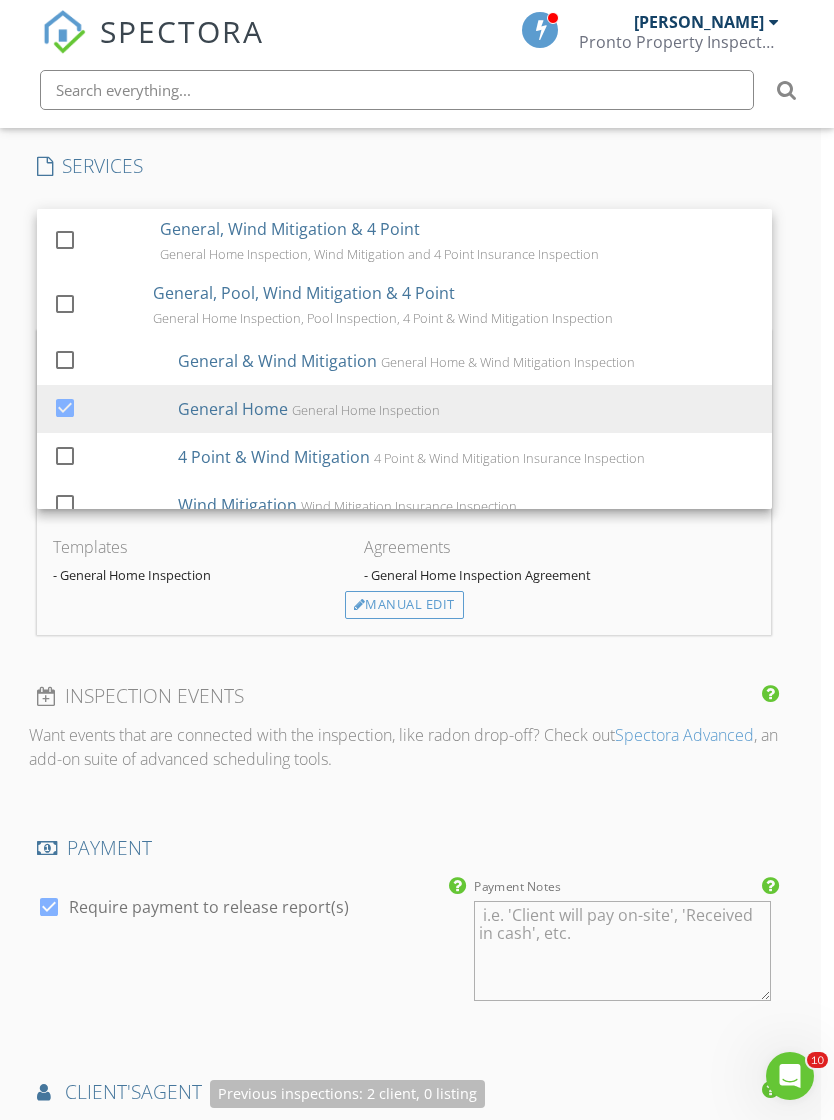 click on "New Inspection
Click here to use the New Order Form
INSPECTOR(S)
check_box   Jean Carlos Espejo   PRIMARY   Jean Carlos Espejo arrow_drop_down   check_box_outline_blank Jean Carlos Espejo specifically requested
Date/Time
06/05/2025 10:00 AM
Location
Address Search       Address 5641 NW 5th Ct   Unit   City Miami   State FL   Zip 33127   County Miami-Dade     Square Feet 1256   Year Built 1940   Foundation arrow_drop_down     Jean Carlos Espejo     15.8 miles     (26 minutes)
client
check_box Enable Client CC email for this inspection   Client Search     check_box_outline_blank Client is a Company/Organization     First Name Saria   Last Name Paz   Email saria@bestofluxuryrealty.com   CC Email   Phone 954-608-2656   Address   City   State   Zip       Notes   Private Notes
ADD ADDITIONAL client" at bounding box center (404, 618) 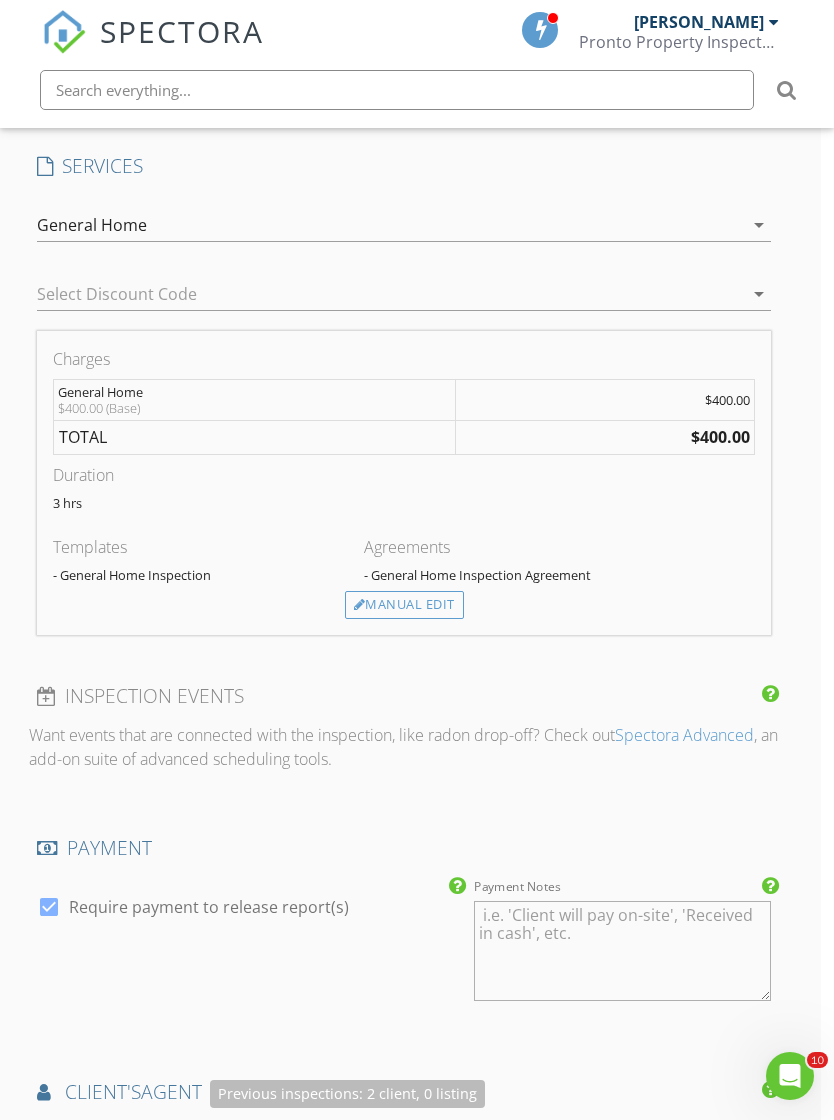 click on "Manual Edit" at bounding box center [404, 605] 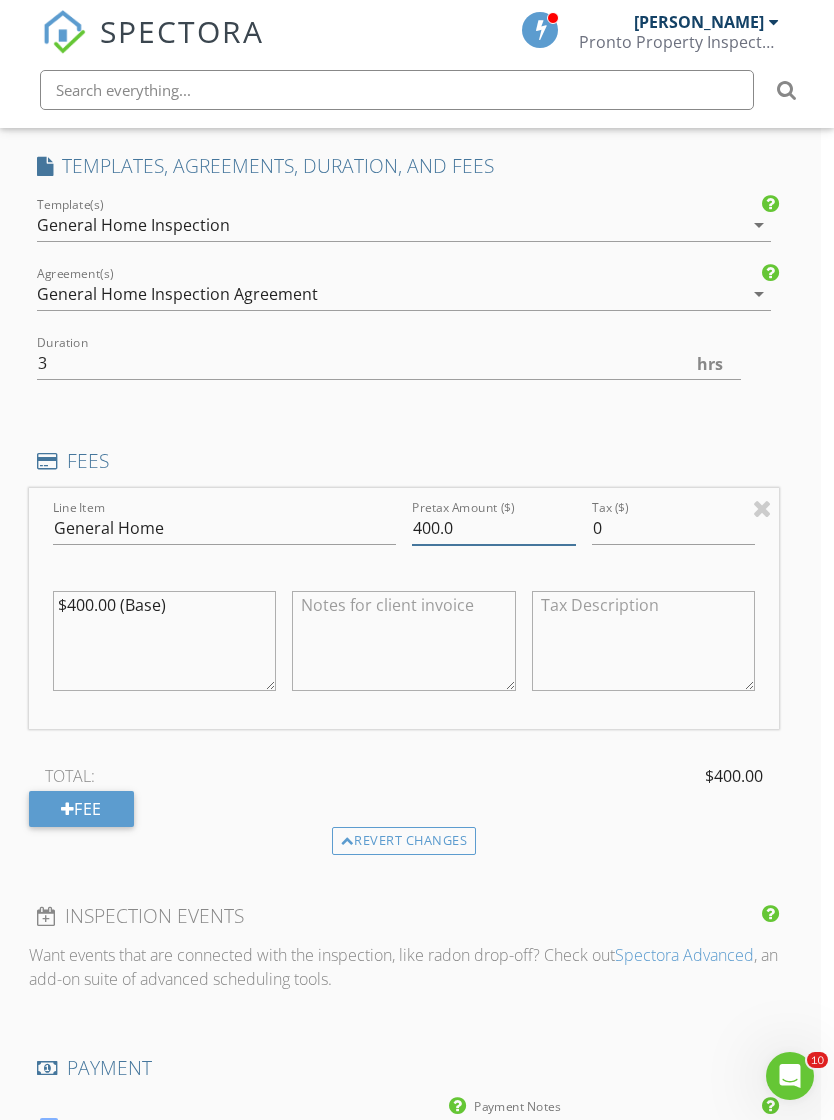 click on "400.0" at bounding box center (494, 528) 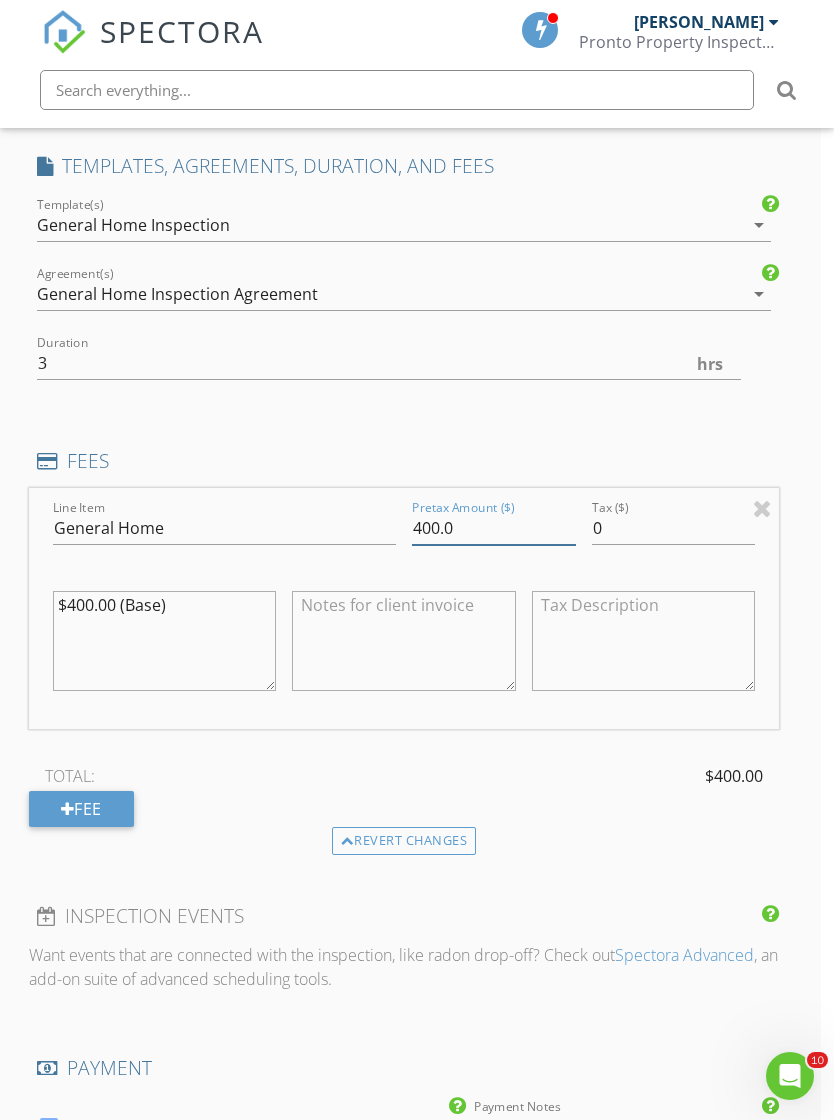 scroll, scrollTop: 1650, scrollLeft: 12, axis: both 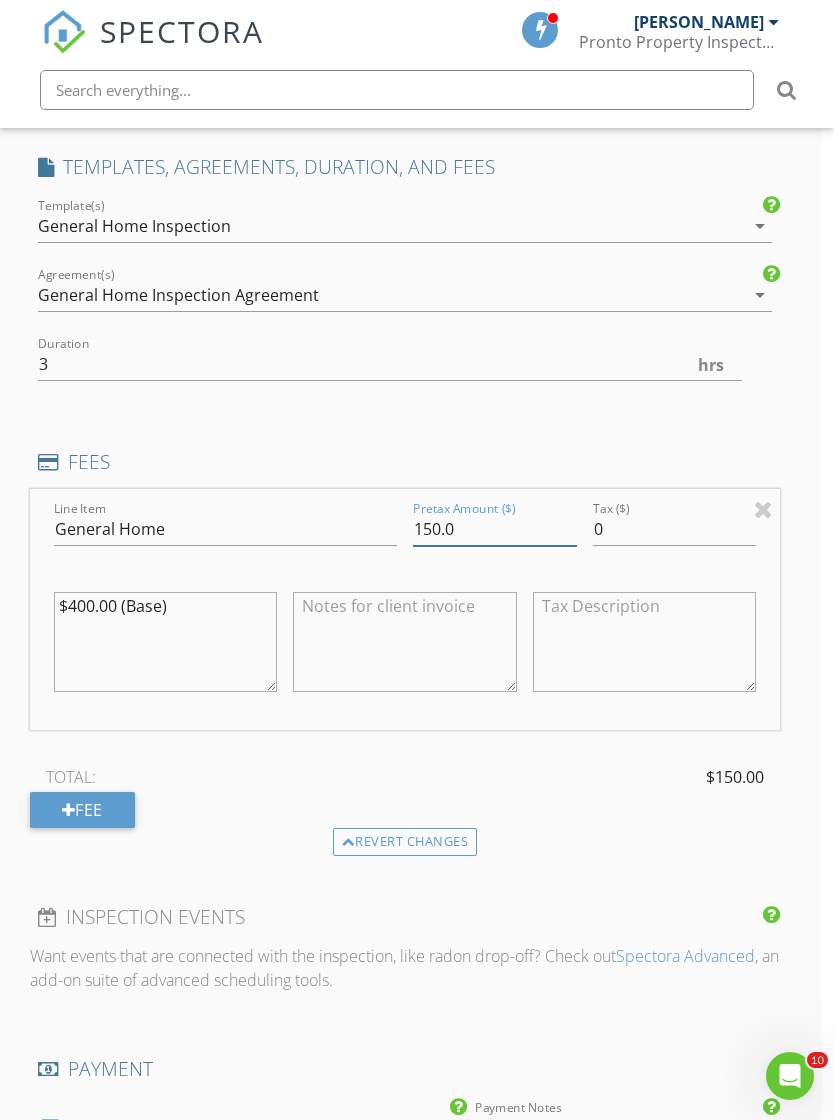 click on "150.0" at bounding box center (495, 529) 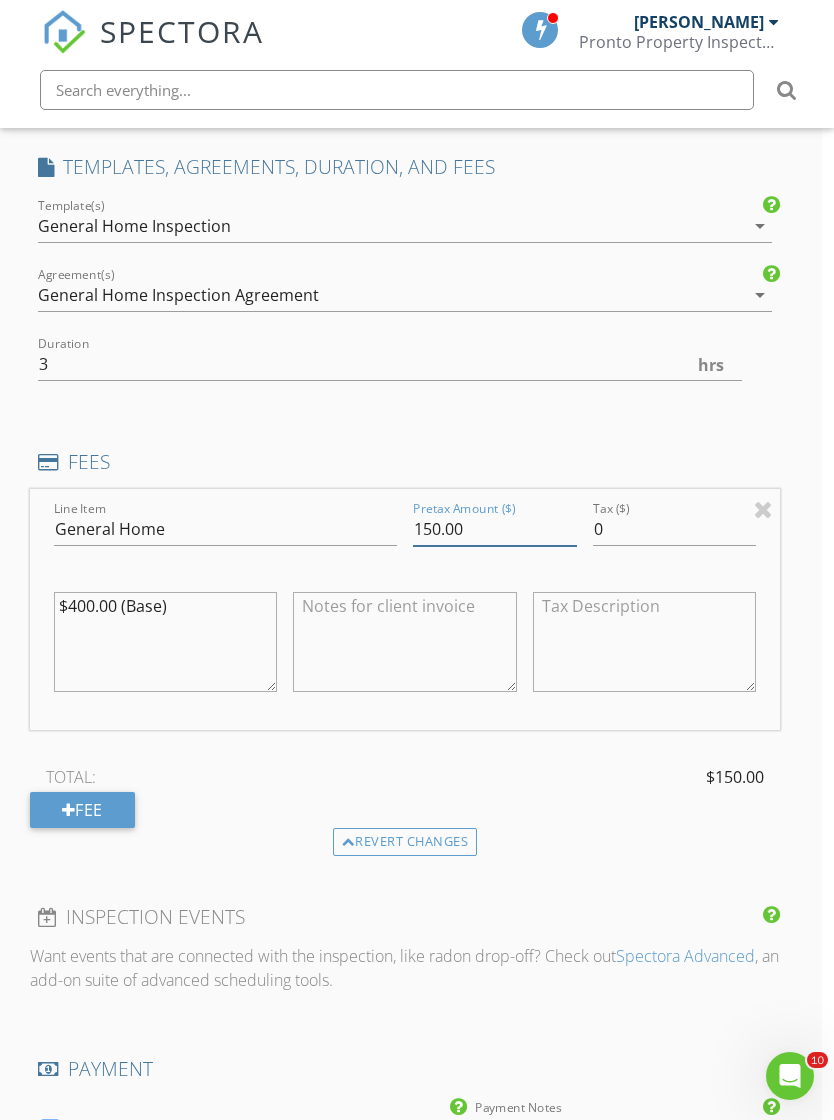 type on "150.00" 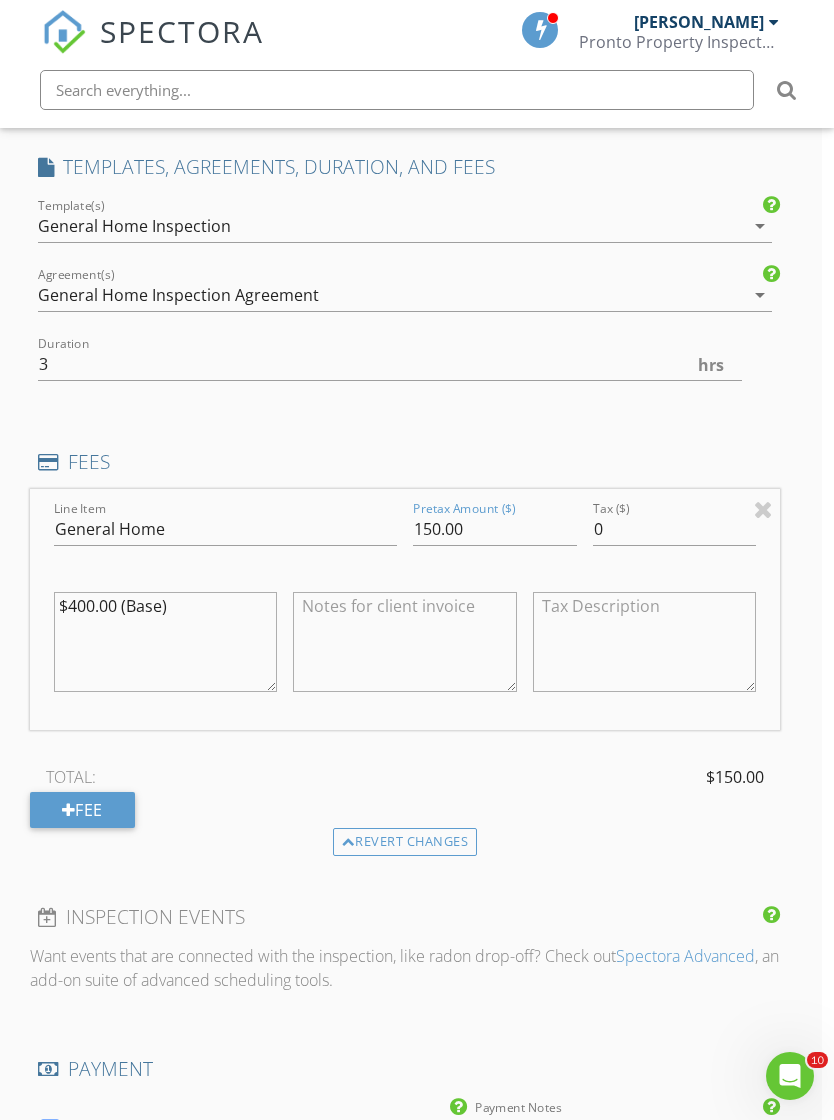 click on "$400.00 (Base)" at bounding box center [166, 642] 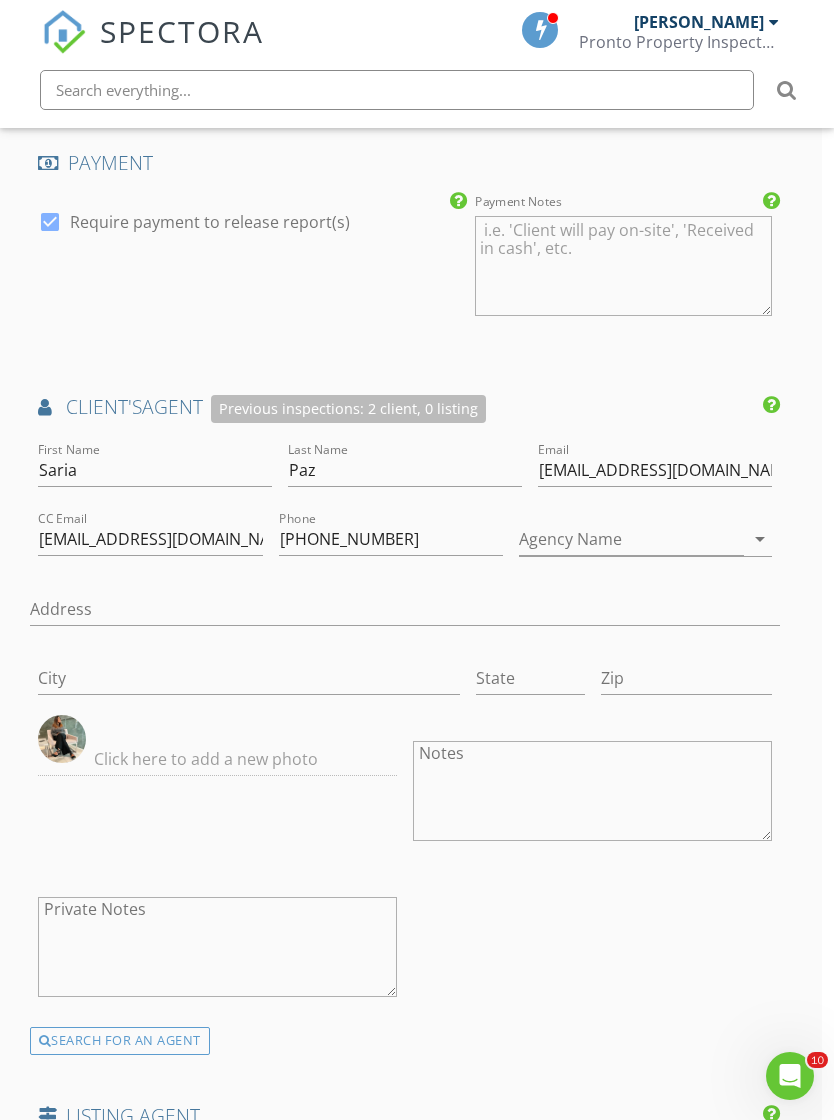 scroll, scrollTop: 2549, scrollLeft: 12, axis: both 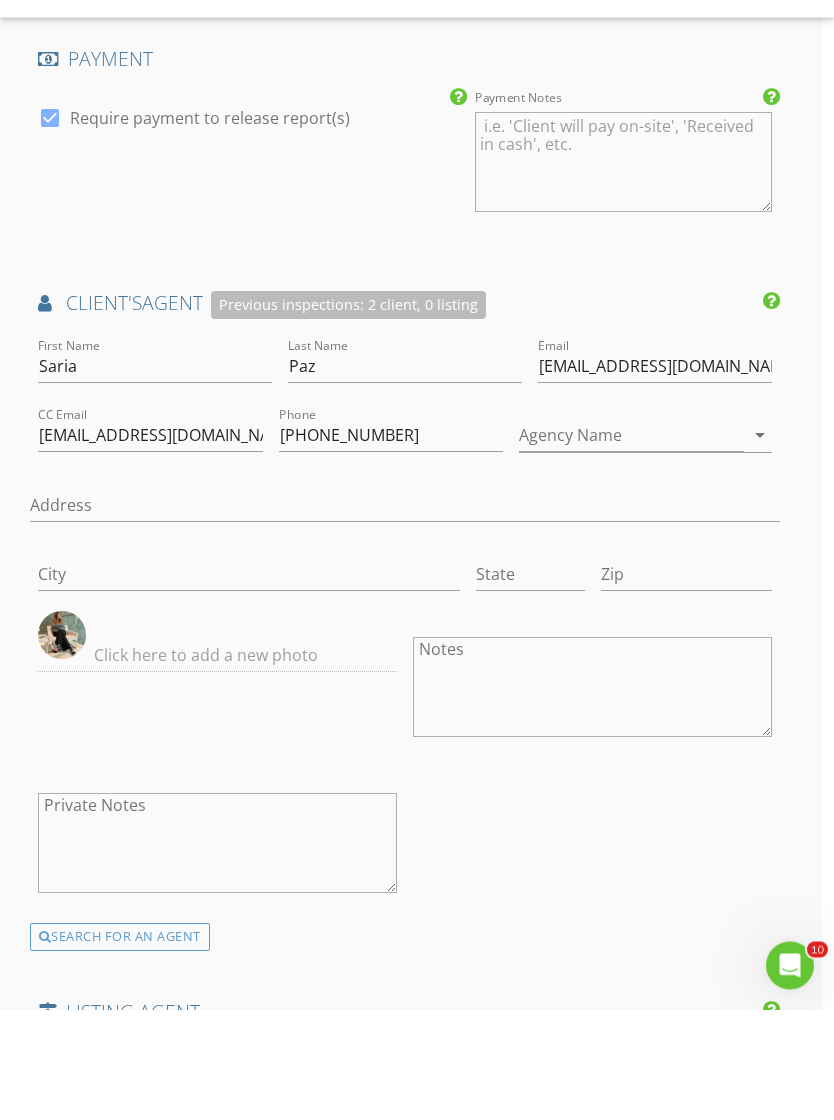 type on "$150.00 (Base)" 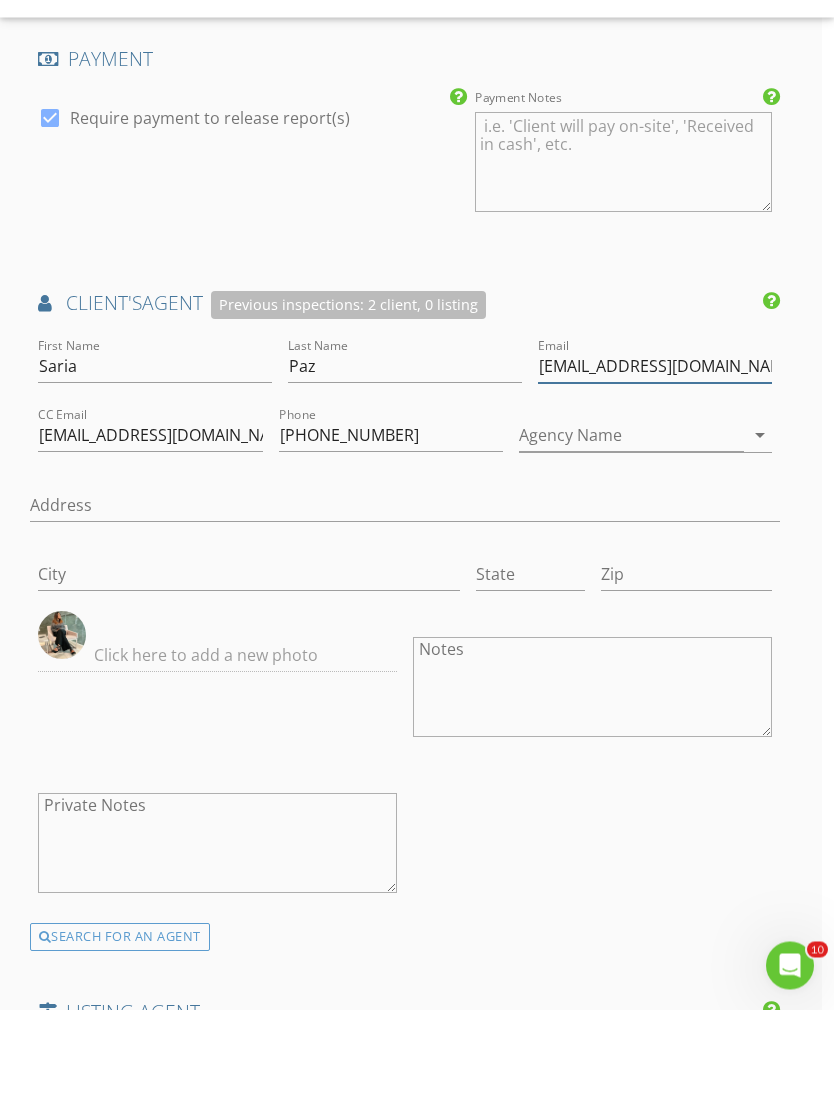 click on "[EMAIL_ADDRESS][DOMAIN_NAME]" at bounding box center [655, 477] 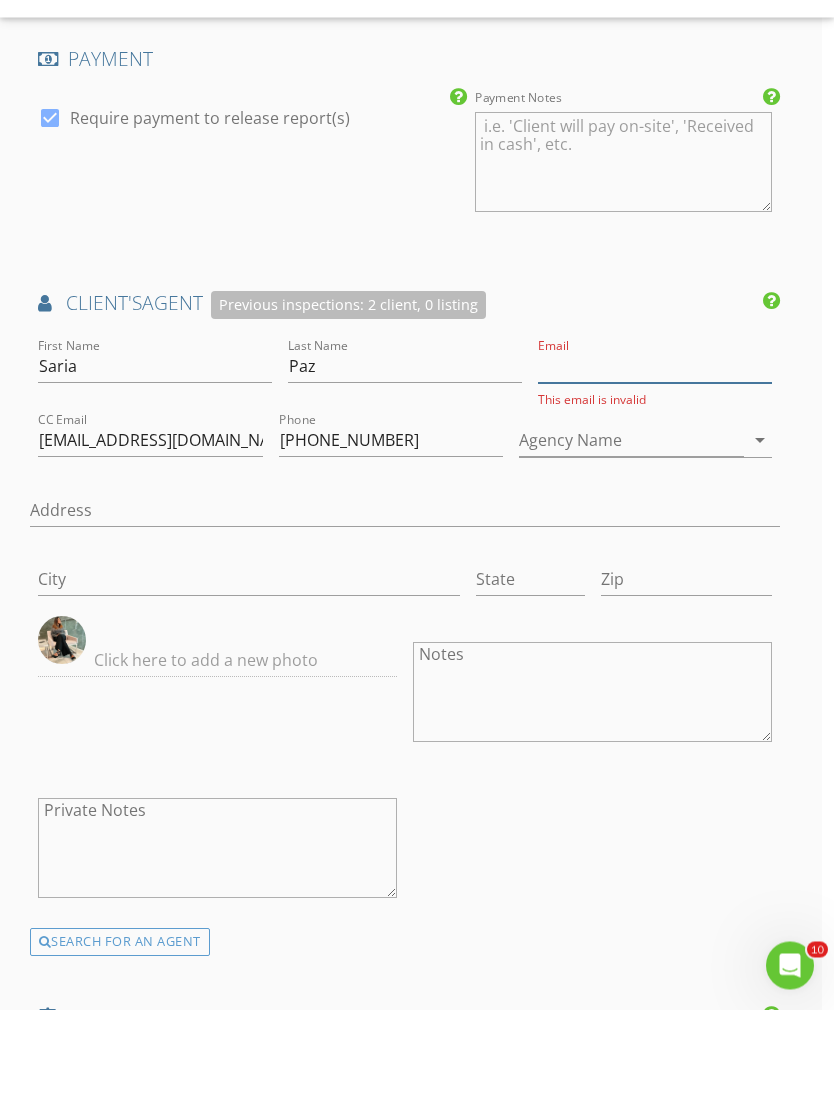 type 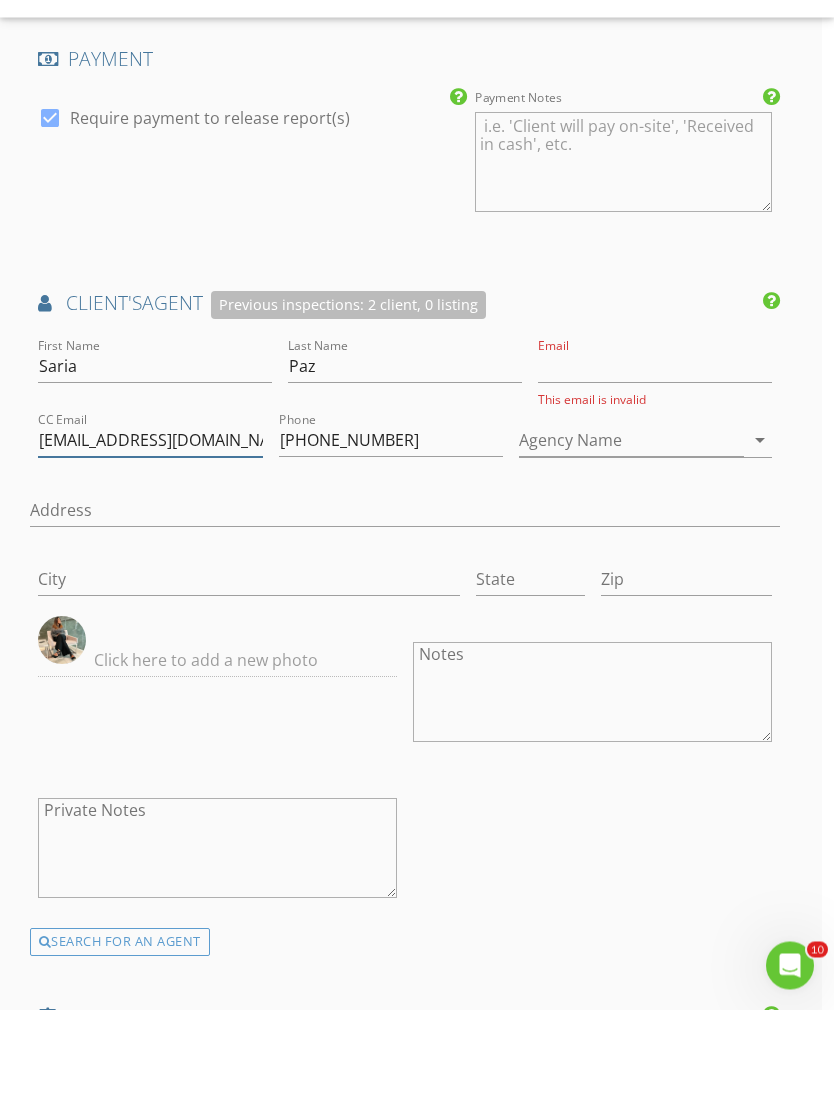 click on "Saria@bestofluxuryrealty.com" at bounding box center [150, 551] 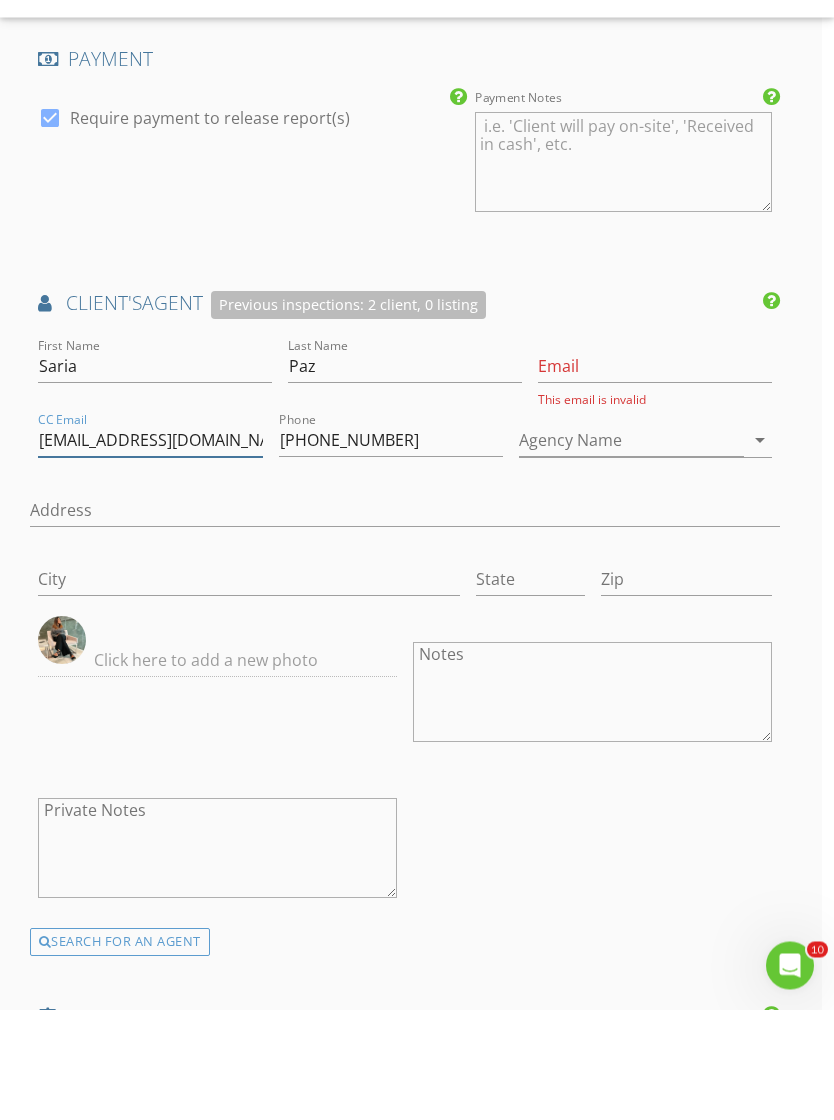 click on "Saria@bestofluxuryrealty.com" at bounding box center [150, 551] 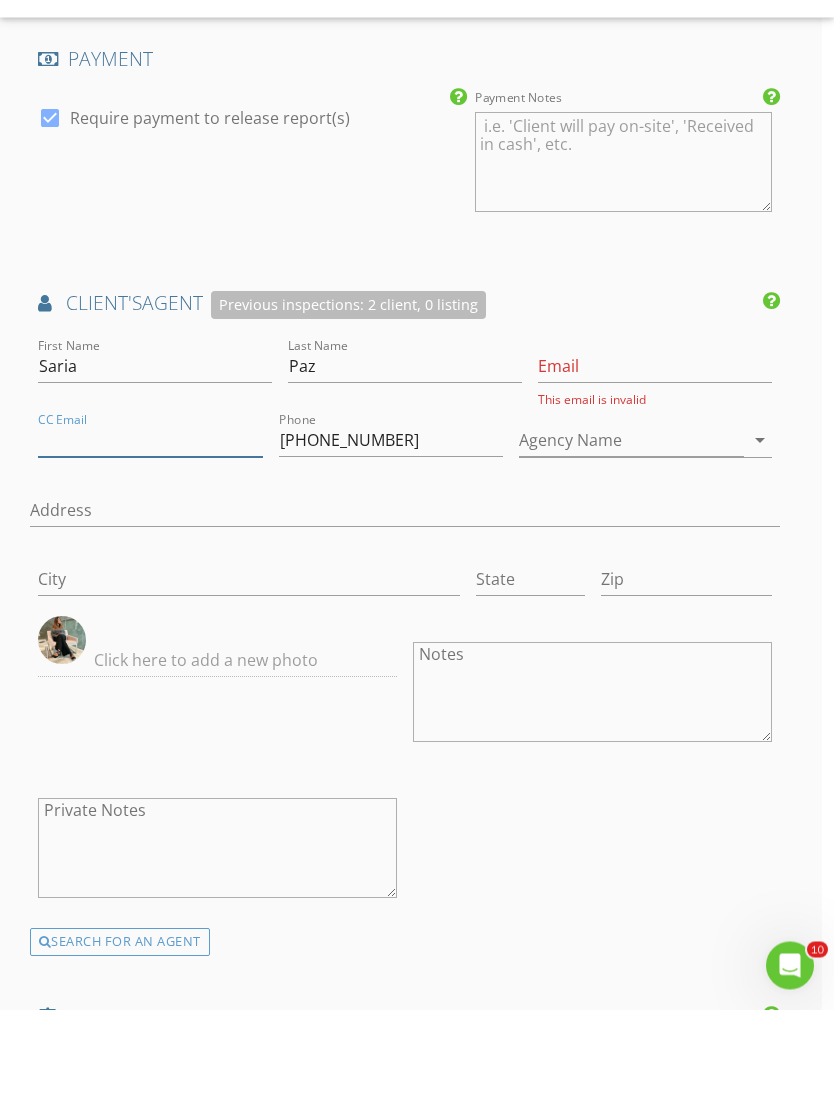 type 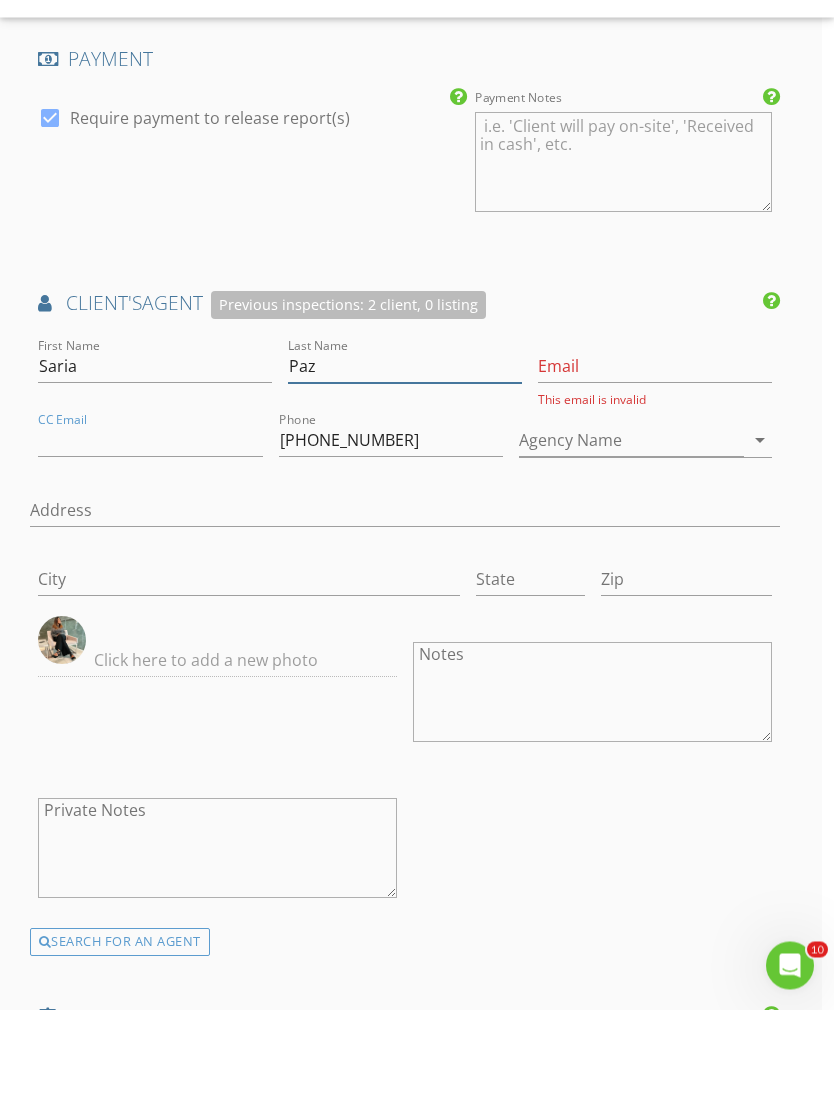 click on "Paz" at bounding box center (405, 477) 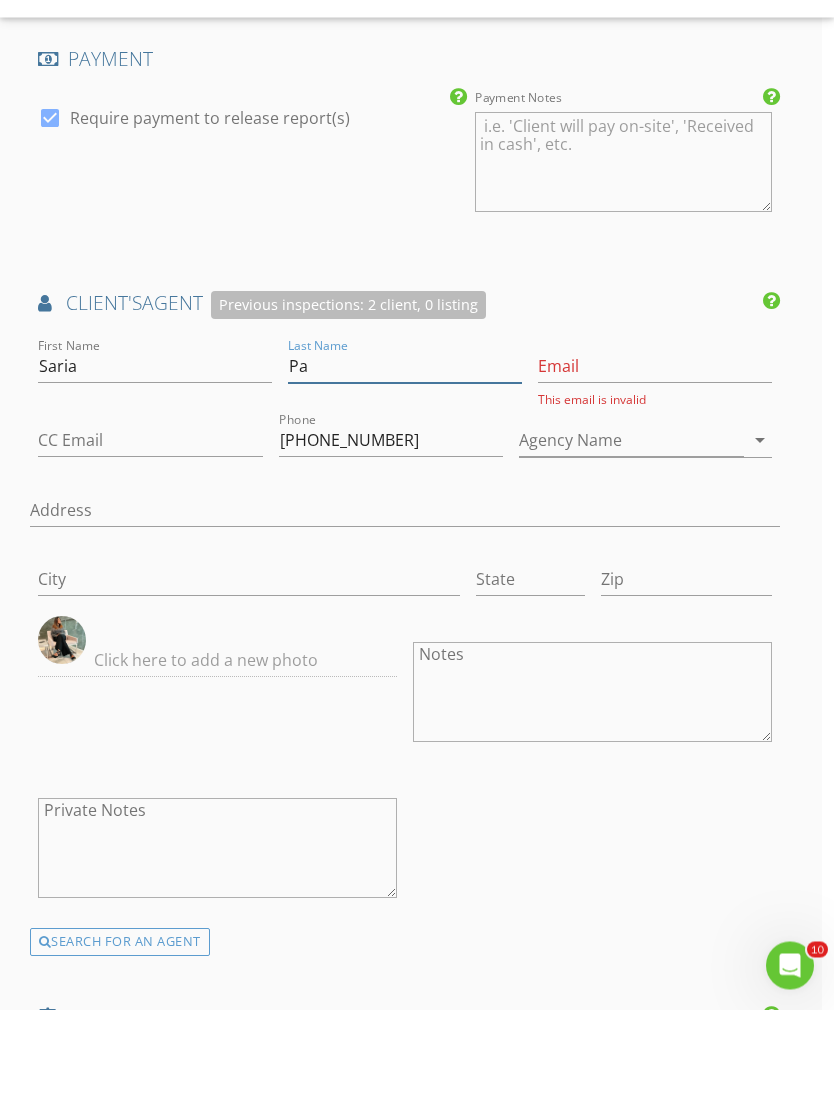type on "P" 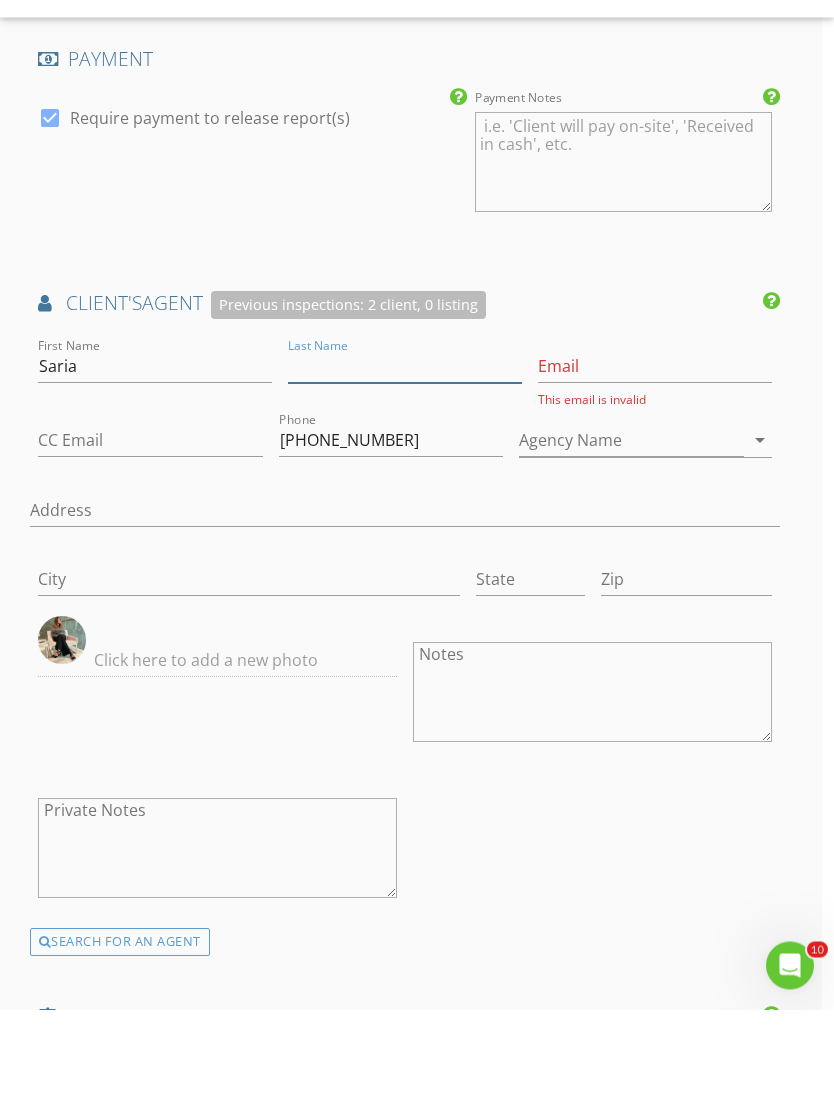 type 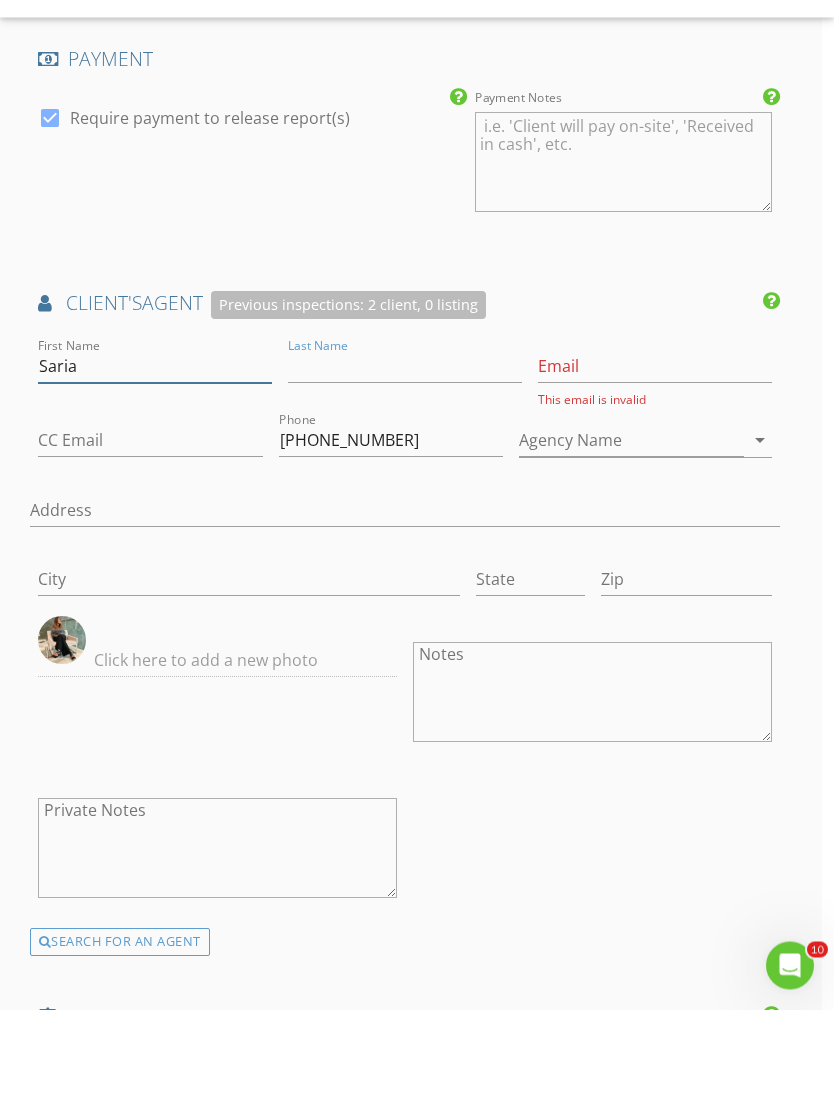 click on "Saria" at bounding box center (155, 477) 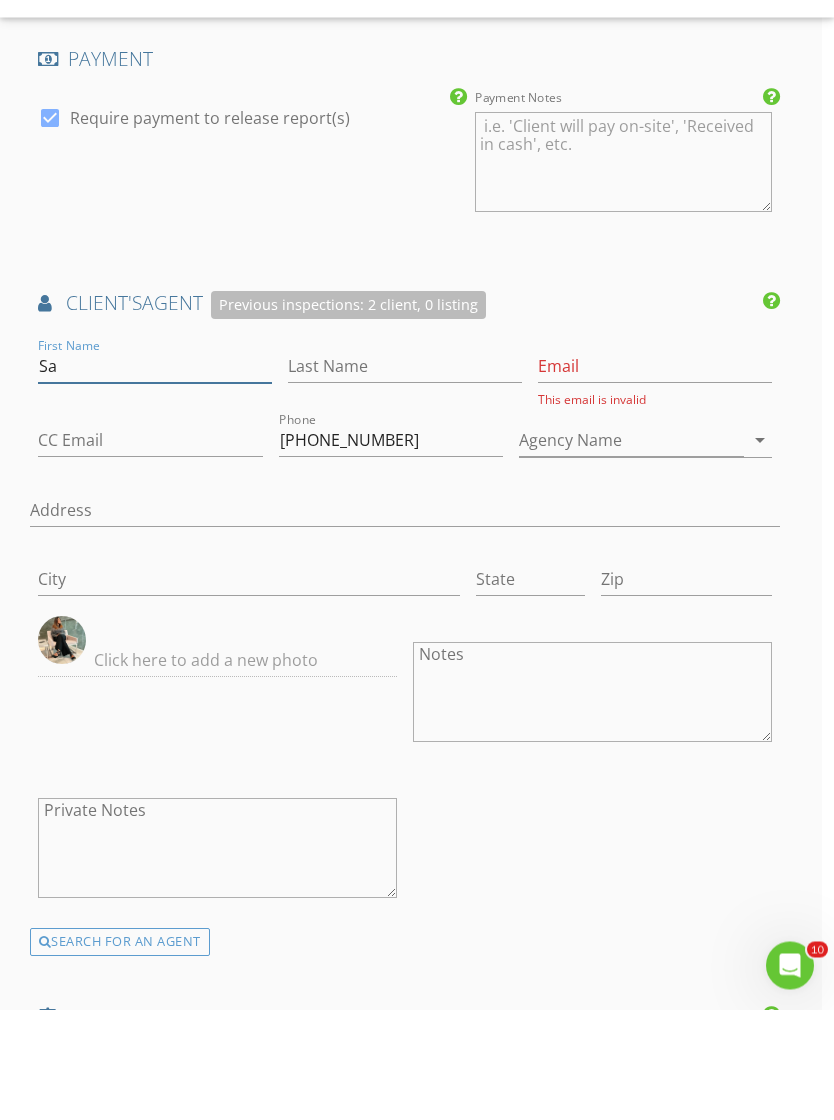 type on "S" 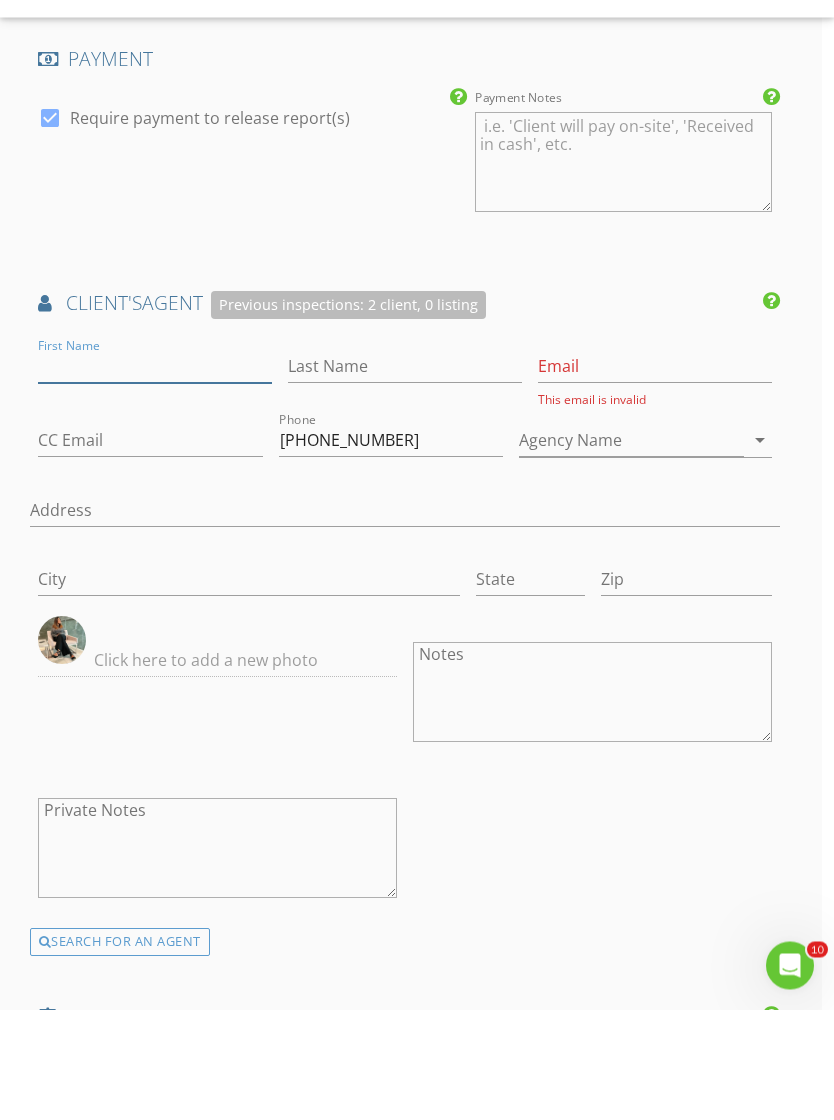 type 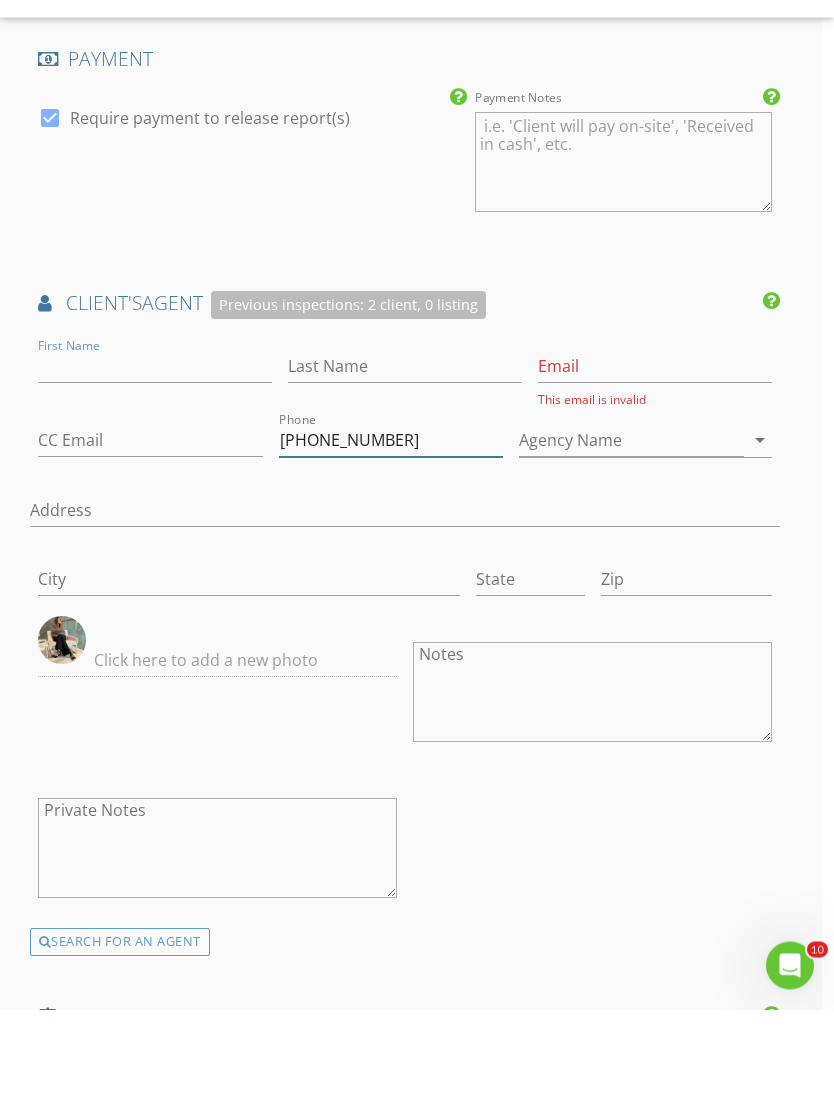 click on "[PHONE_NUMBER]" at bounding box center (391, 551) 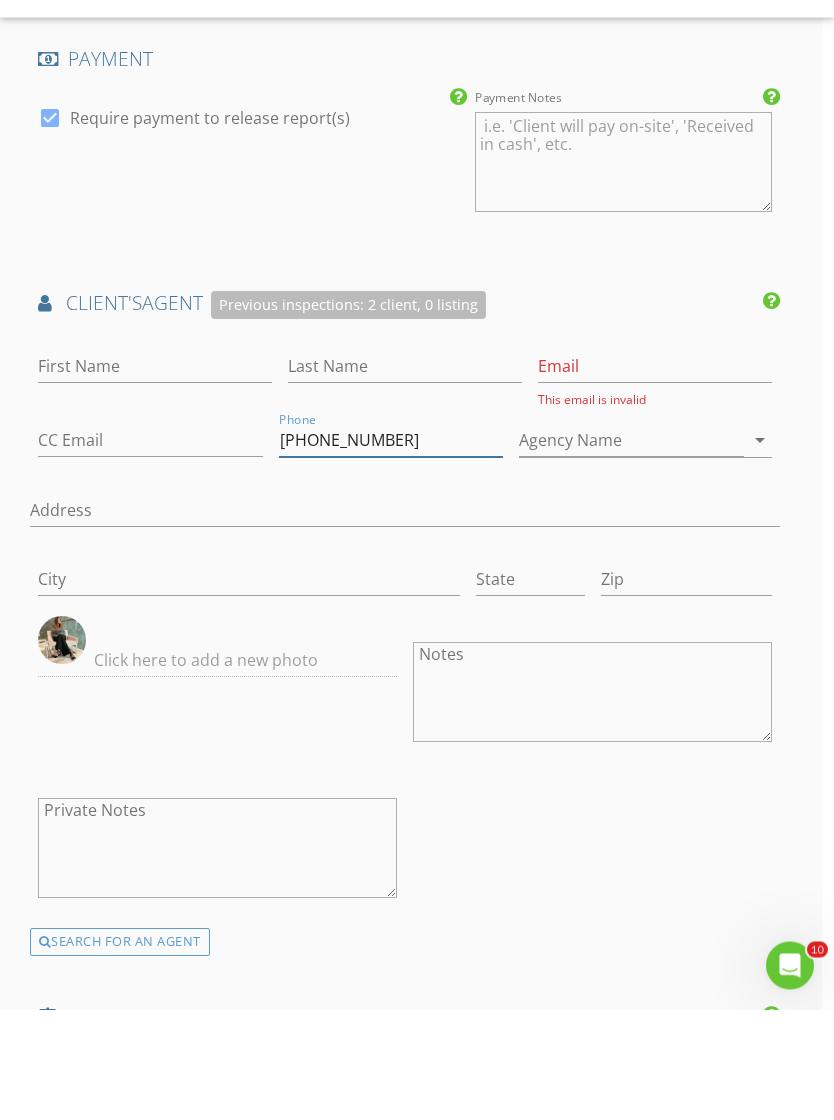 click on "[PHONE_NUMBER]" at bounding box center (391, 551) 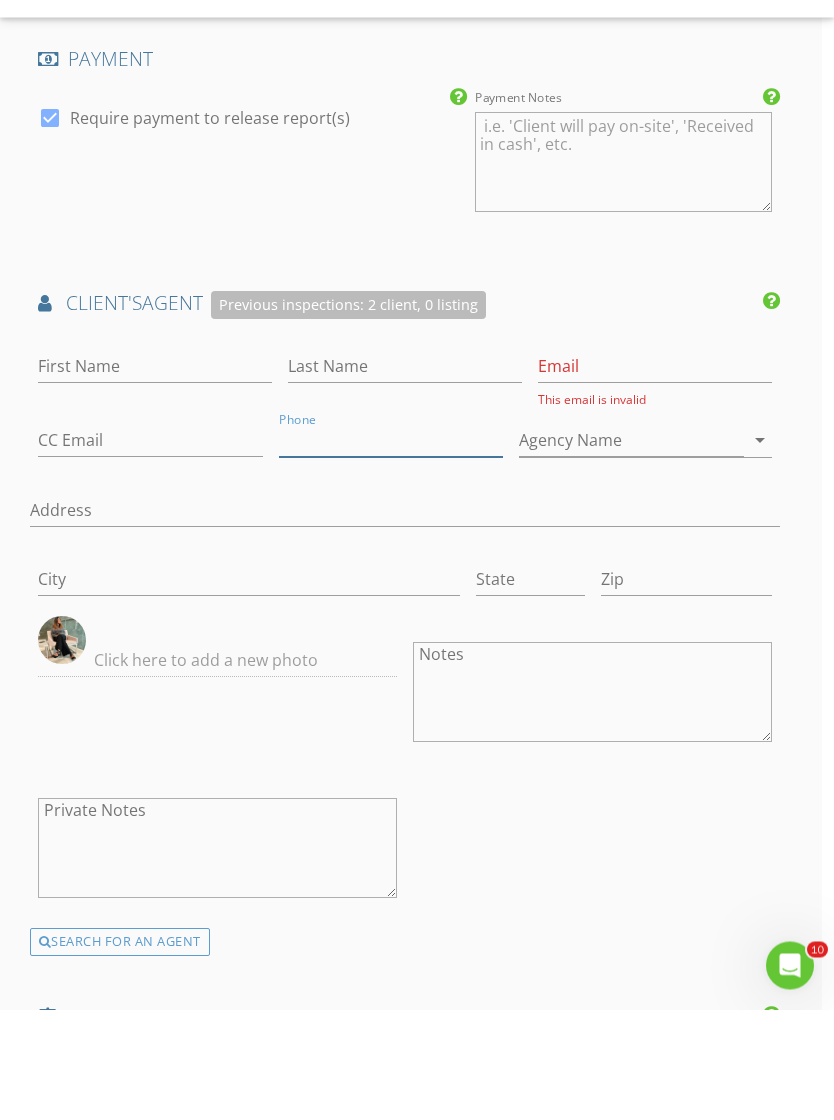 type 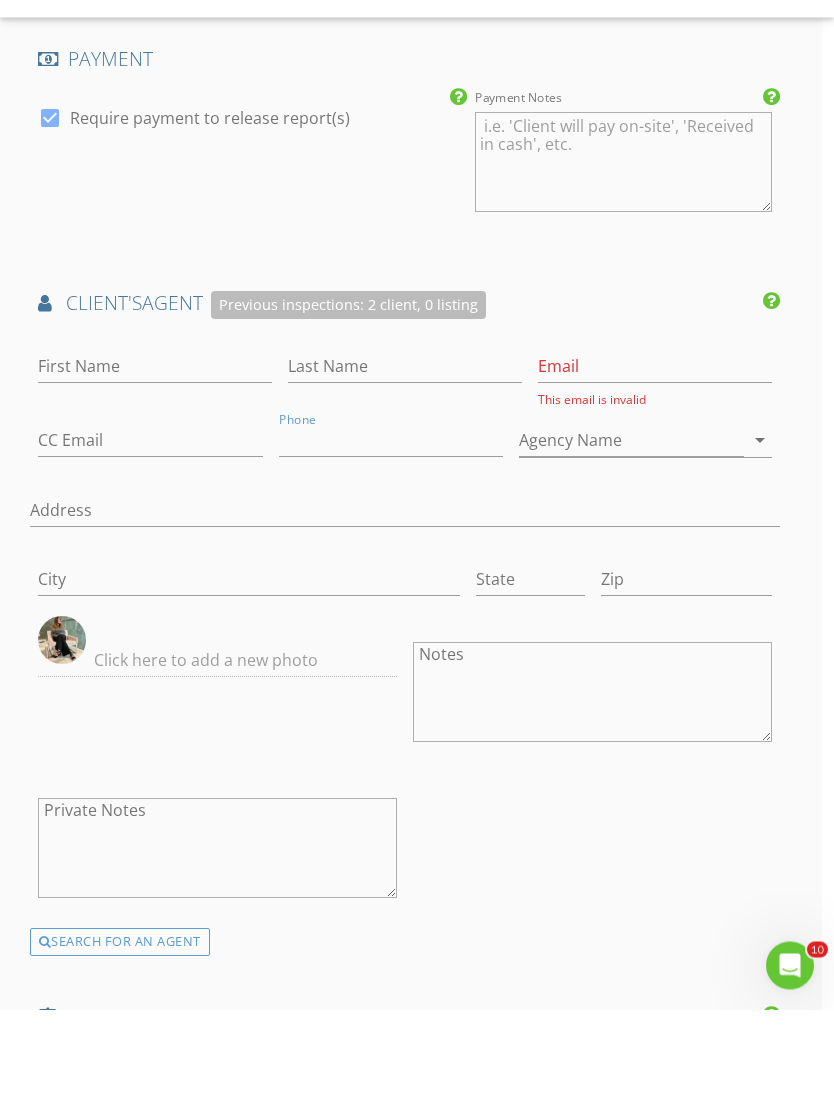 click on "New Inspection
Click here to use the New Order Form
INSPECTOR(S)
check_box   Jean Carlos Espejo   PRIMARY   Jean Carlos Espejo arrow_drop_down   check_box_outline_blank Jean Carlos Espejo specifically requested
Date/Time
06/05/2025 10:00 AM
Location
Address Search       Address 5641 NW 5th Ct   Unit   City Miami   State FL   Zip 33127   County Miami-Dade     Square Feet 1256   Year Built 1940   Foundation arrow_drop_down     Jean Carlos Espejo     15.8 miles     (26 minutes)
client
check_box Enable Client CC email for this inspection   Client Search     check_box_outline_blank Client is a Company/Organization     First Name Saria   Last Name Paz   Email saria@bestofluxuryrealty.com   CC Email   Phone 954-608-2656   Address   City   State   Zip       Notes   Private Notes
ADD ADDITIONAL client" at bounding box center [405, -168] 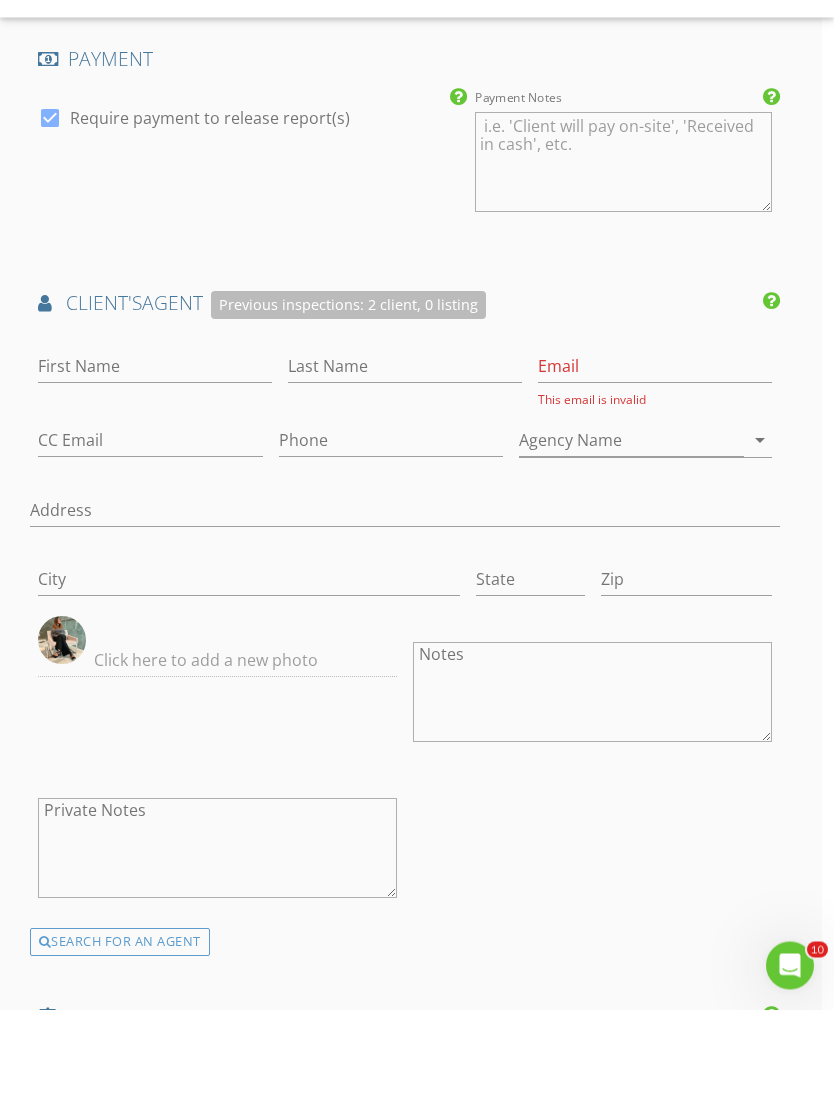 scroll, scrollTop: 2660, scrollLeft: 13, axis: both 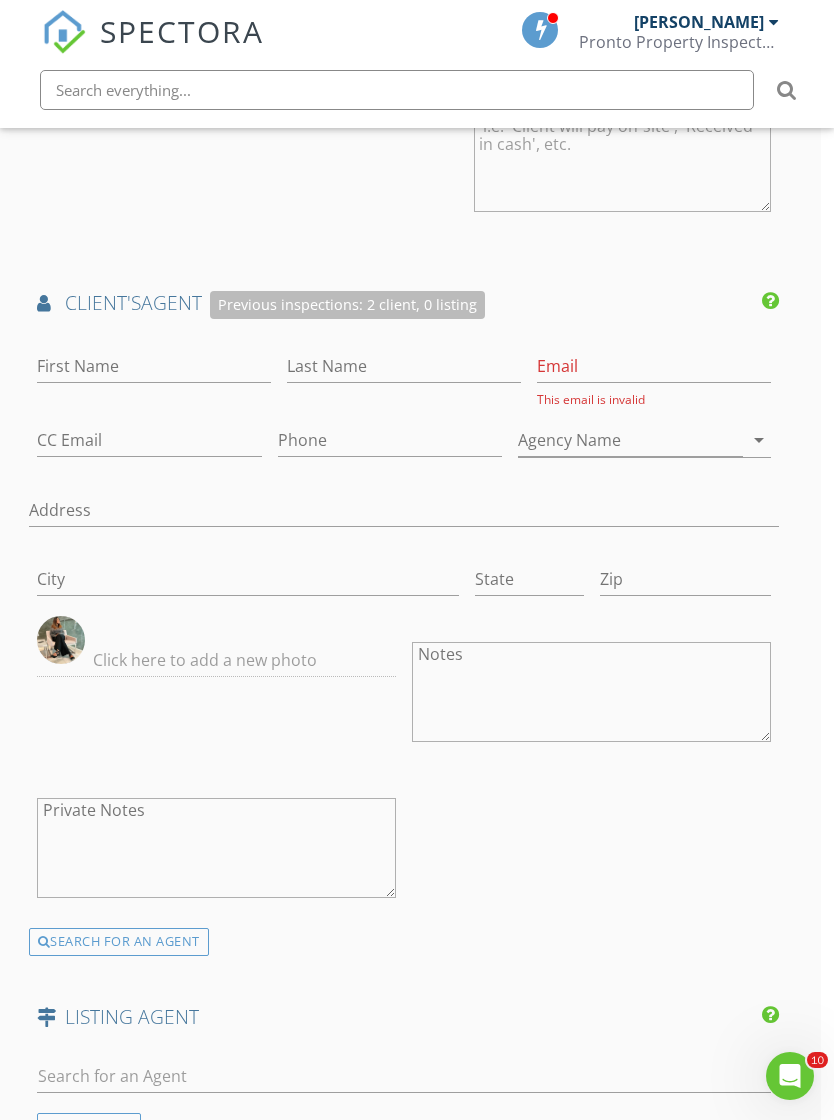 click on "New Inspection
Click here to use the New Order Form
INSPECTOR(S)
check_box   Jean Carlos Espejo   PRIMARY   Jean Carlos Espejo arrow_drop_down   check_box_outline_blank Jean Carlos Espejo specifically requested
Date/Time
06/05/2025 10:00 AM
Location
Address Search       Address 5641 NW 5th Ct   Unit   City Miami   State FL   Zip 33127   County Miami-Dade     Square Feet 1256   Year Built 1940   Foundation arrow_drop_down     Jean Carlos Espejo     15.8 miles     (26 minutes)
client
check_box Enable Client CC email for this inspection   Client Search     check_box_outline_blank Client is a Company/Organization     First Name Saria   Last Name Paz   Email saria@bestofluxuryrealty.com   CC Email   Phone 954-608-2656   Address   City   State   Zip       Notes   Private Notes
ADD ADDITIONAL client" at bounding box center (404, -279) 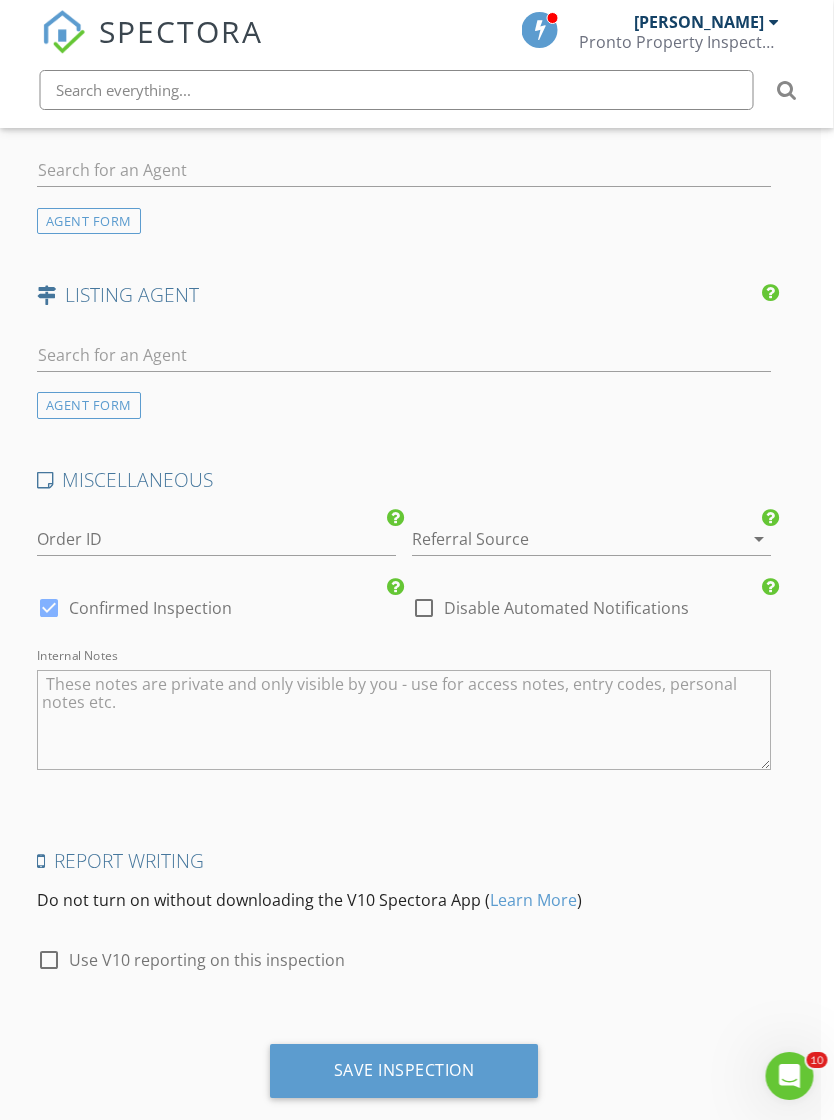 scroll, scrollTop: 2852, scrollLeft: 13, axis: both 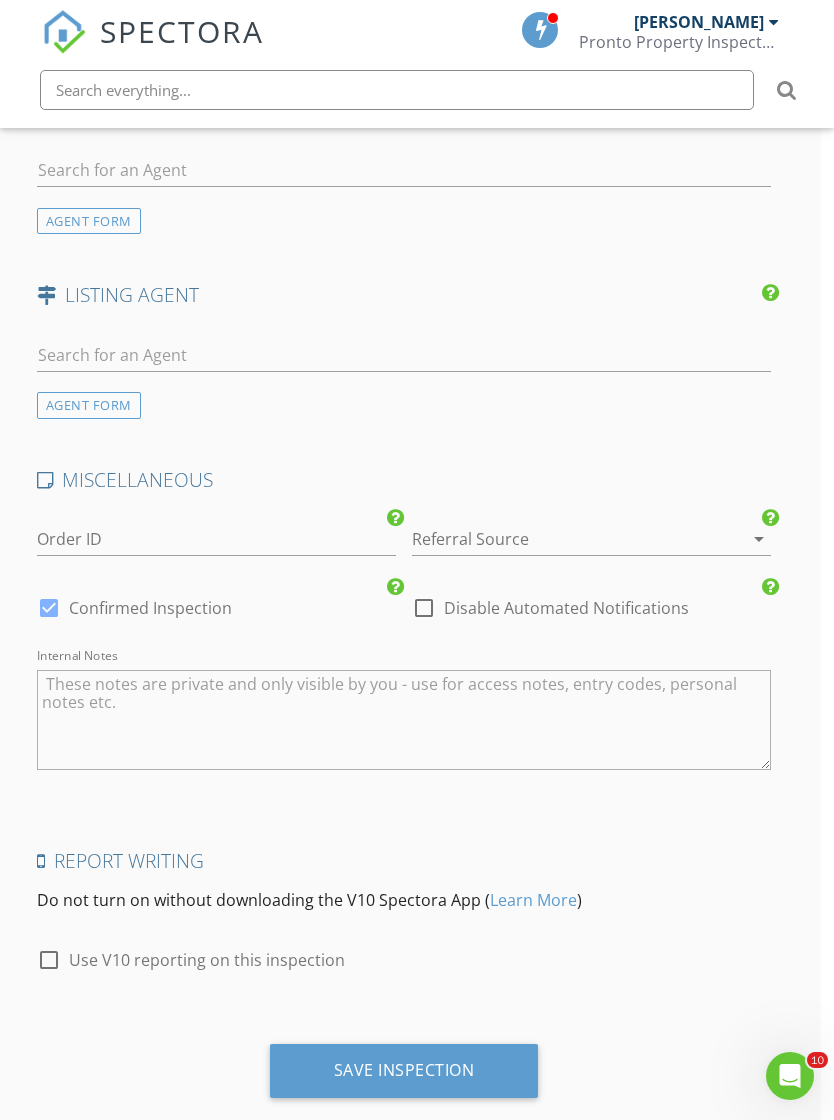 click on "Save Inspection" at bounding box center [404, 1070] 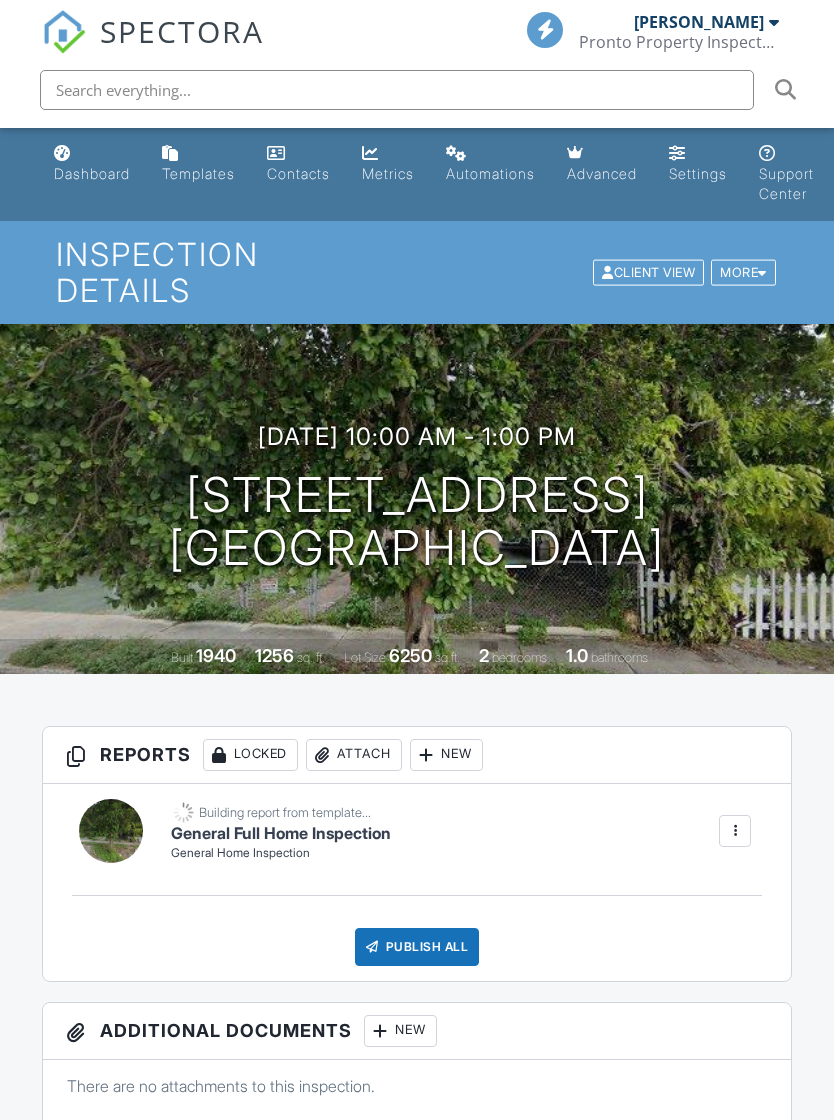 scroll, scrollTop: 0, scrollLeft: 0, axis: both 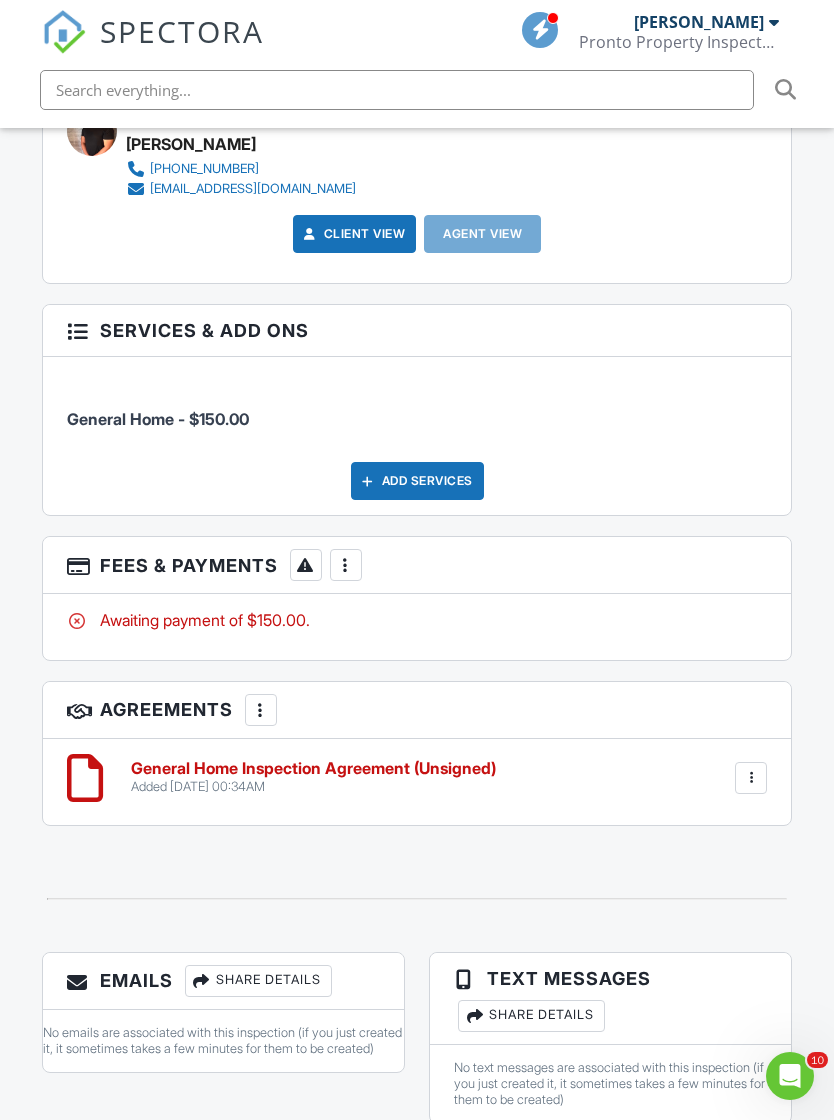click at bounding box center [751, 778] 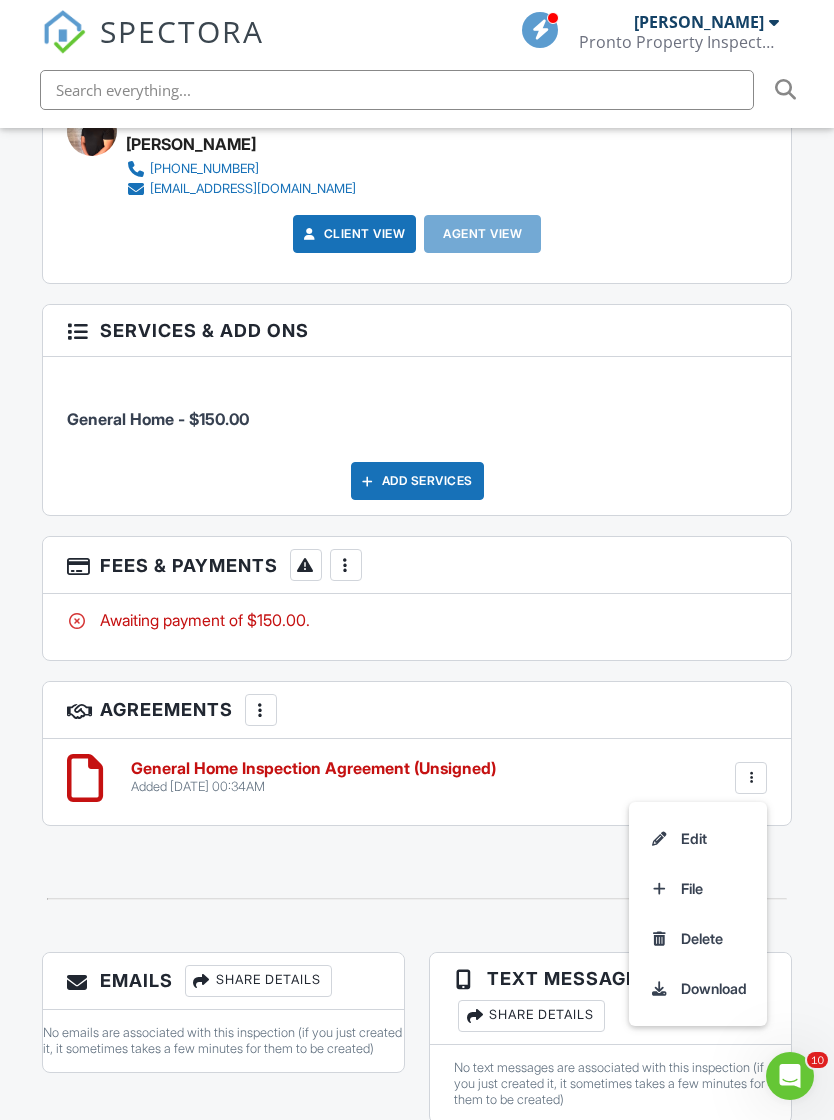 click on "Added 07/10/2025 00:34AM" at bounding box center [313, 787] 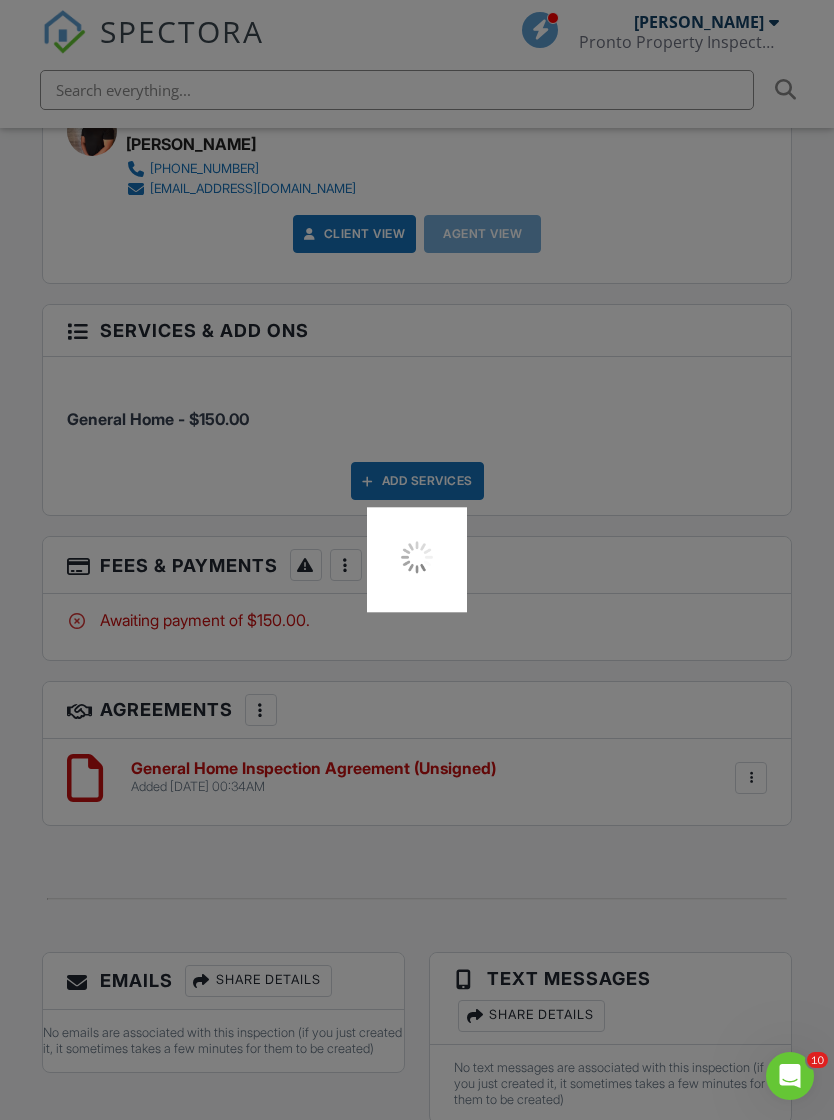 scroll, scrollTop: 2602, scrollLeft: 0, axis: vertical 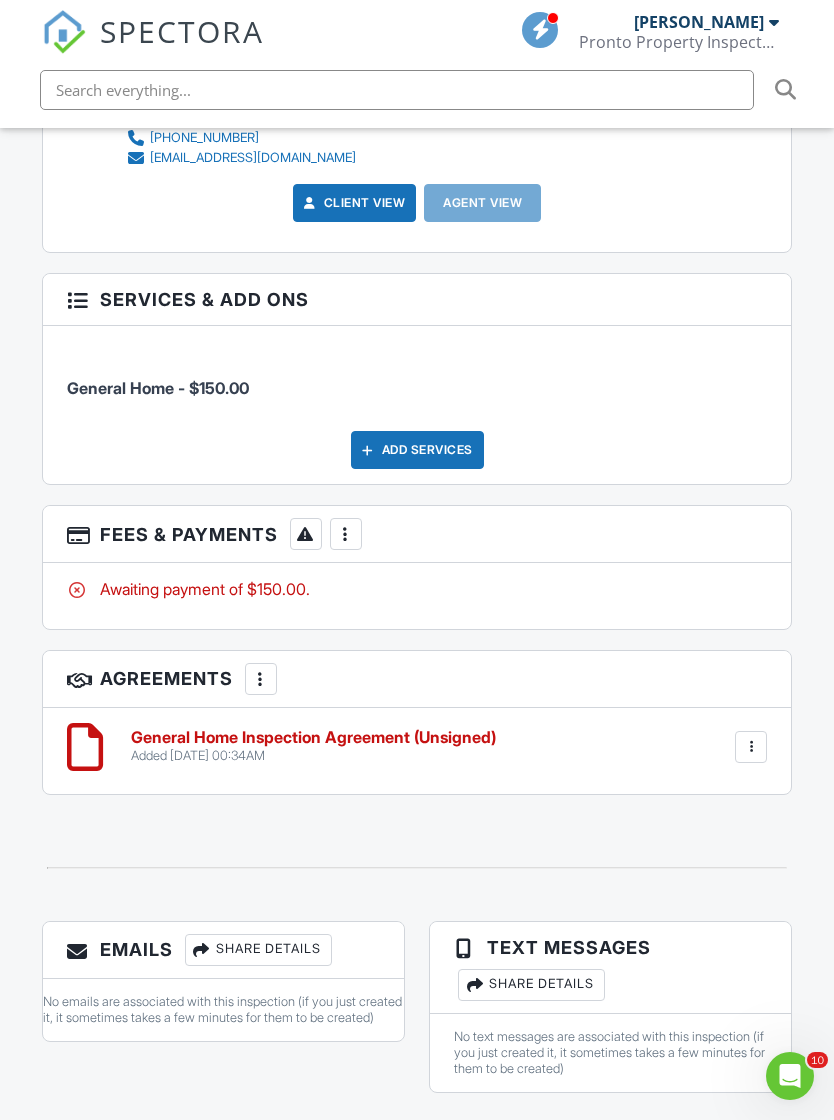 click on "More" at bounding box center (346, 534) 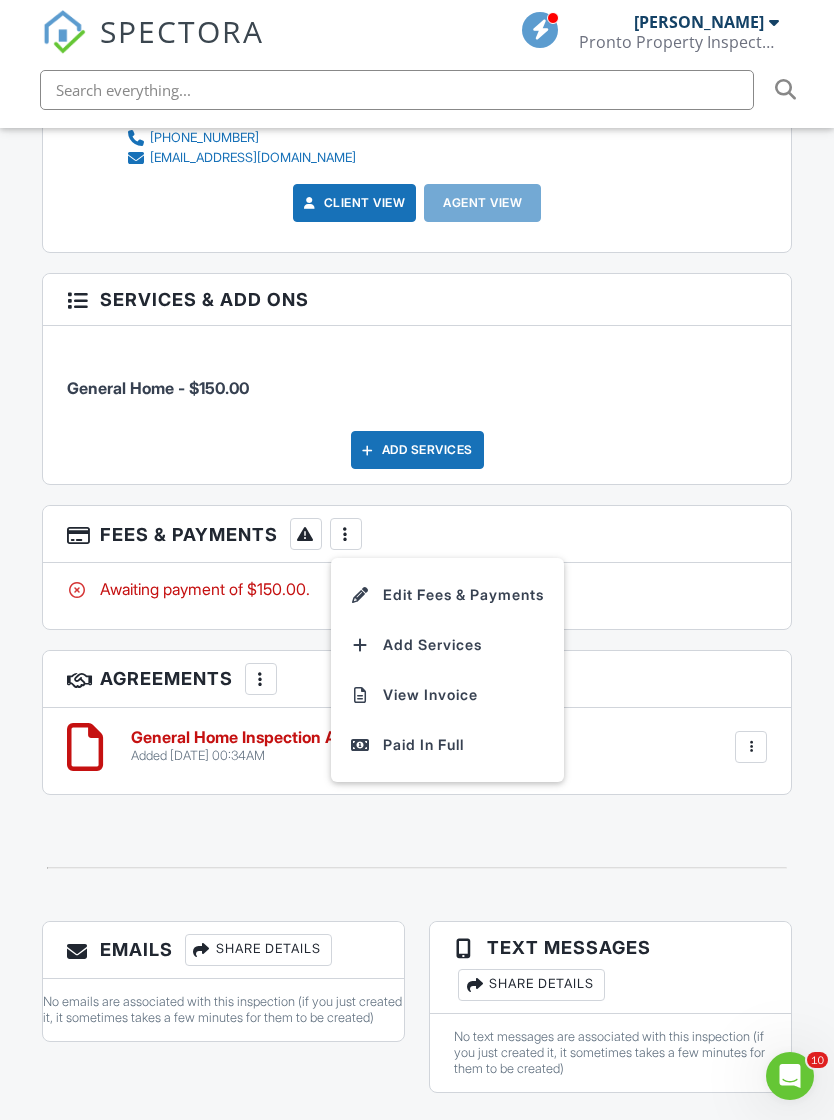 click on "Paid In Full" at bounding box center (447, 745) 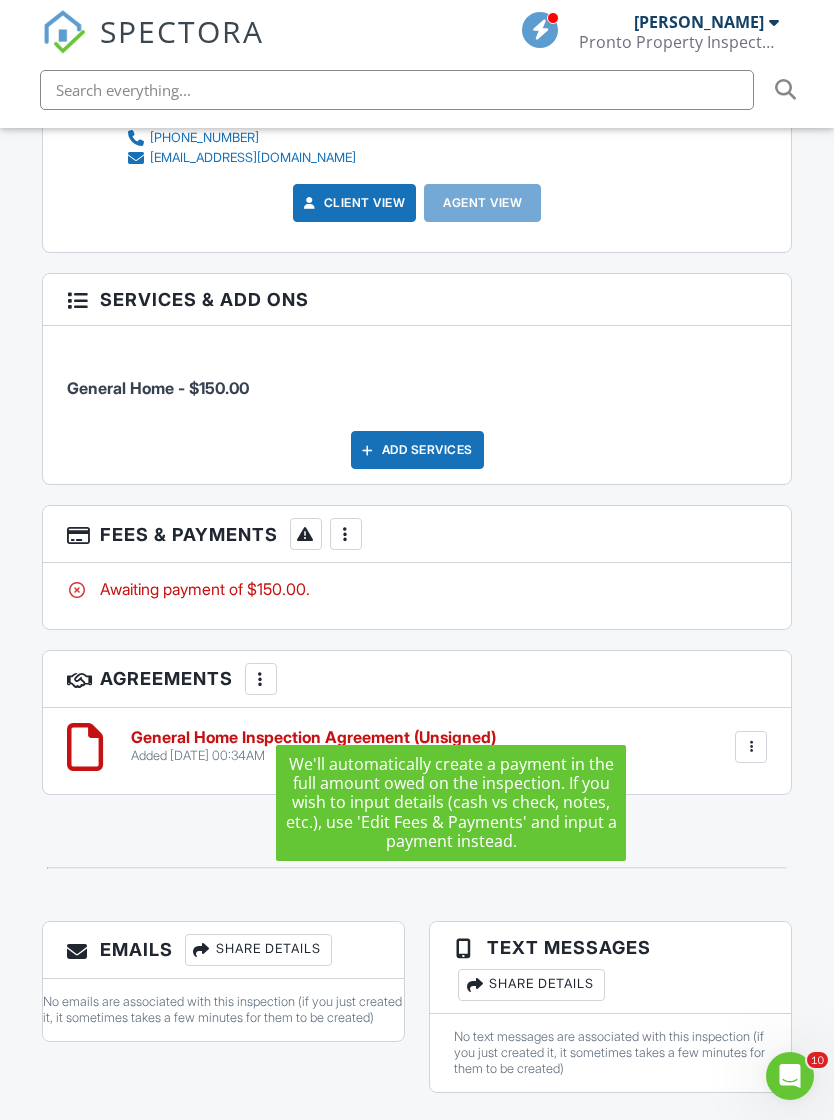 click at bounding box center [346, 534] 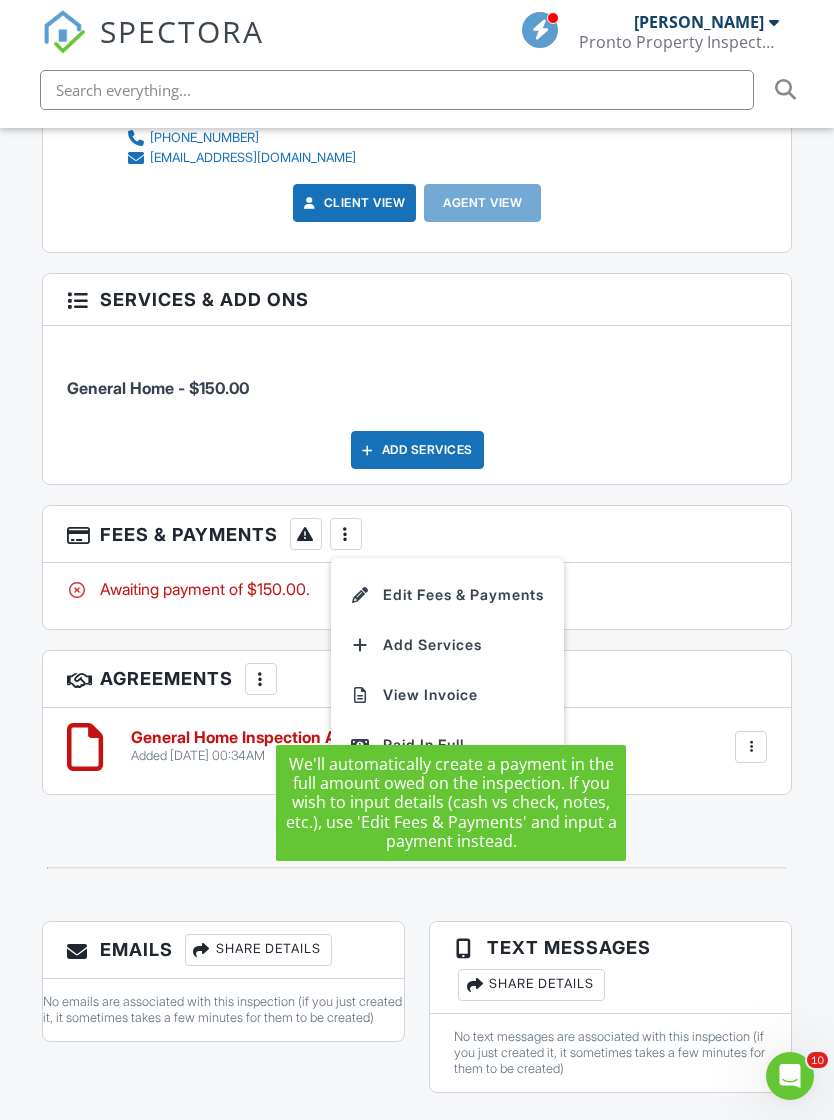 click on "Paid In Full" at bounding box center [447, 745] 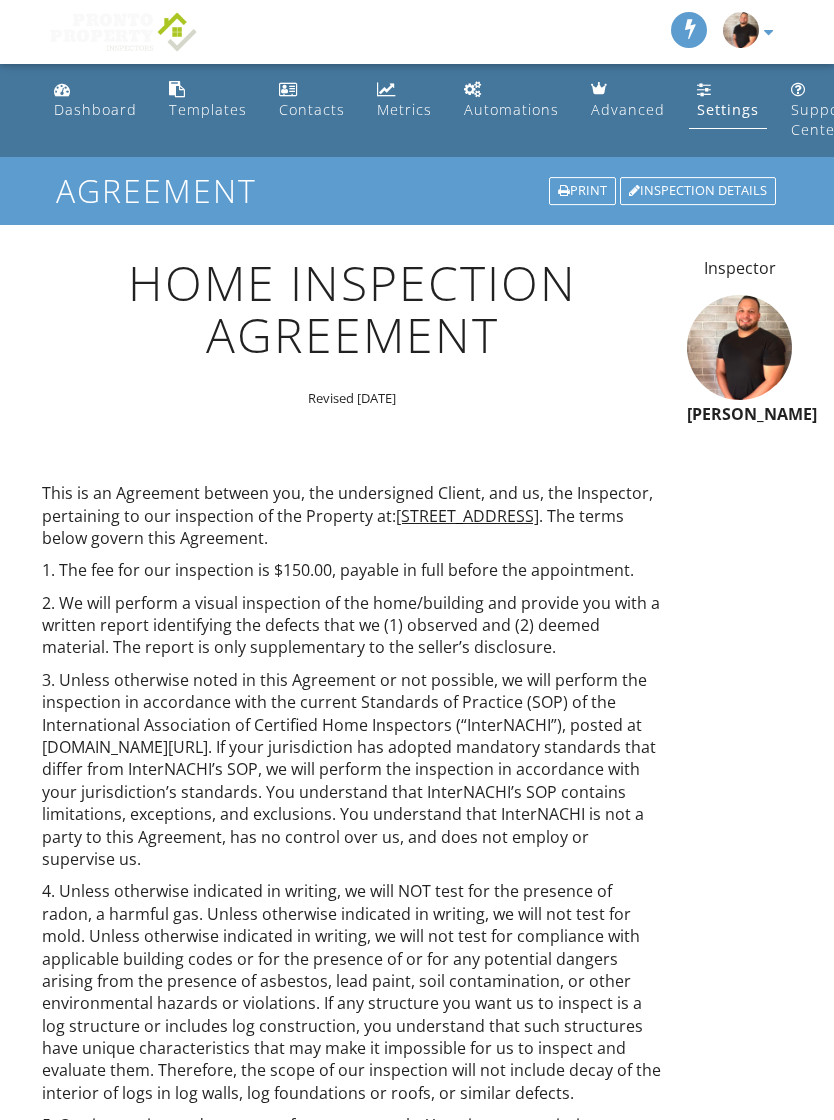 scroll, scrollTop: 0, scrollLeft: 0, axis: both 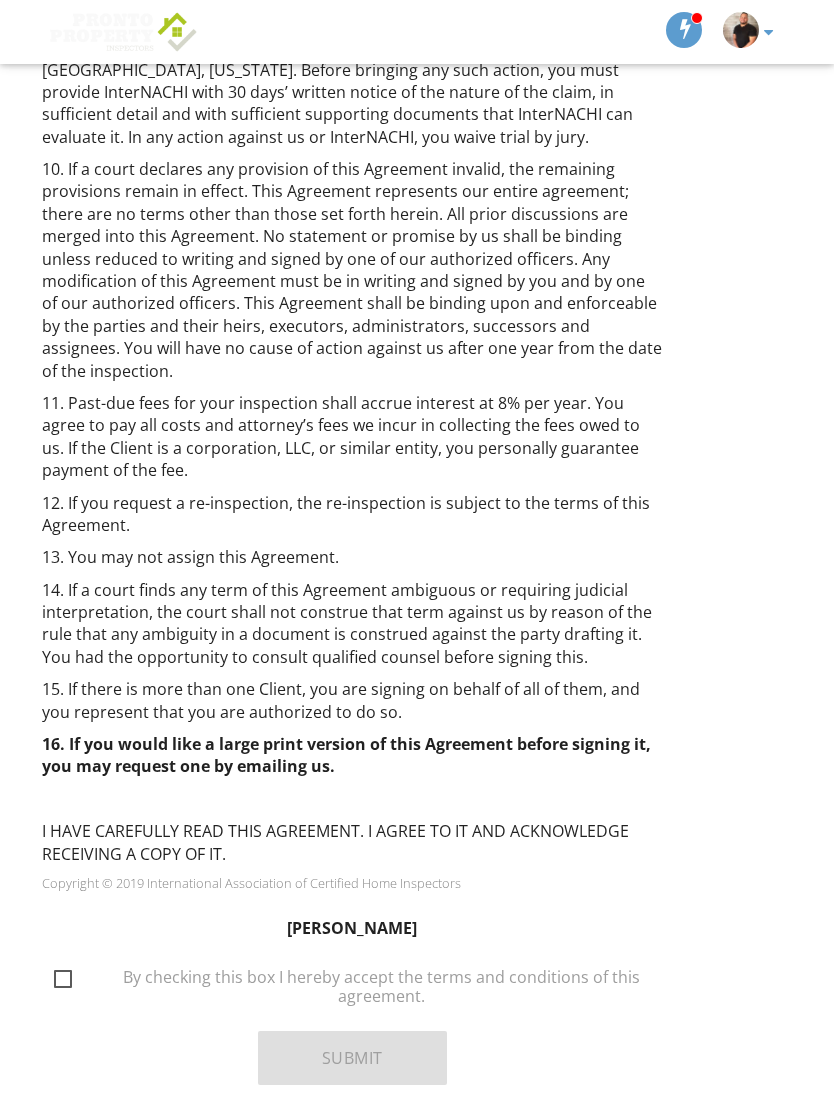 click on "By checking this box I hereby accept the terms and conditions of this agreement." at bounding box center (364, 980) 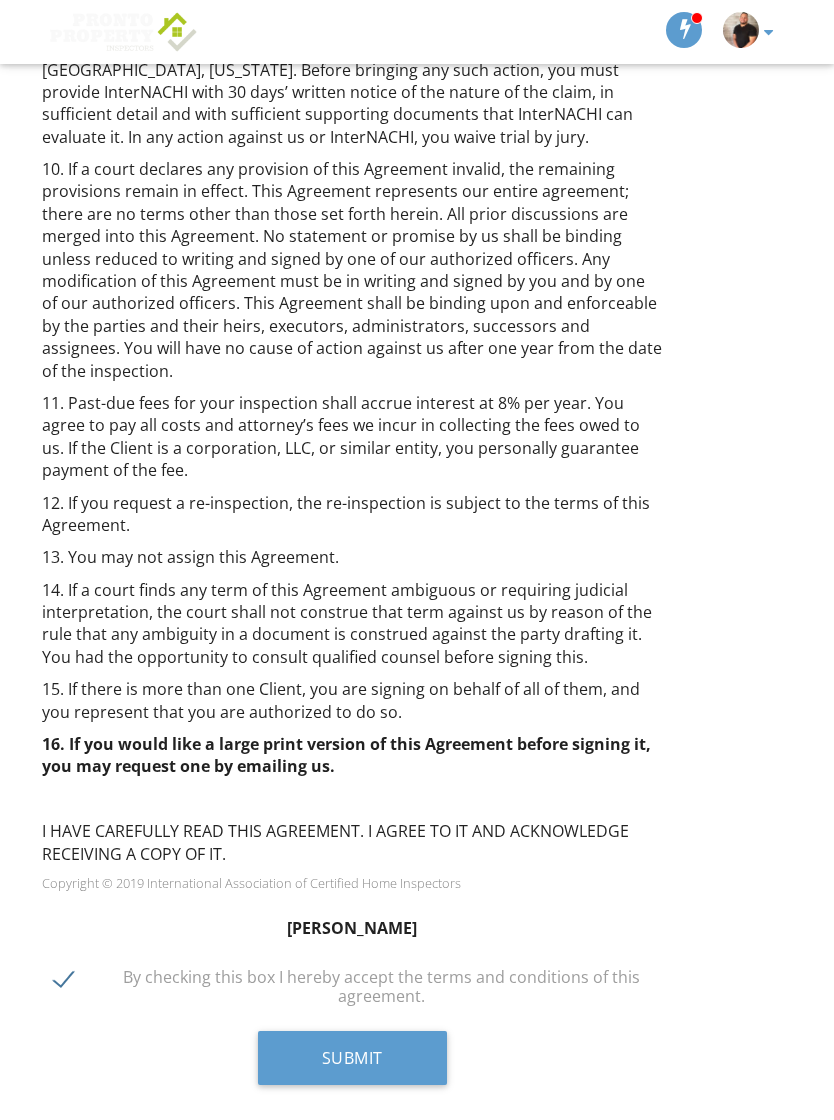 click on "Submit" at bounding box center [352, 1058] 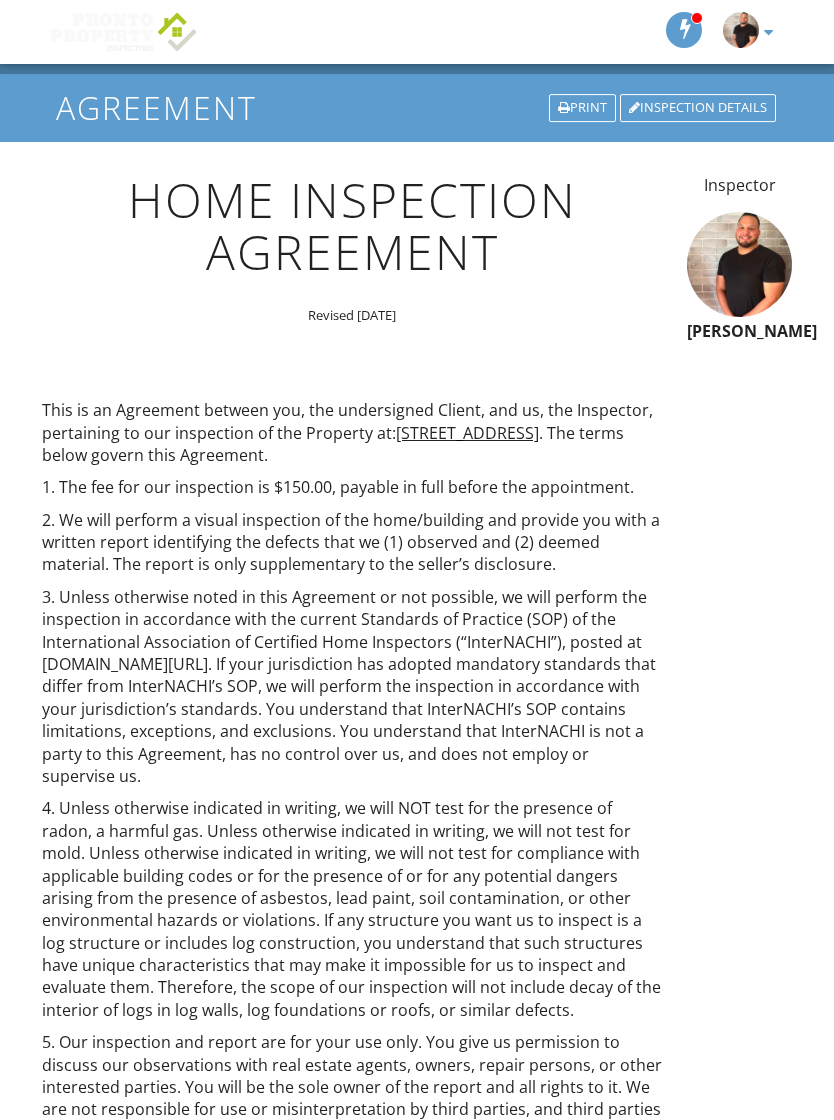 scroll, scrollTop: 0, scrollLeft: 0, axis: both 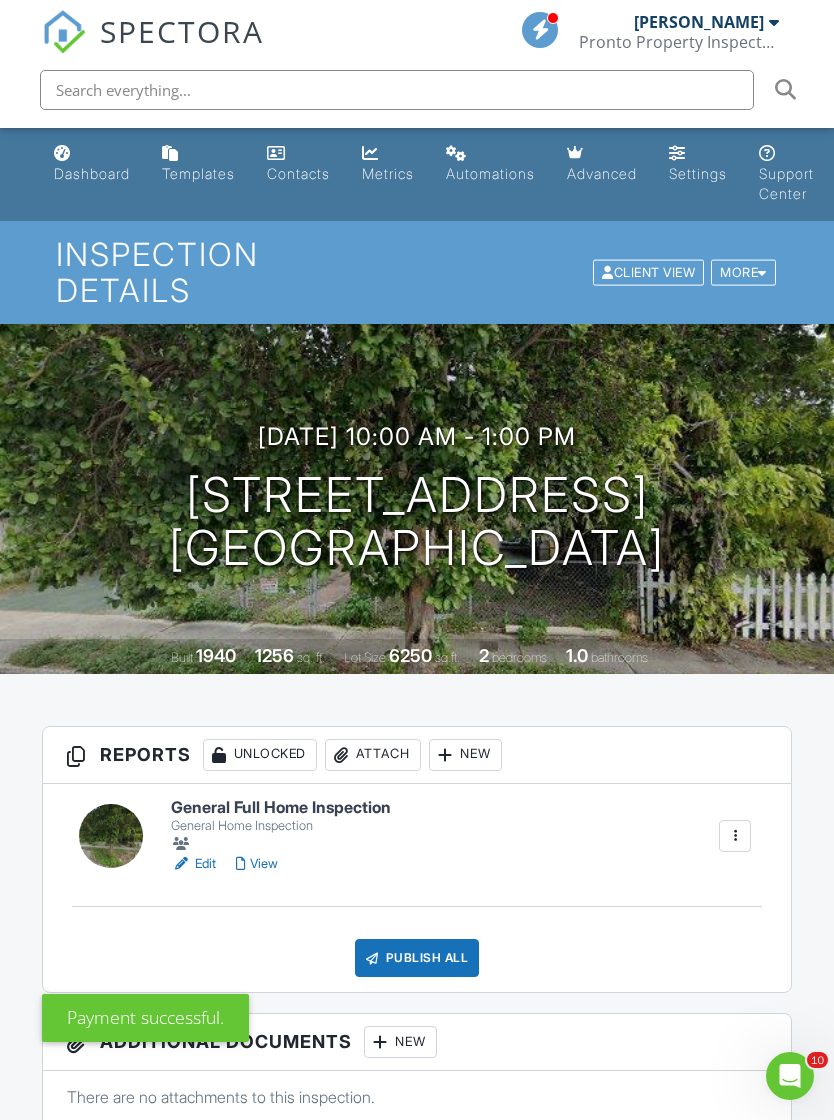 click on "Edit" at bounding box center (193, 864) 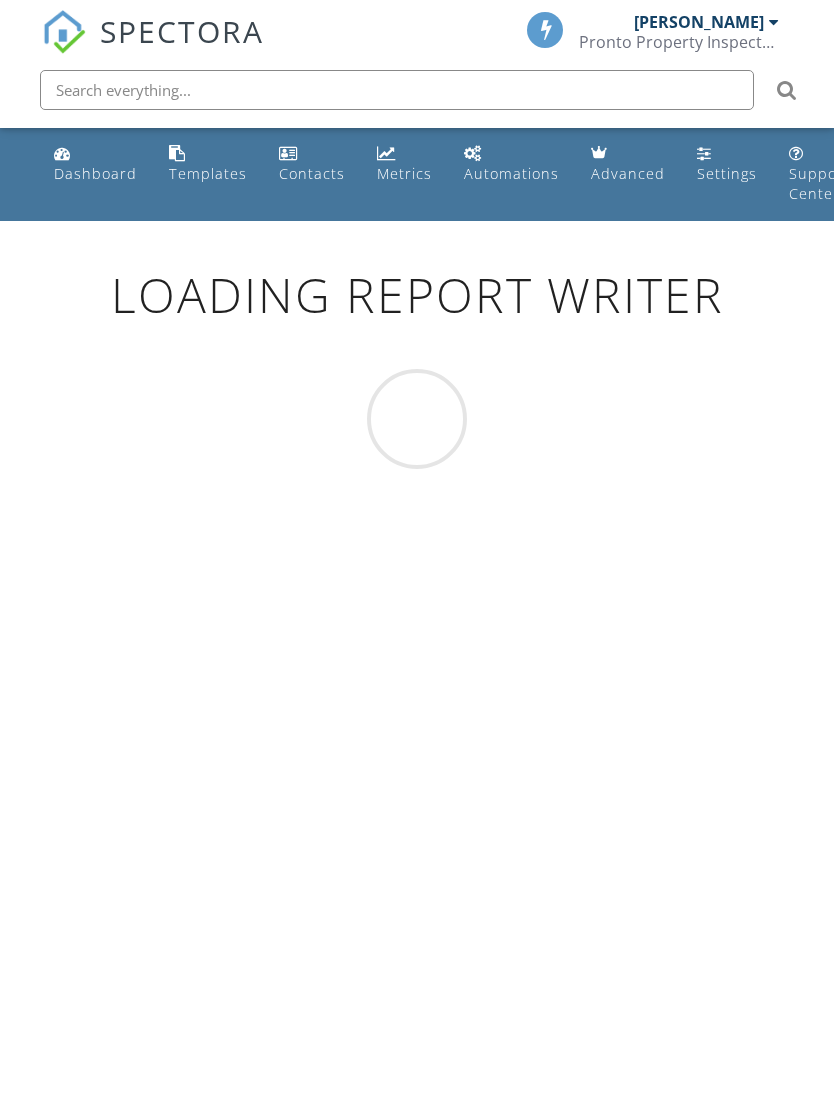 scroll, scrollTop: 0, scrollLeft: 0, axis: both 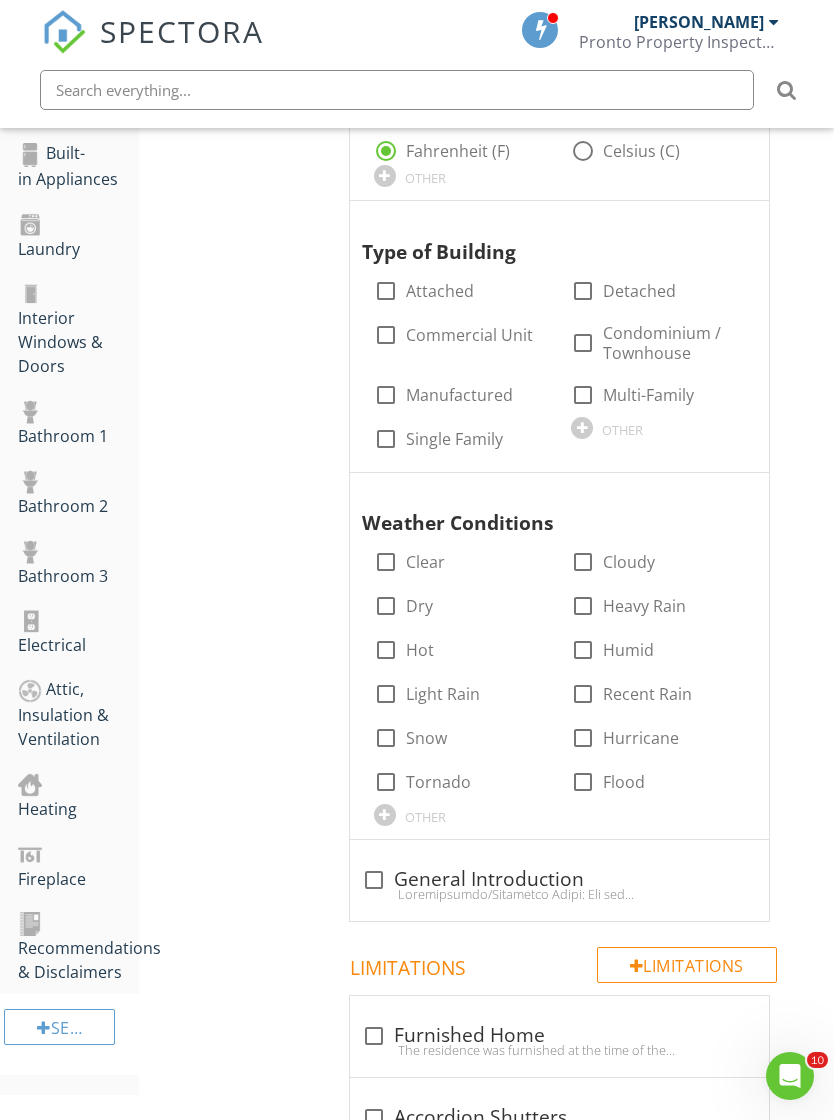 click on "Fireplace" at bounding box center [78, 866] 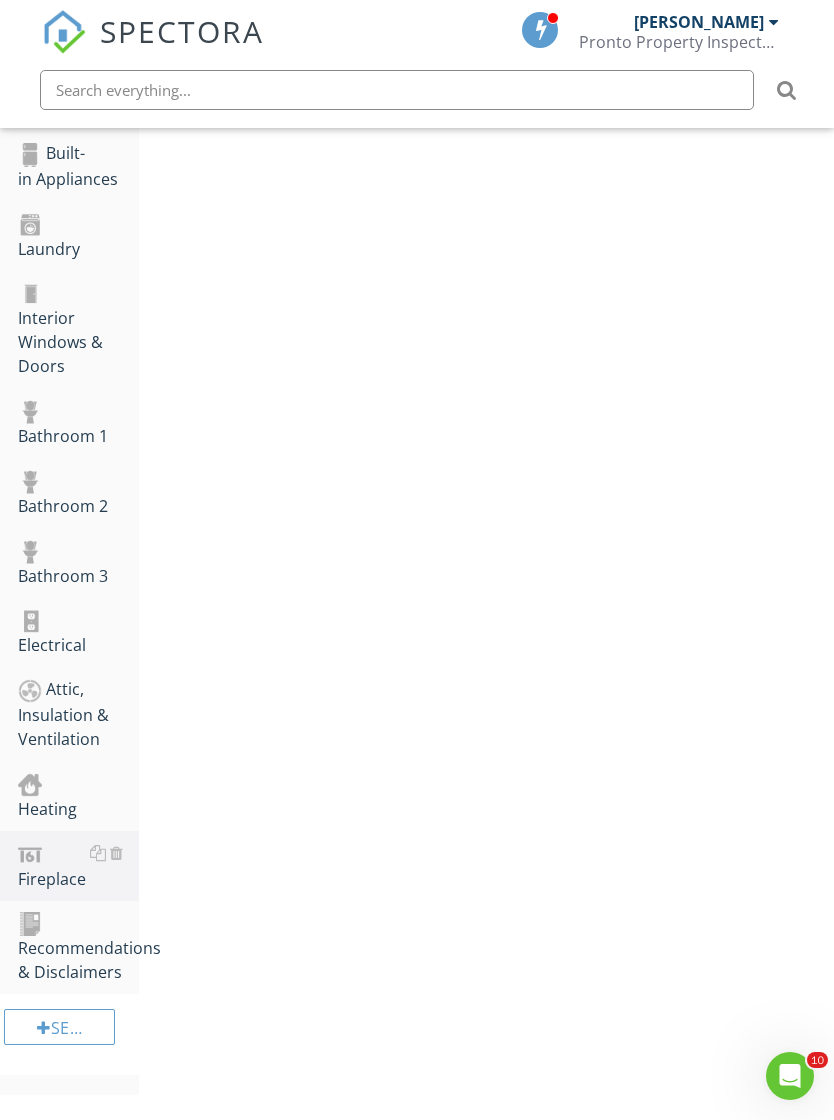 scroll, scrollTop: 1054, scrollLeft: 0, axis: vertical 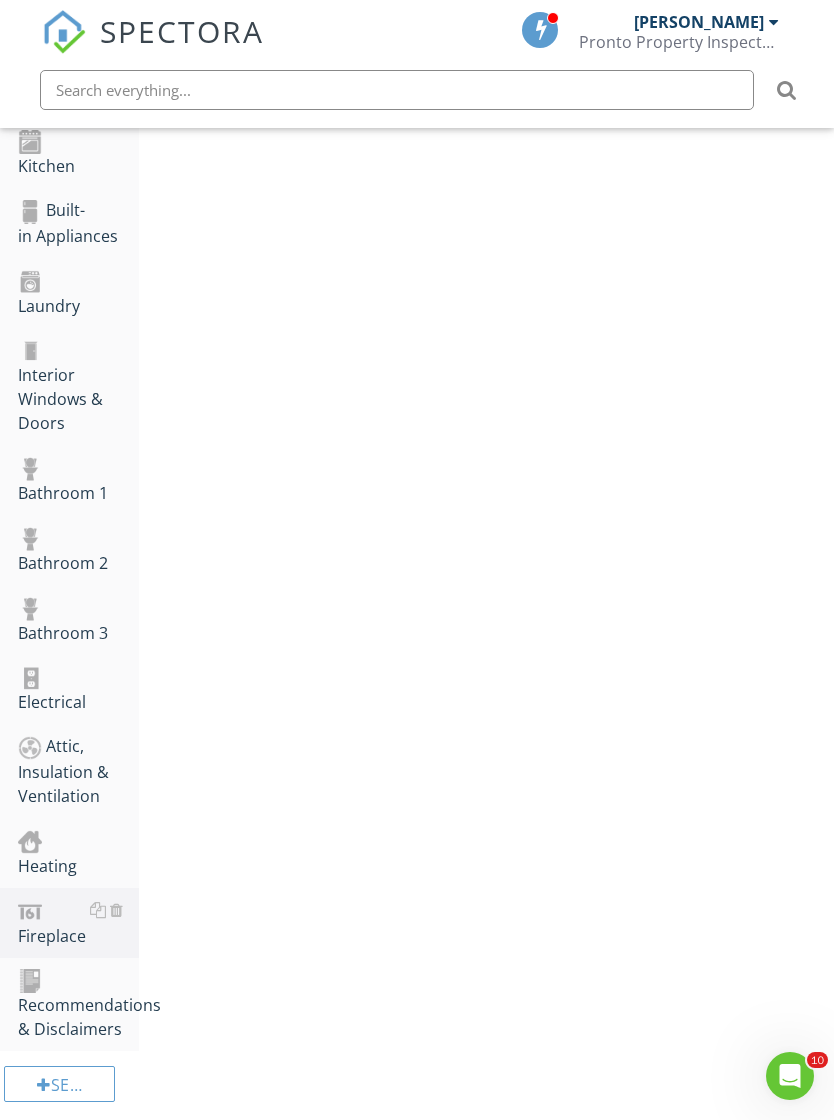 click at bounding box center [116, 910] 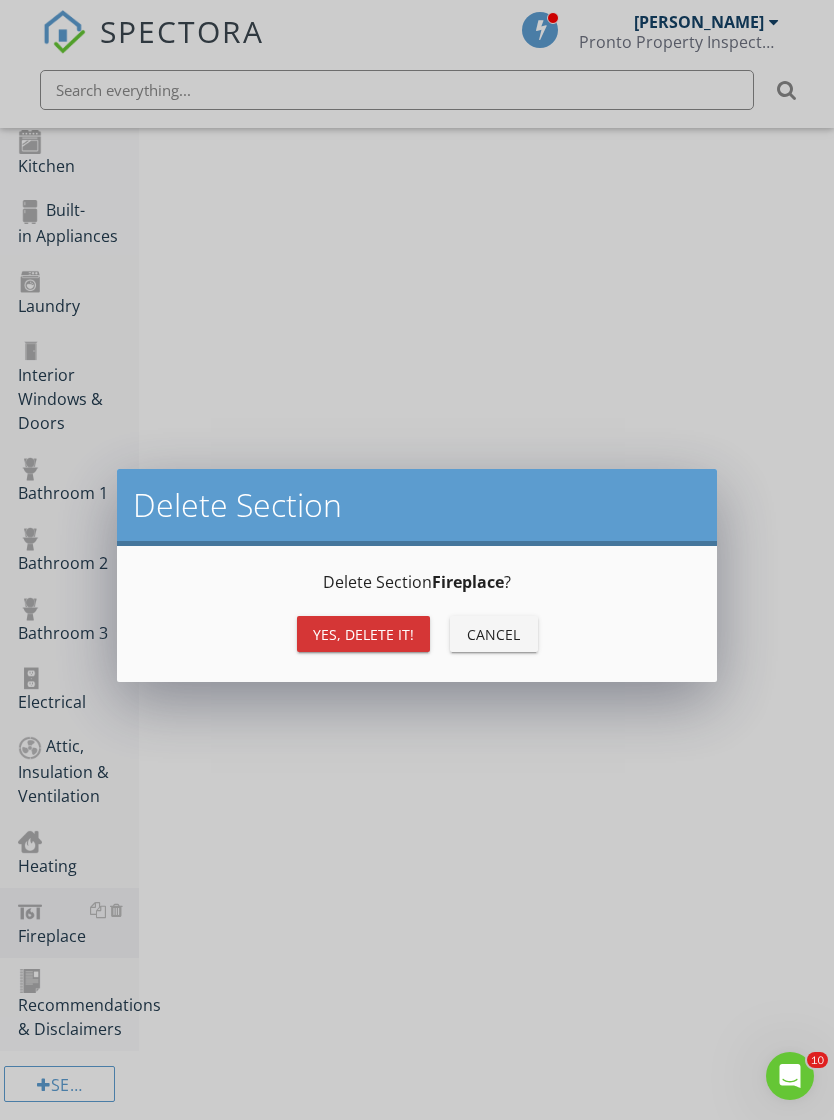 click on "Yes, Delete it!" at bounding box center [363, 634] 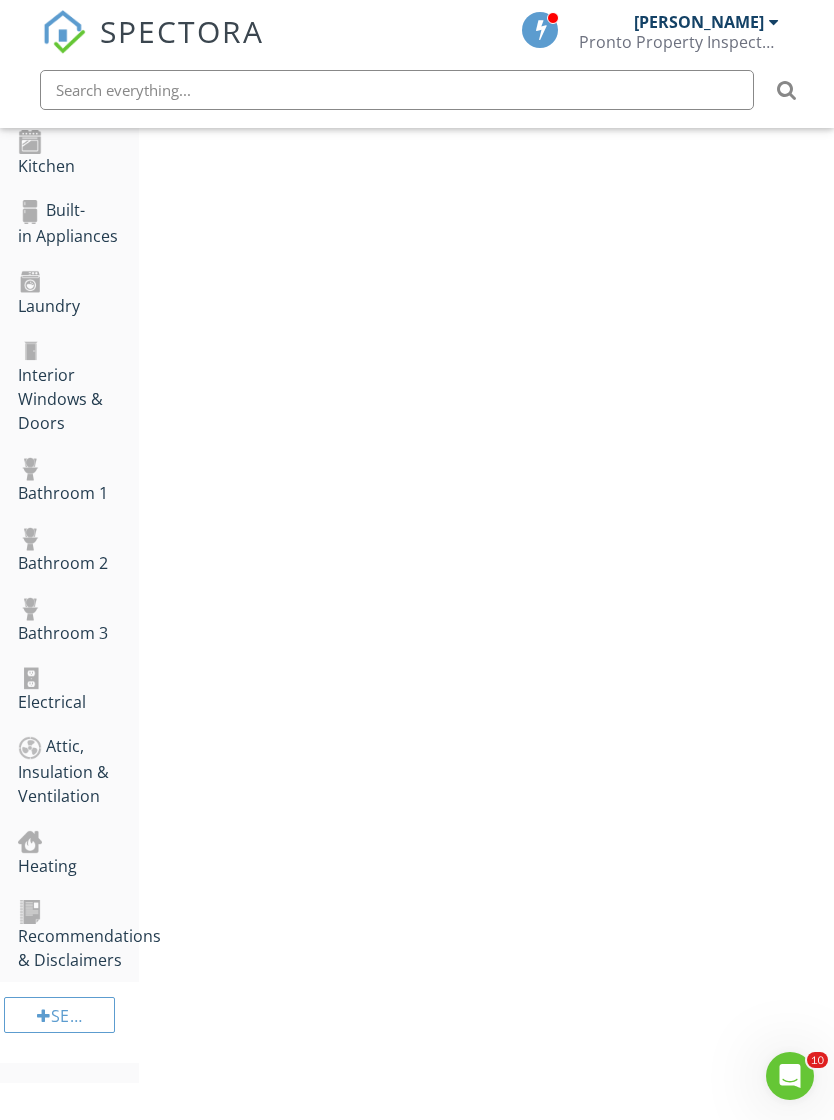 scroll, scrollTop: 985, scrollLeft: 0, axis: vertical 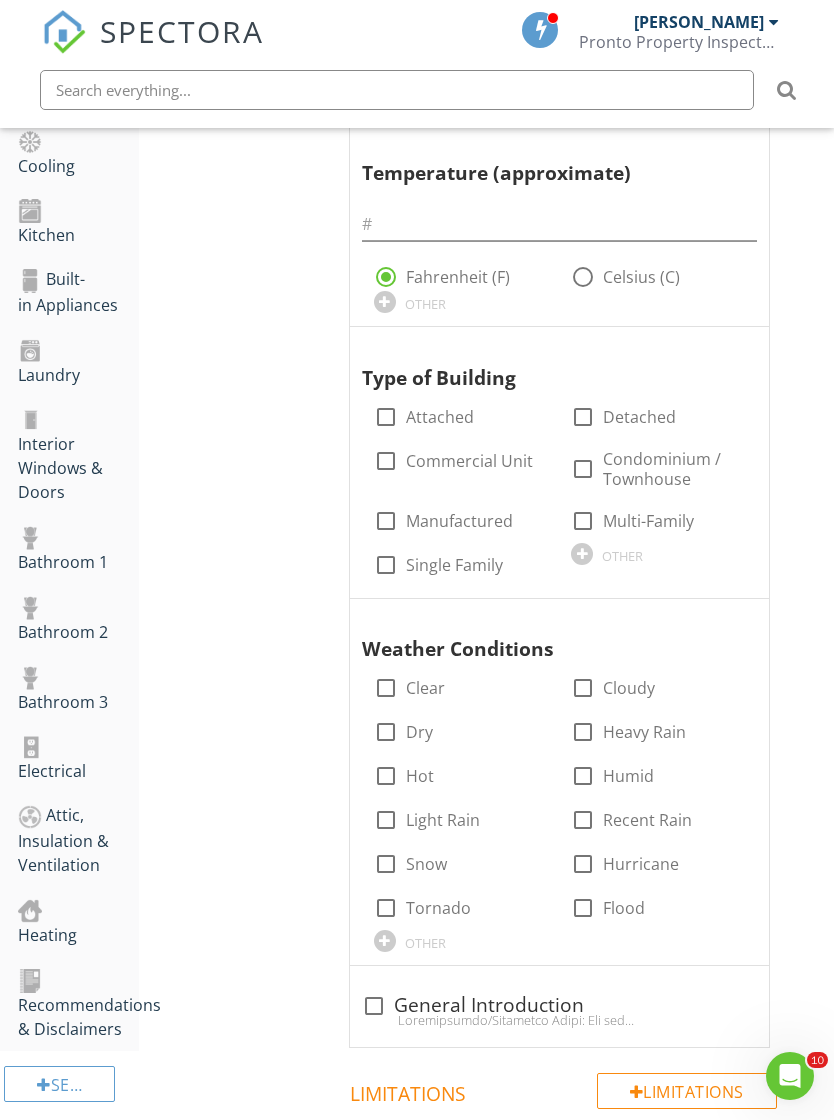 click at bounding box center [116, 979] 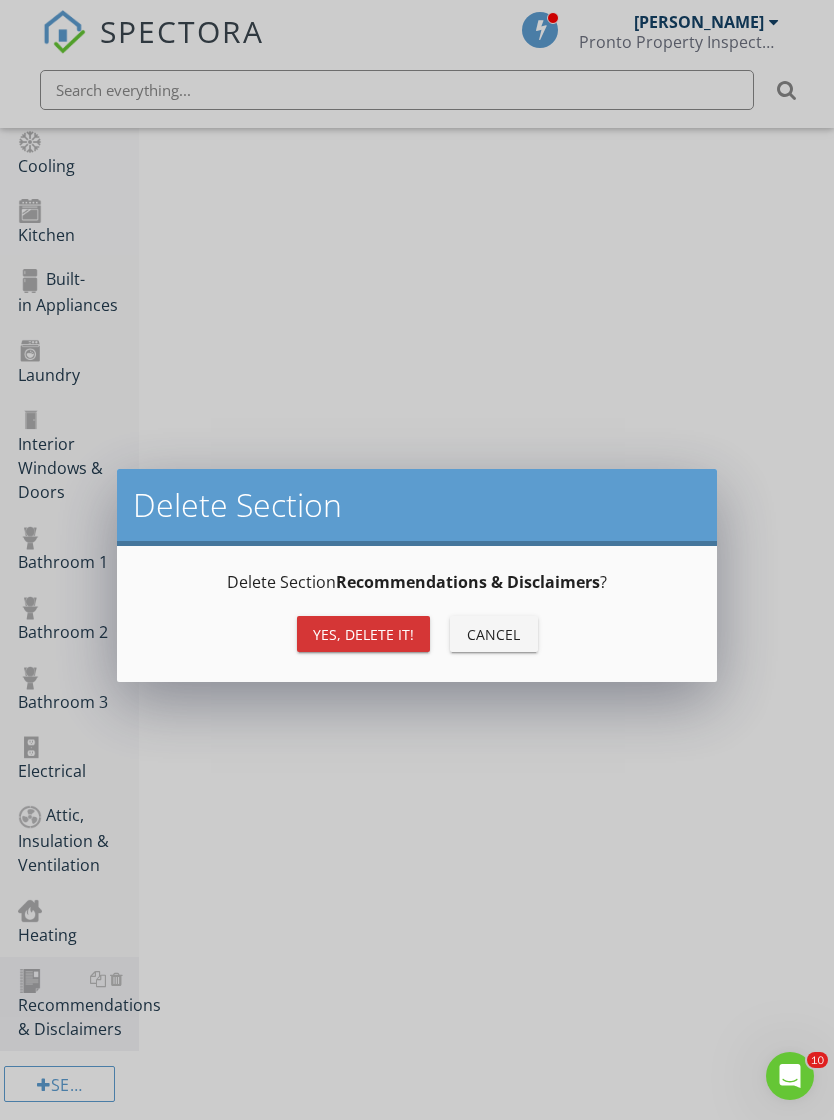 click on "Yes, Delete it!" at bounding box center (363, 634) 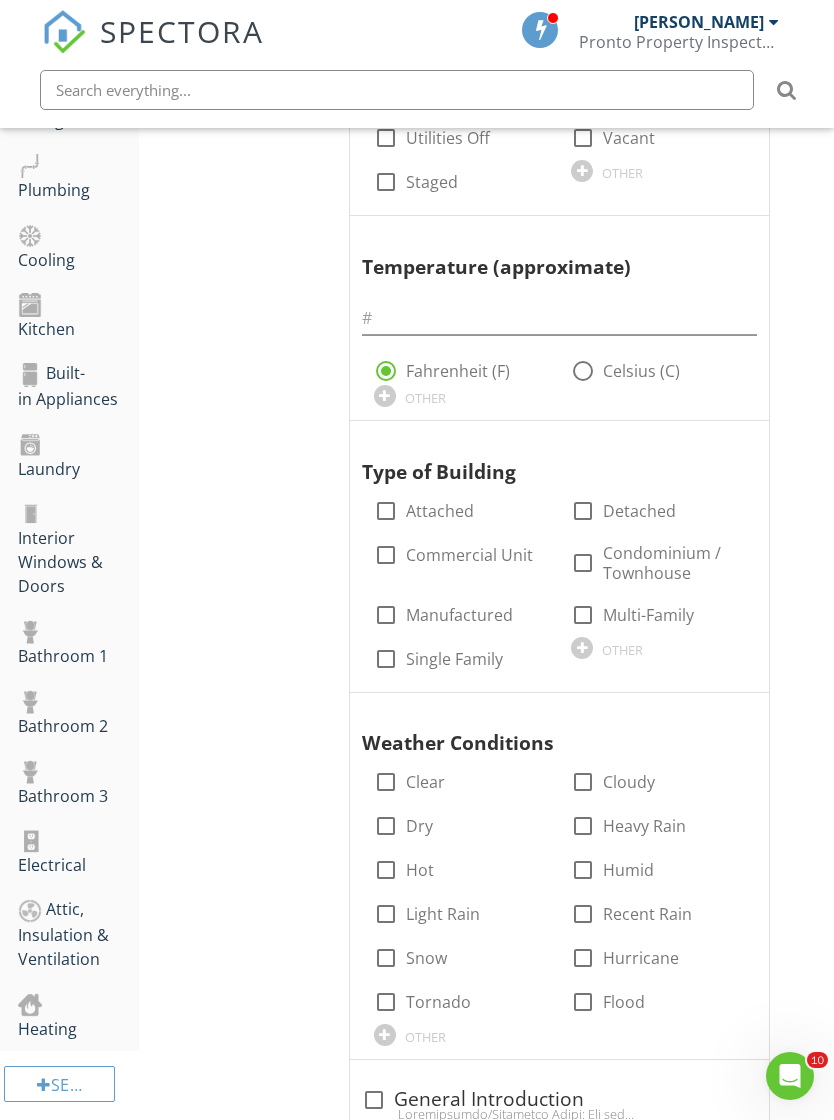 click at bounding box center [116, 1003] 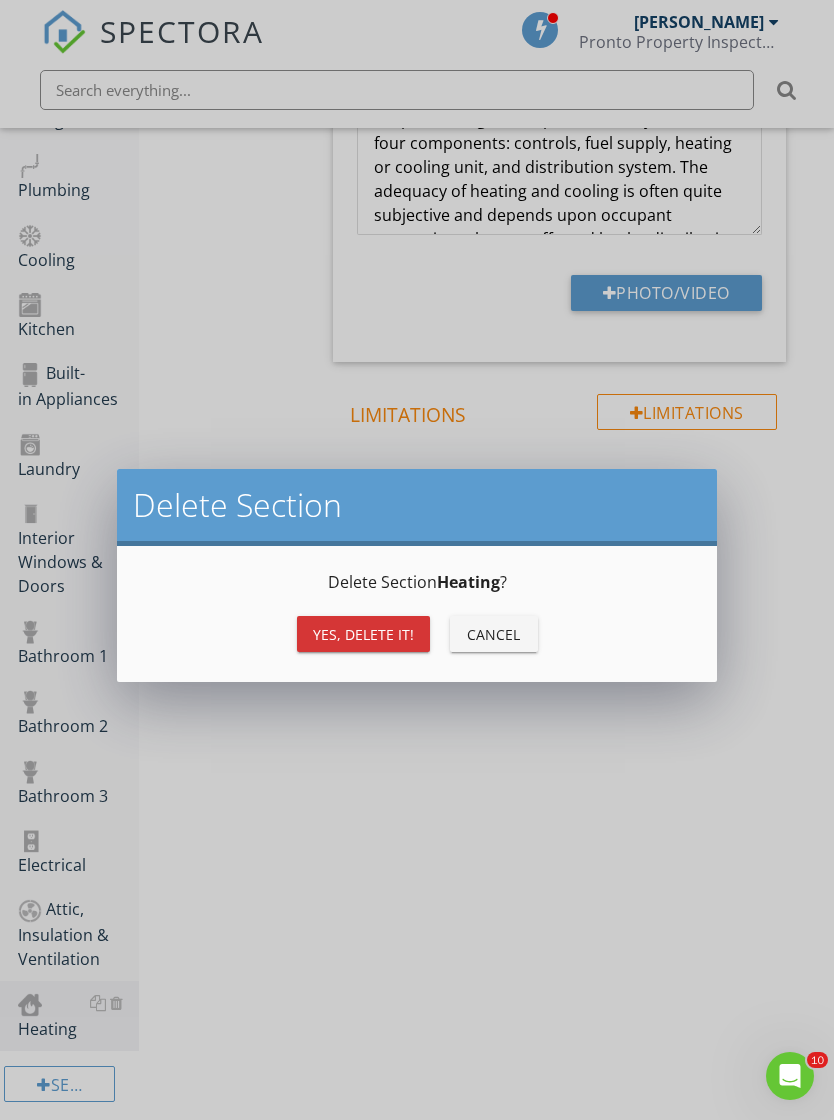 click on "Yes, Delete it!" at bounding box center (363, 634) 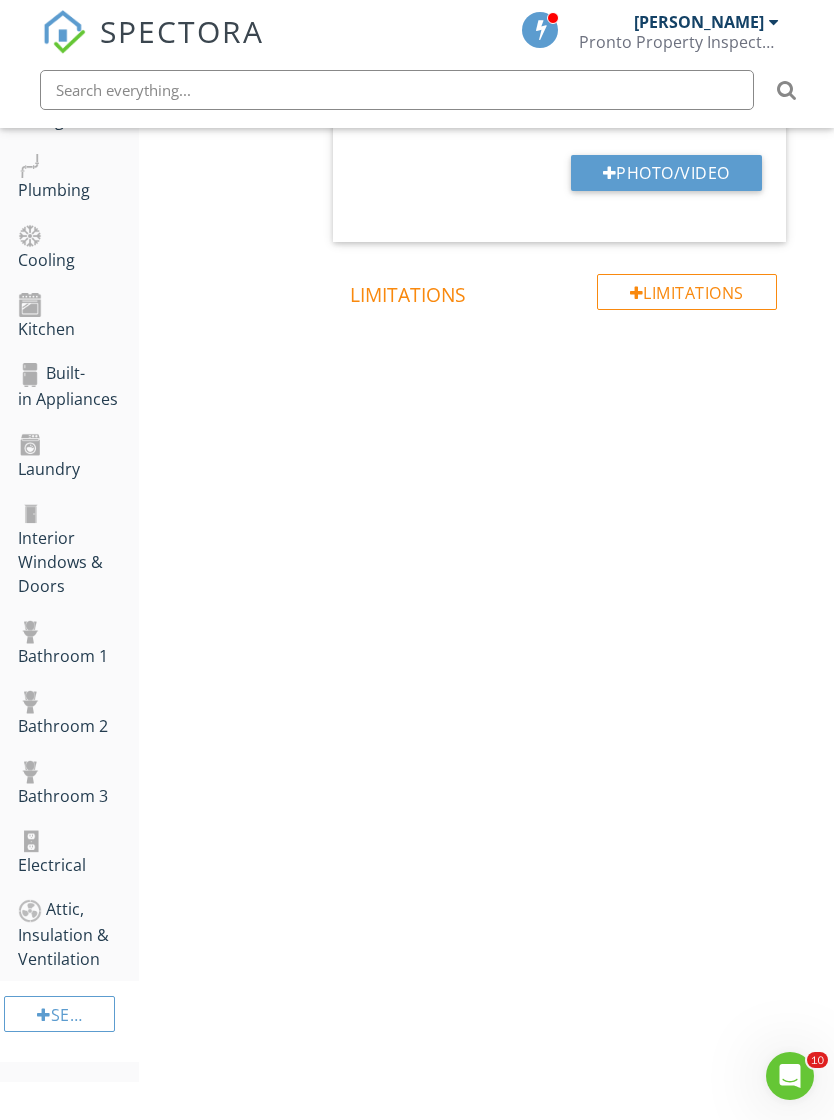 scroll, scrollTop: 821, scrollLeft: 0, axis: vertical 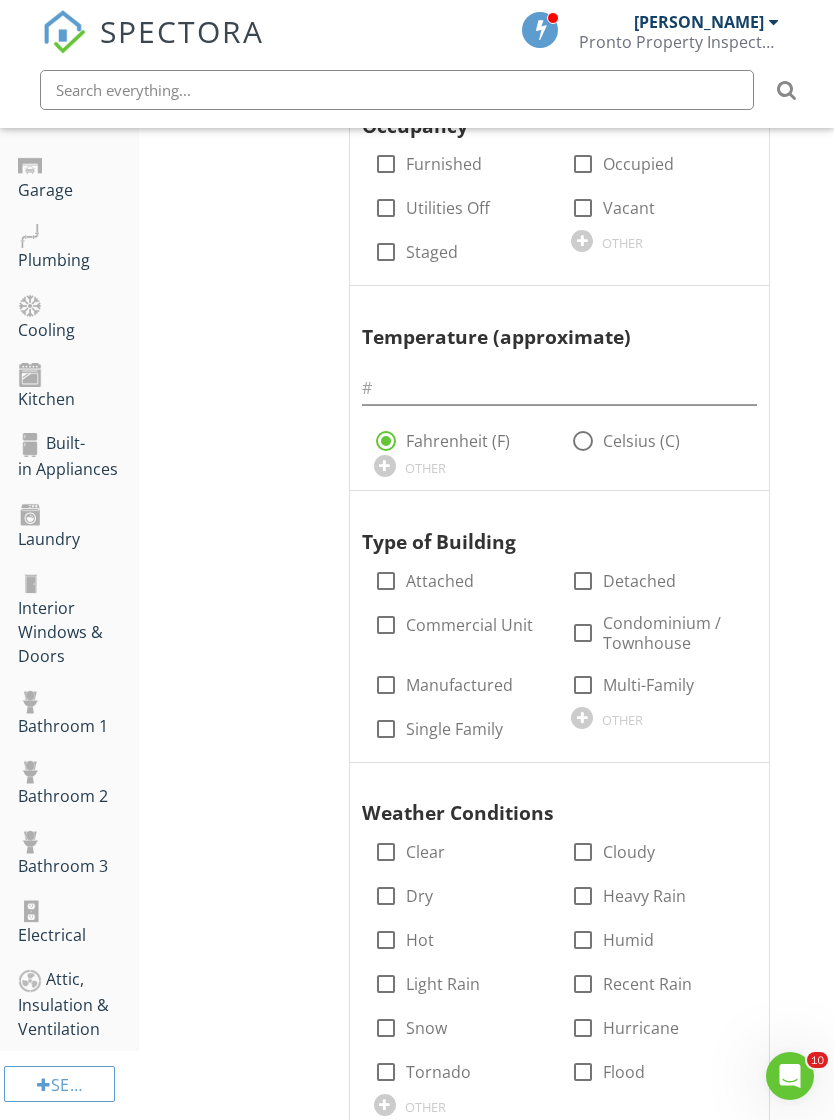 click at bounding box center (116, 979) 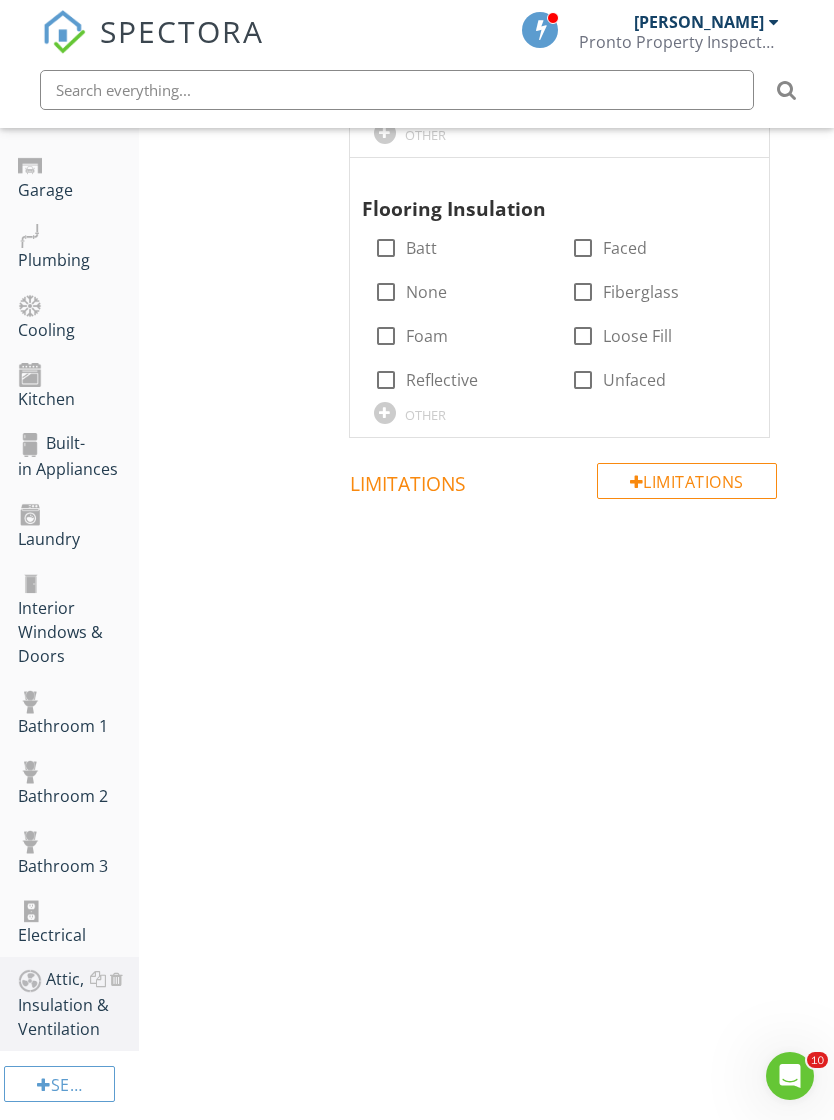 click on "Delete Section   Delete Section
Attic, Insulation & Ventilation ?   Yes, Delete it!   Cancel" at bounding box center [417, 560] 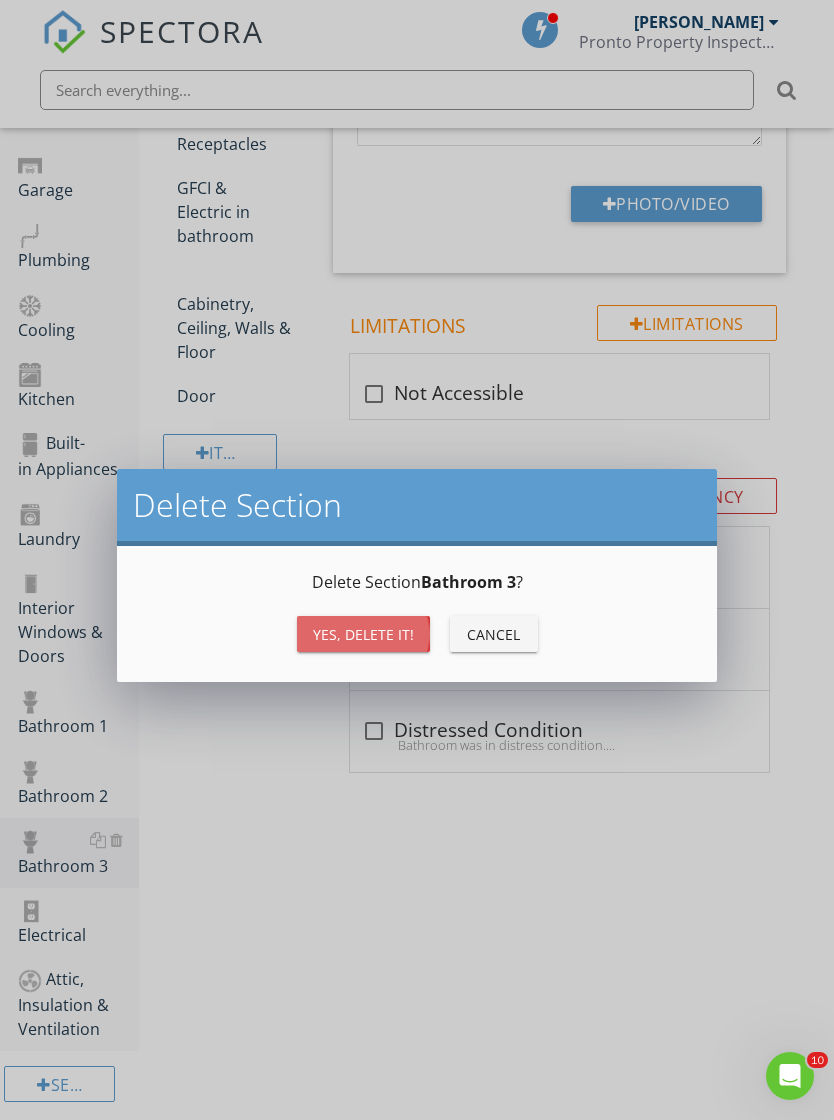 click on "Yes, Delete it!" at bounding box center [363, 634] 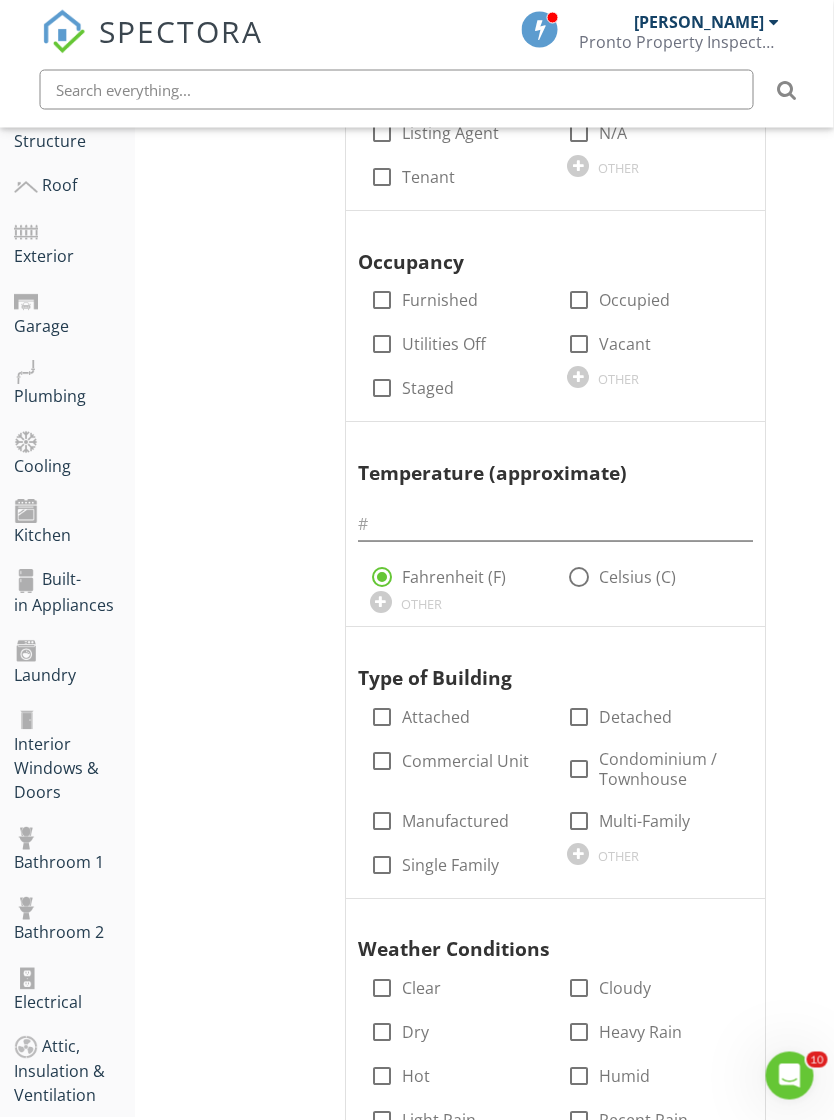 scroll, scrollTop: 661, scrollLeft: 1, axis: both 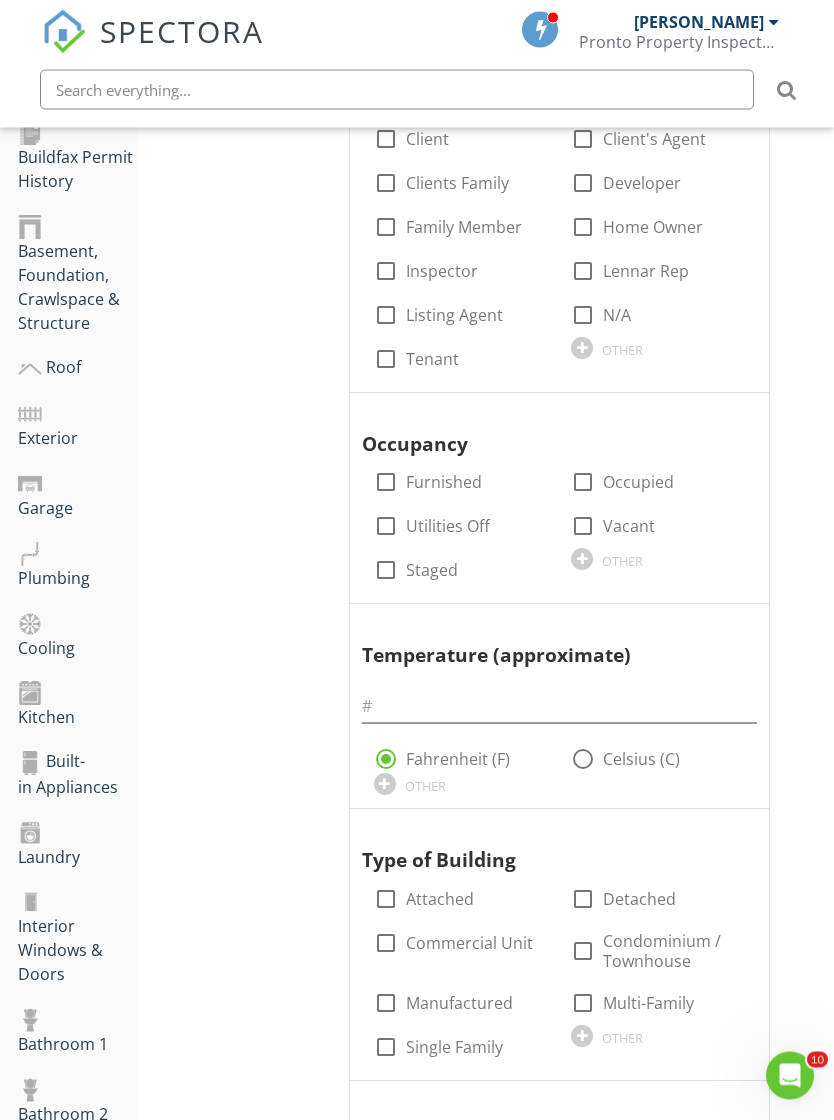 click at bounding box center [116, 832] 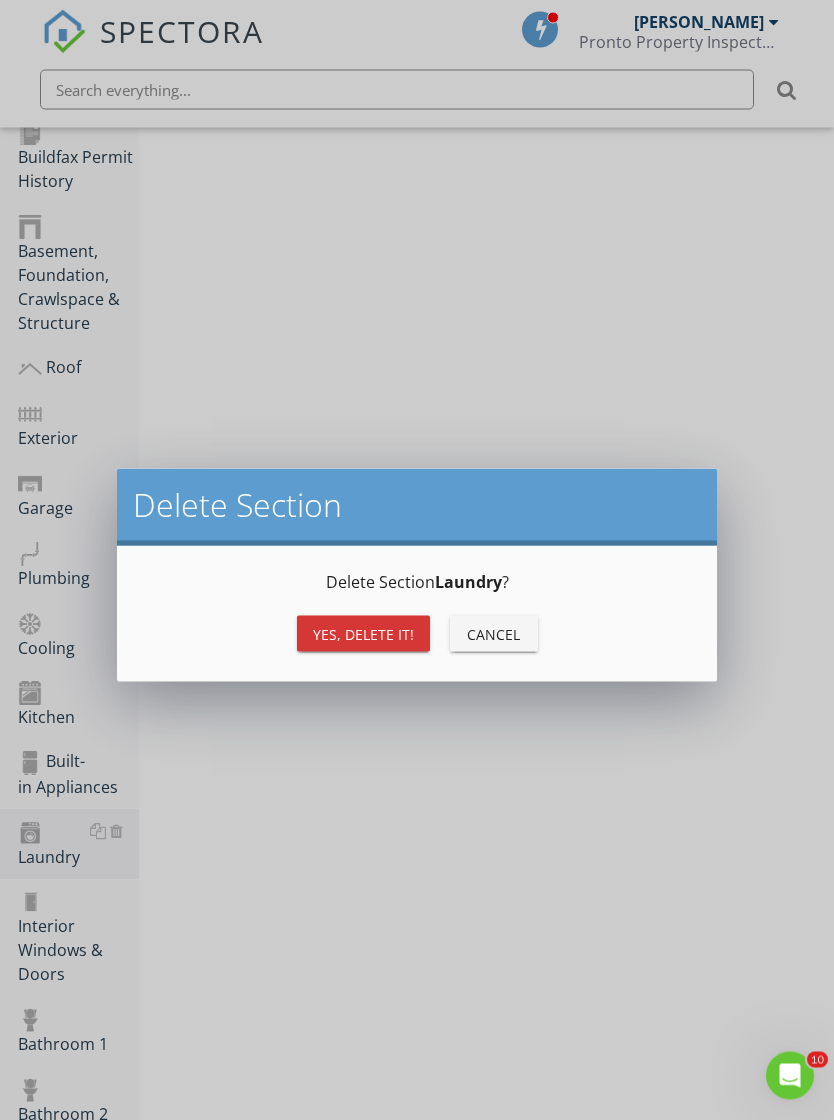 scroll, scrollTop: 503, scrollLeft: 0, axis: vertical 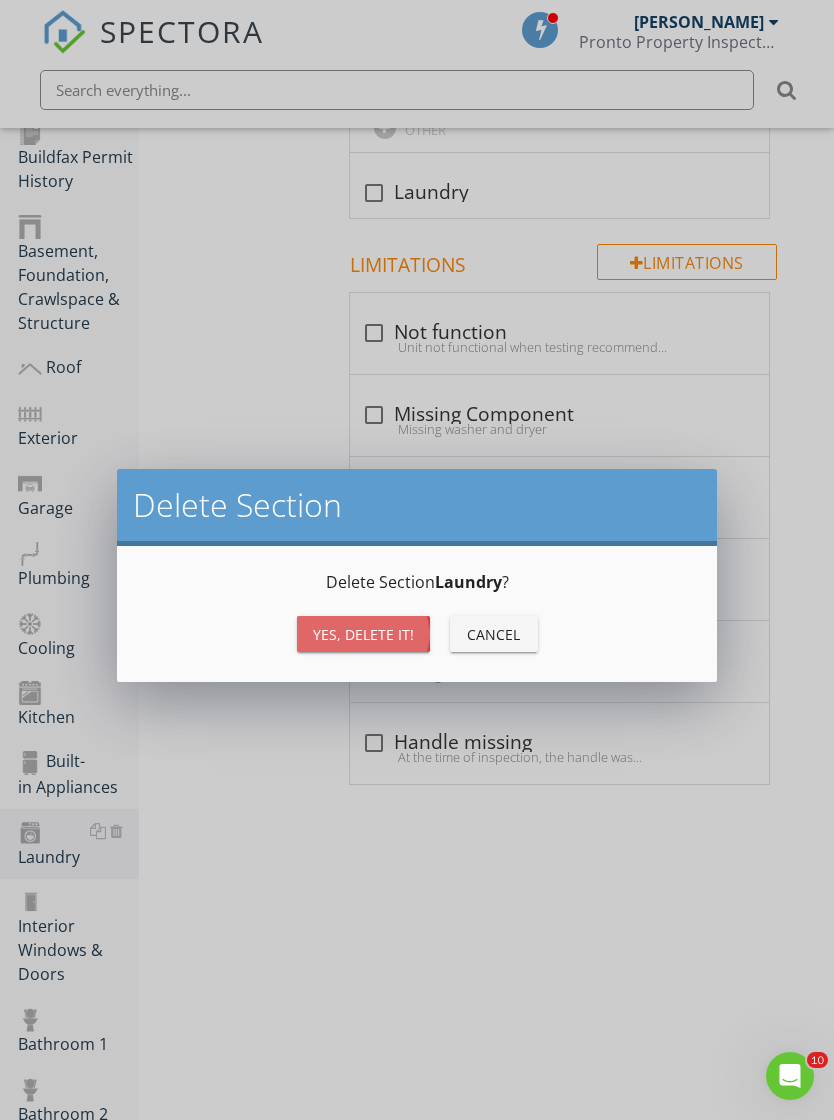 click on "Yes, Delete it!" at bounding box center (363, 634) 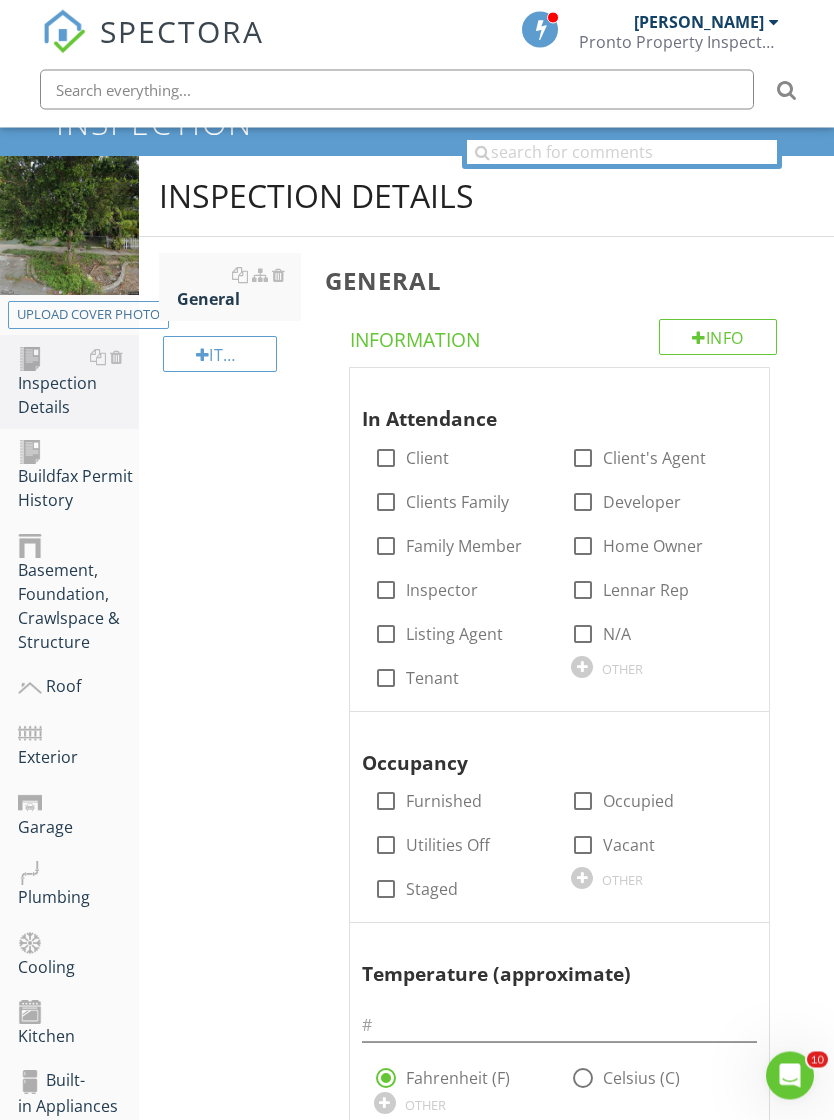 scroll, scrollTop: 184, scrollLeft: 0, axis: vertical 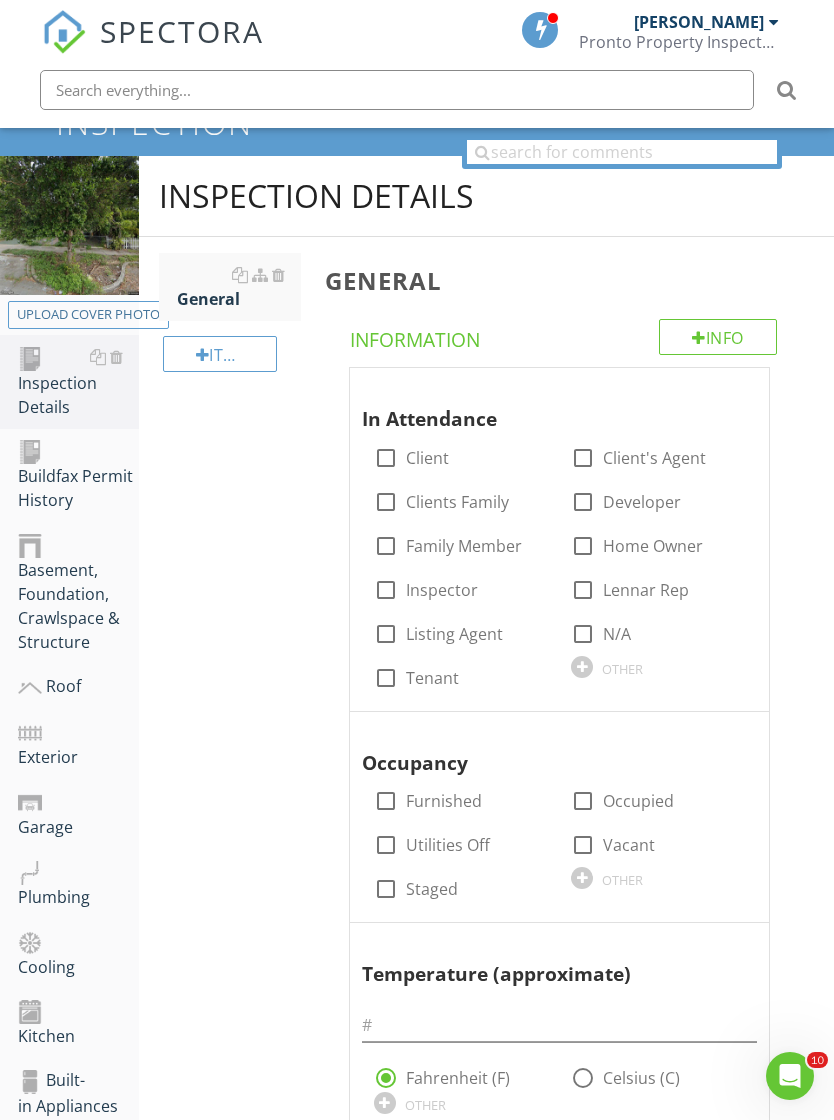 click on "Buildfax Permit History" at bounding box center [78, 476] 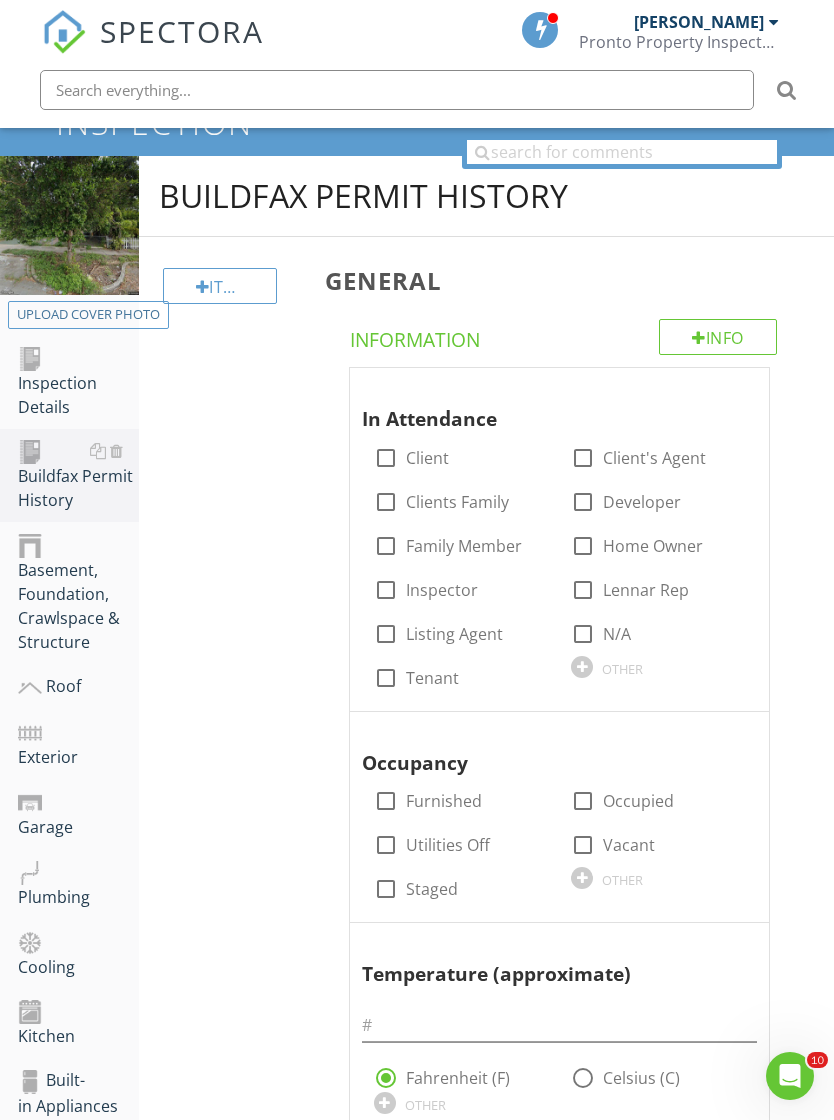 click at bounding box center [116, 451] 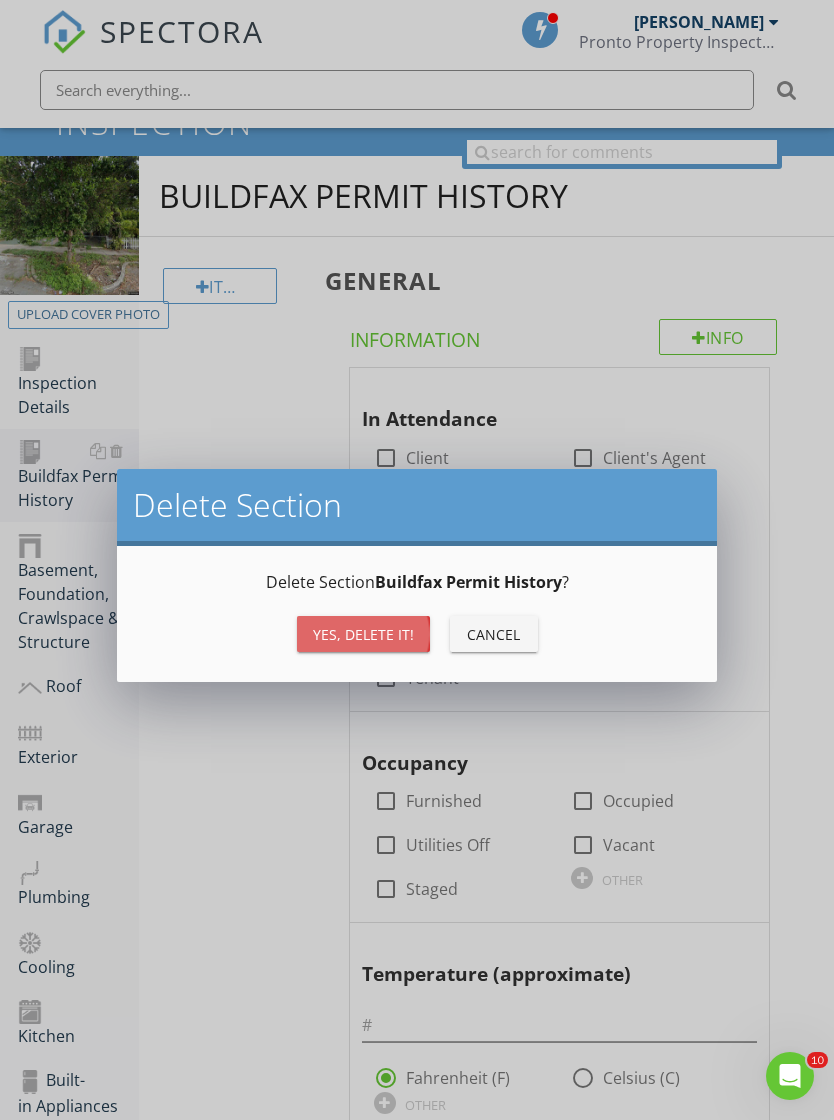 click on "Yes, Delete it!" at bounding box center [363, 634] 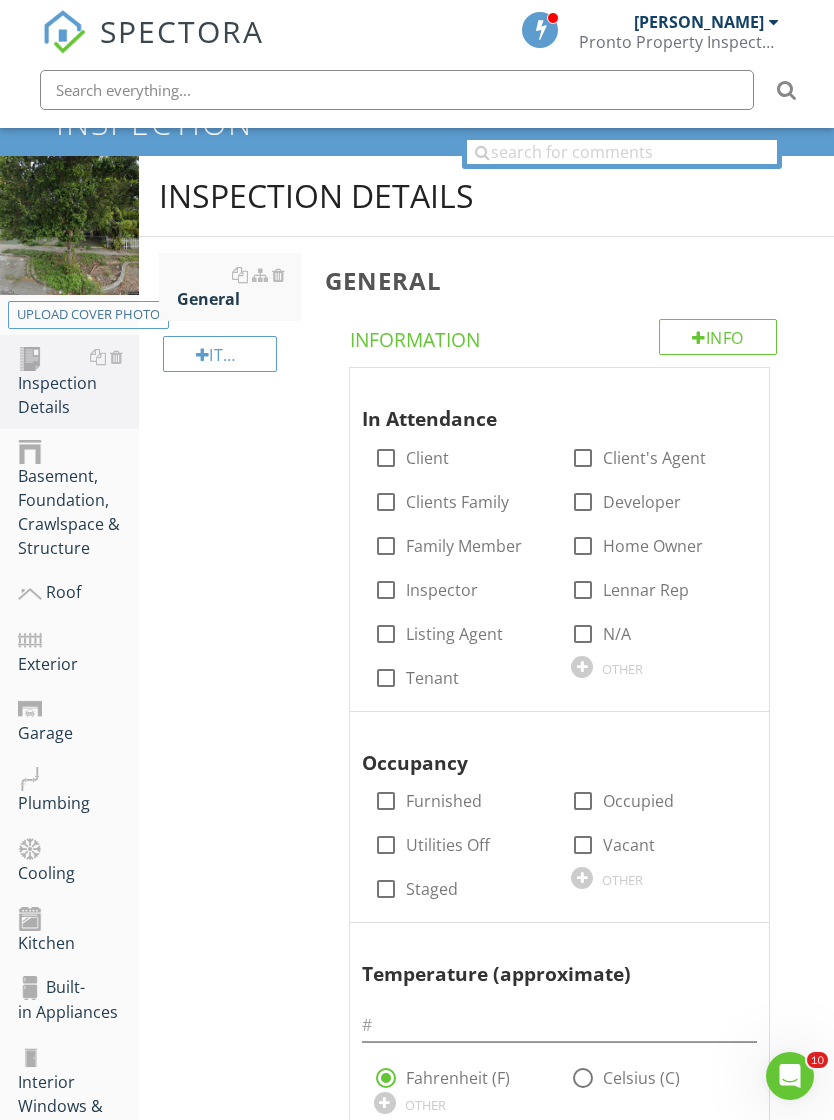click at bounding box center (116, 451) 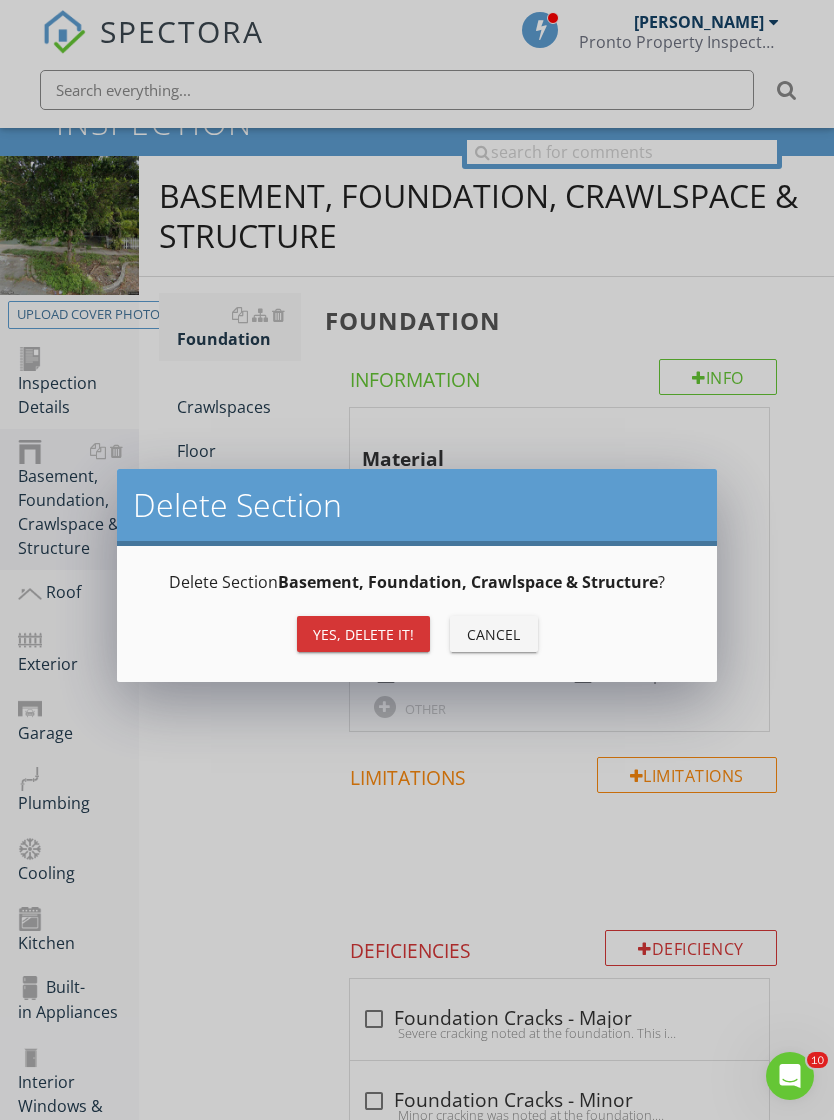 click on "Yes, Delete it!" at bounding box center (363, 634) 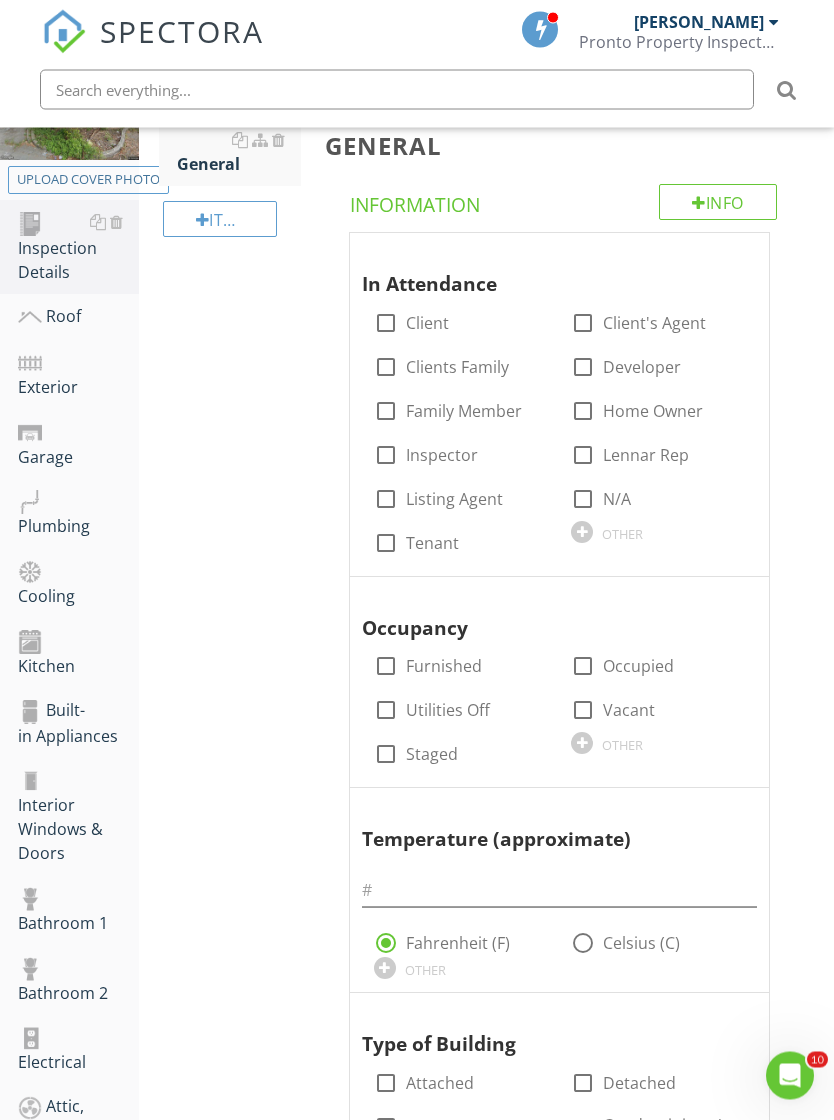 scroll, scrollTop: 319, scrollLeft: 0, axis: vertical 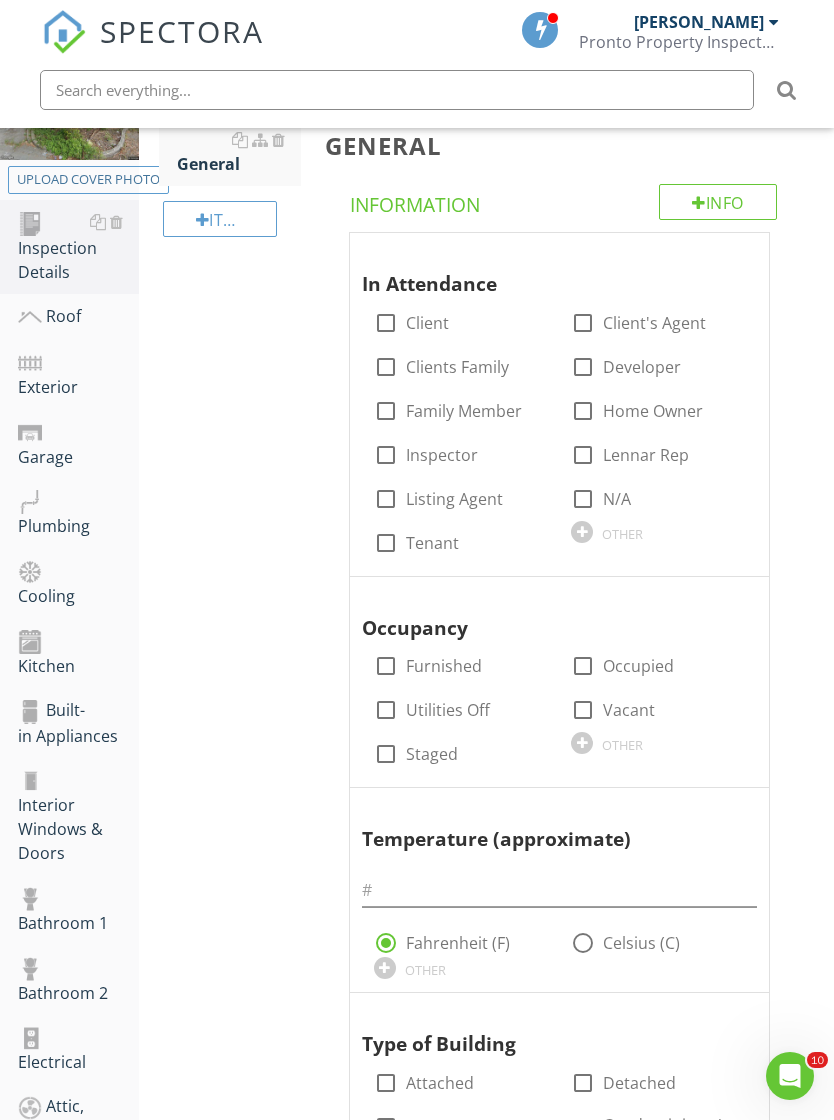 click at bounding box center [116, 710] 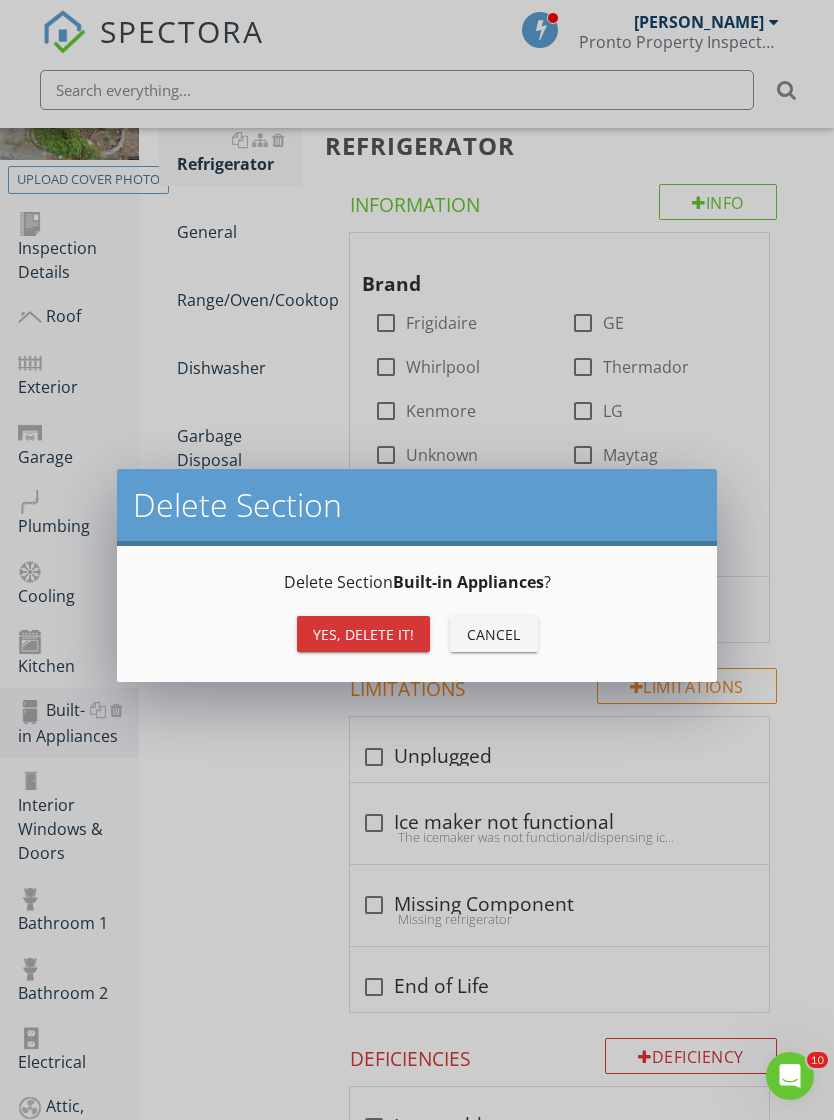 click on "Yes, Delete it!" at bounding box center (363, 634) 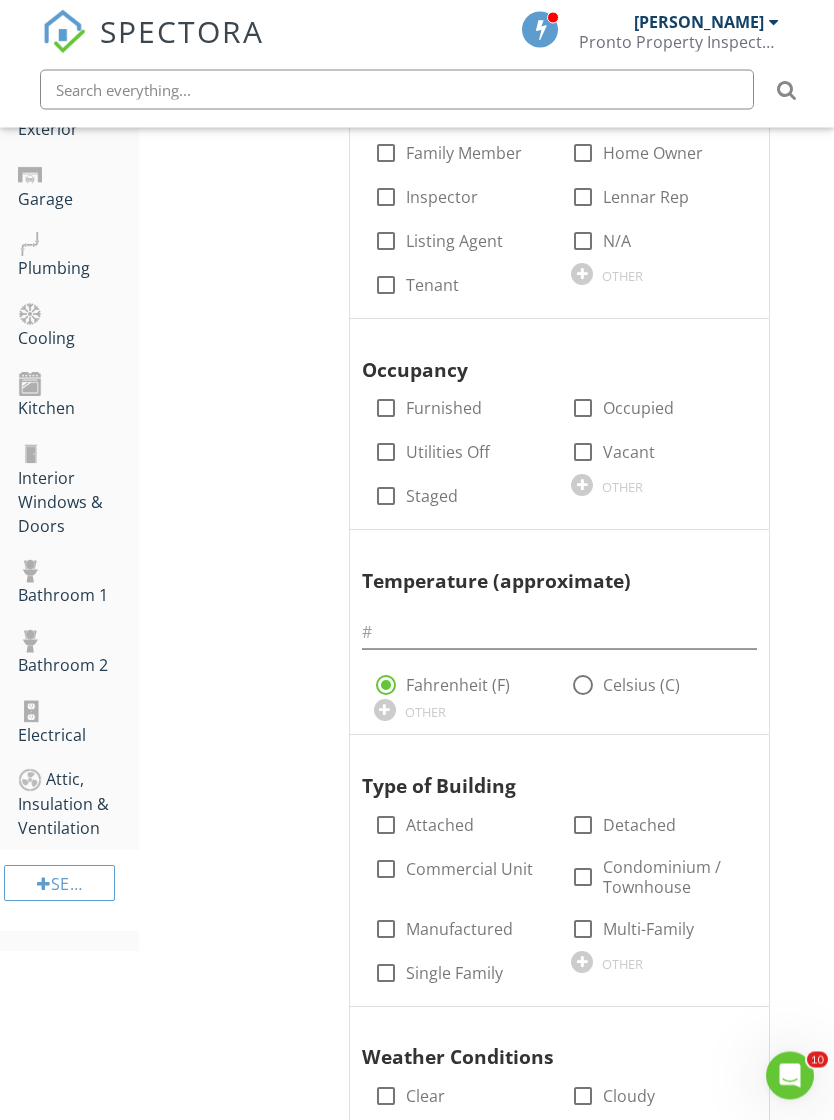 scroll, scrollTop: 577, scrollLeft: 0, axis: vertical 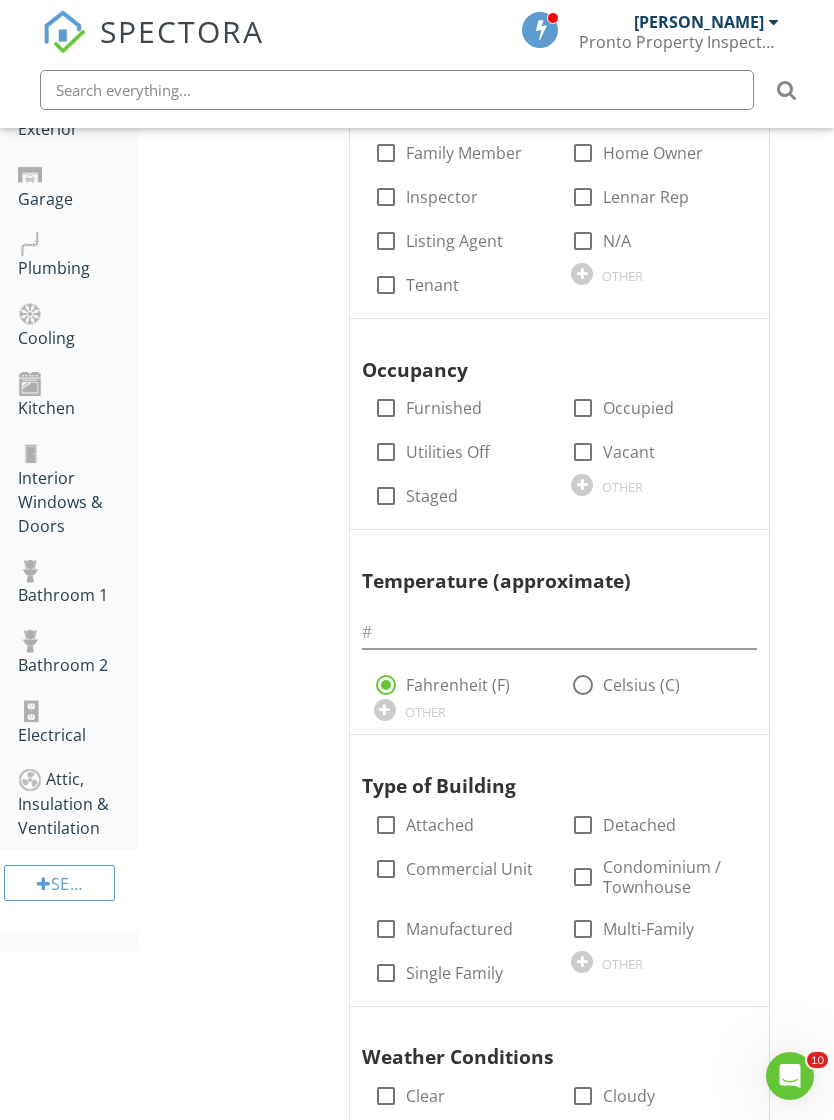click at bounding box center [116, 779] 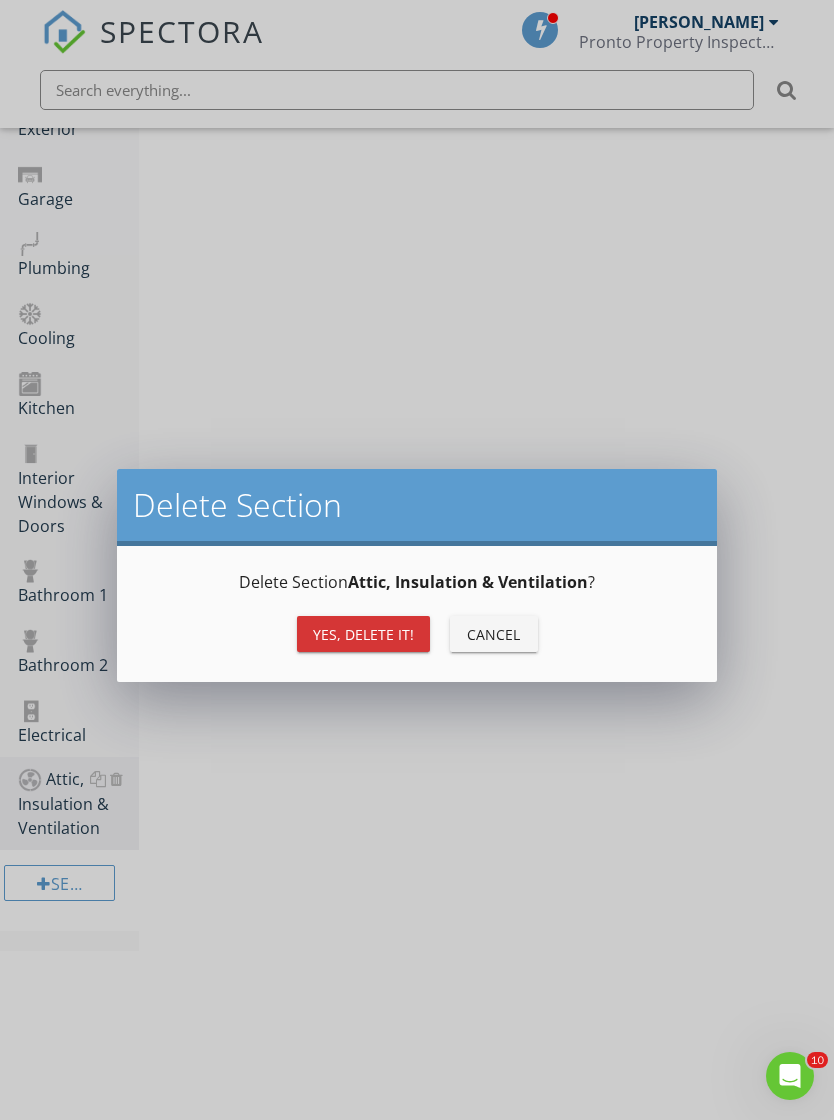 scroll, scrollTop: 377, scrollLeft: 0, axis: vertical 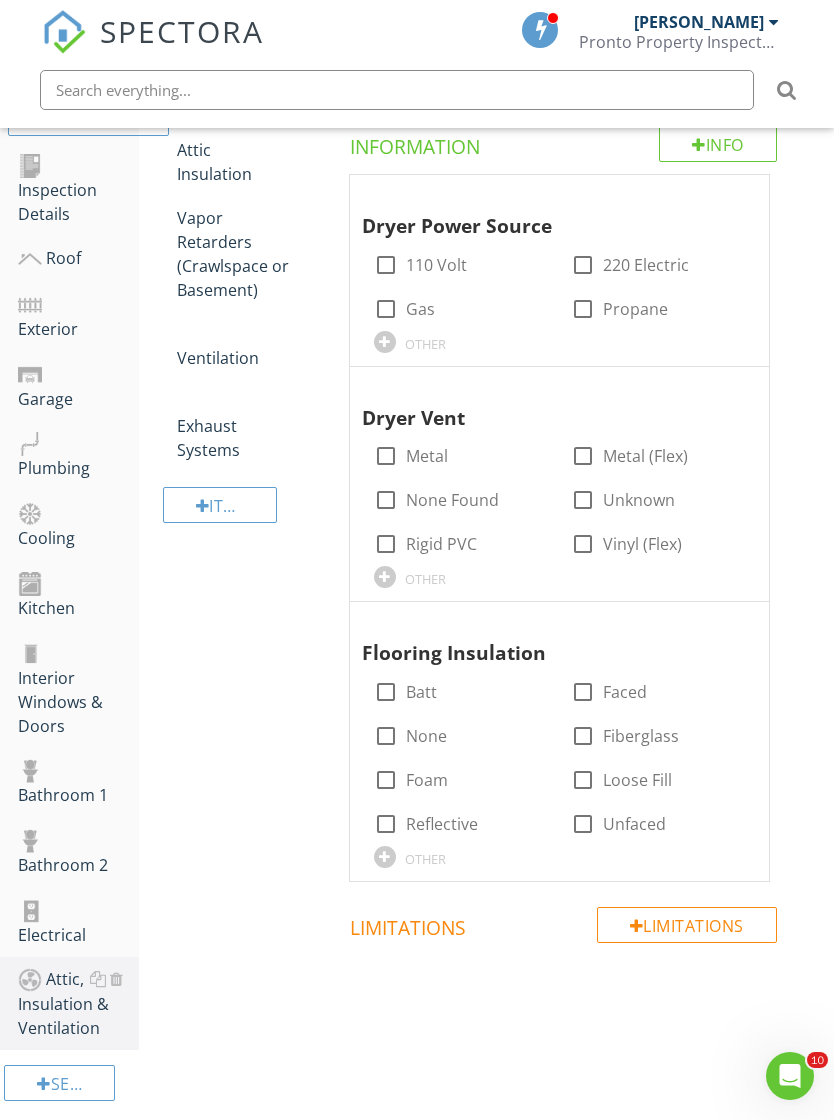 click on "Attic, Insulation & Ventilation
General
Attic Insulation
Vapor Retarders (Crawlspace or Basement)
Ventilation
Exhaust Systems
Item
General
Info
Information
Dryer Power Source
check_box_outline_blank 110 Volt   check_box_outline_blank 220 Electric   check_box_outline_blank Gas   check_box_outline_blank Propane         OTHER
Dryer Vent
check_box_outline_blank Metal   check_box_outline_blank Metal (Flex)   check_box_outline_blank None Found   check_box_outline_blank Unknown   check_box_outline_blank Rigid PVC   check_box_outline_blank Vinyl (Flex)         OTHER                                     Batt" at bounding box center (486, 534) 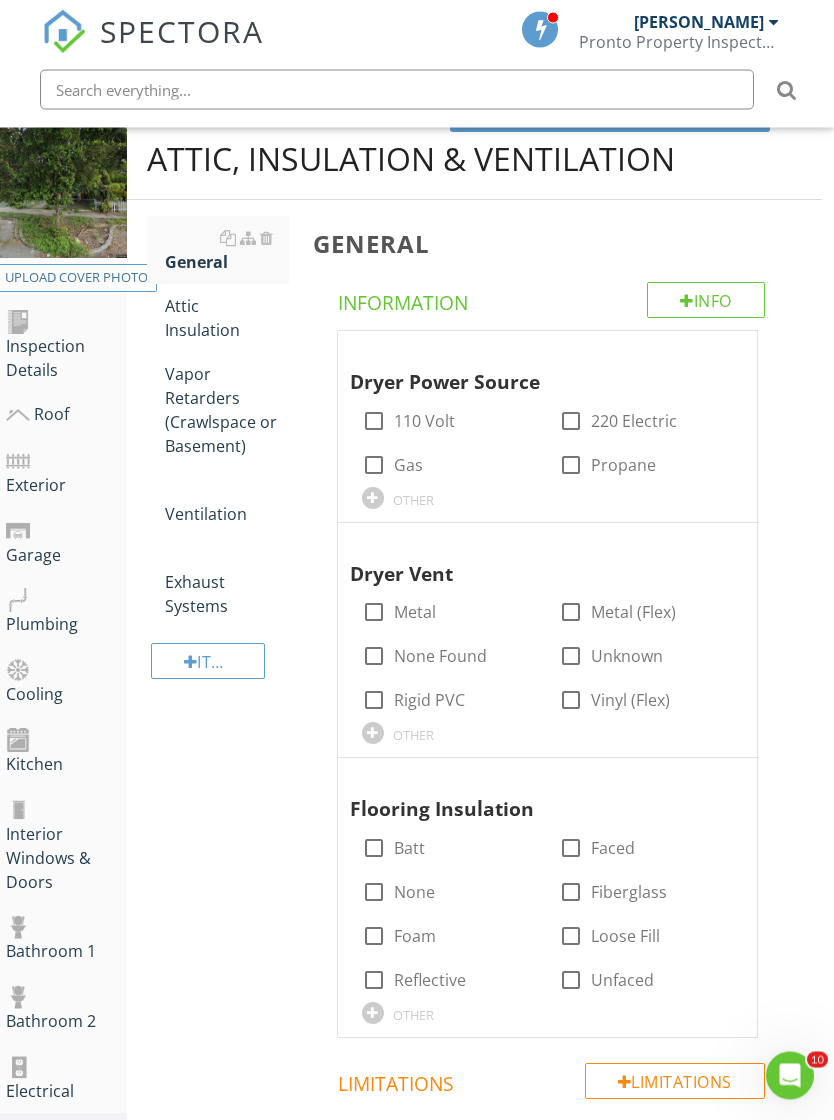 scroll, scrollTop: 249, scrollLeft: 12, axis: both 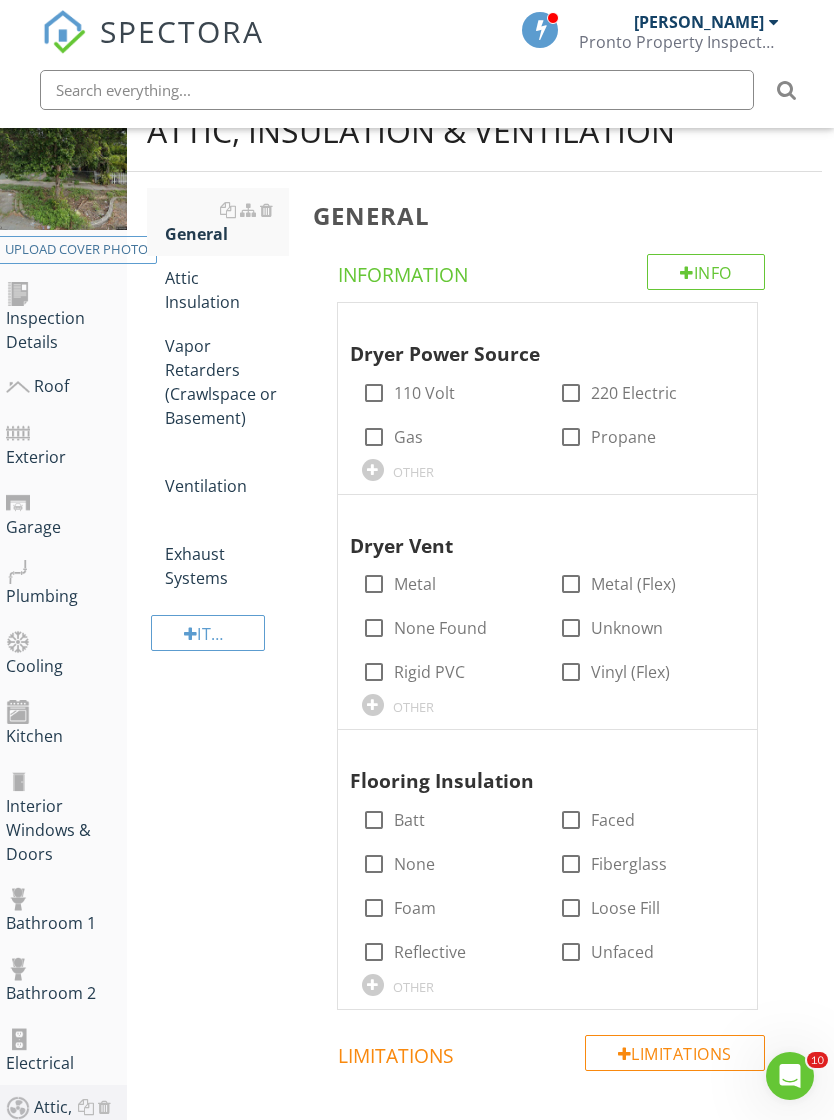 click on "Garage" at bounding box center (66, 514) 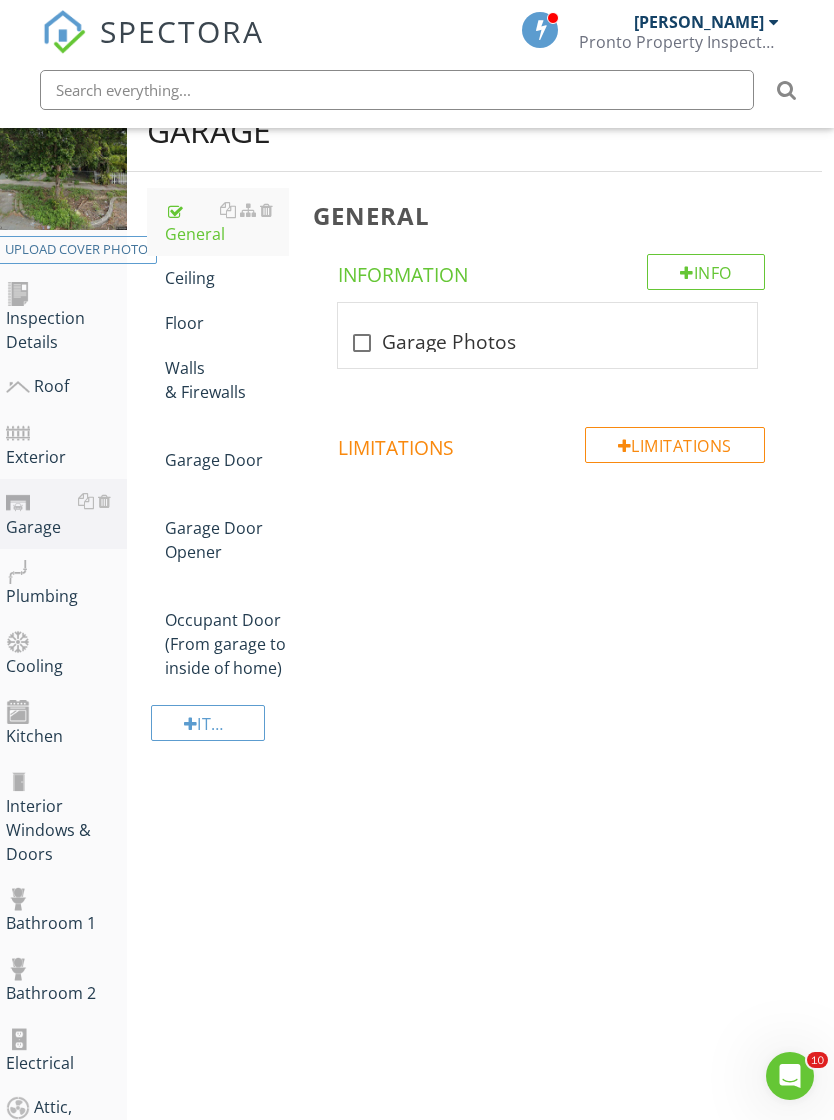 click at bounding box center [104, 501] 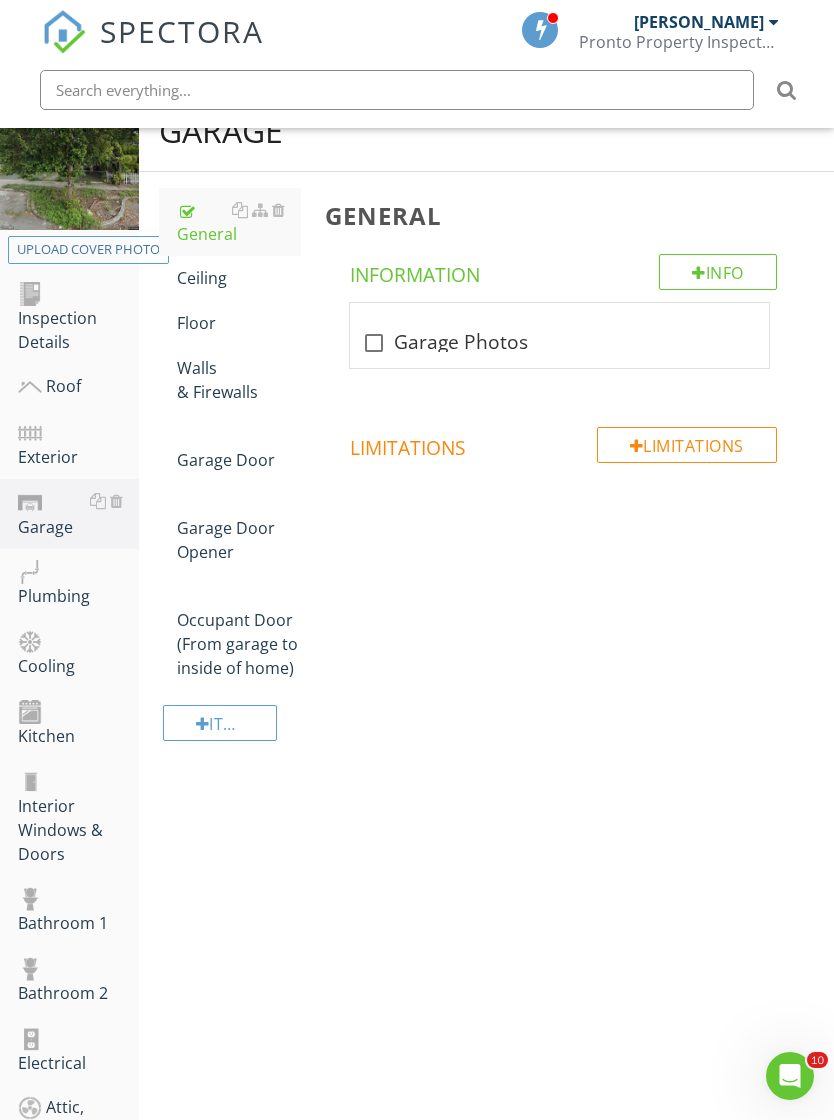 scroll, scrollTop: 249, scrollLeft: 0, axis: vertical 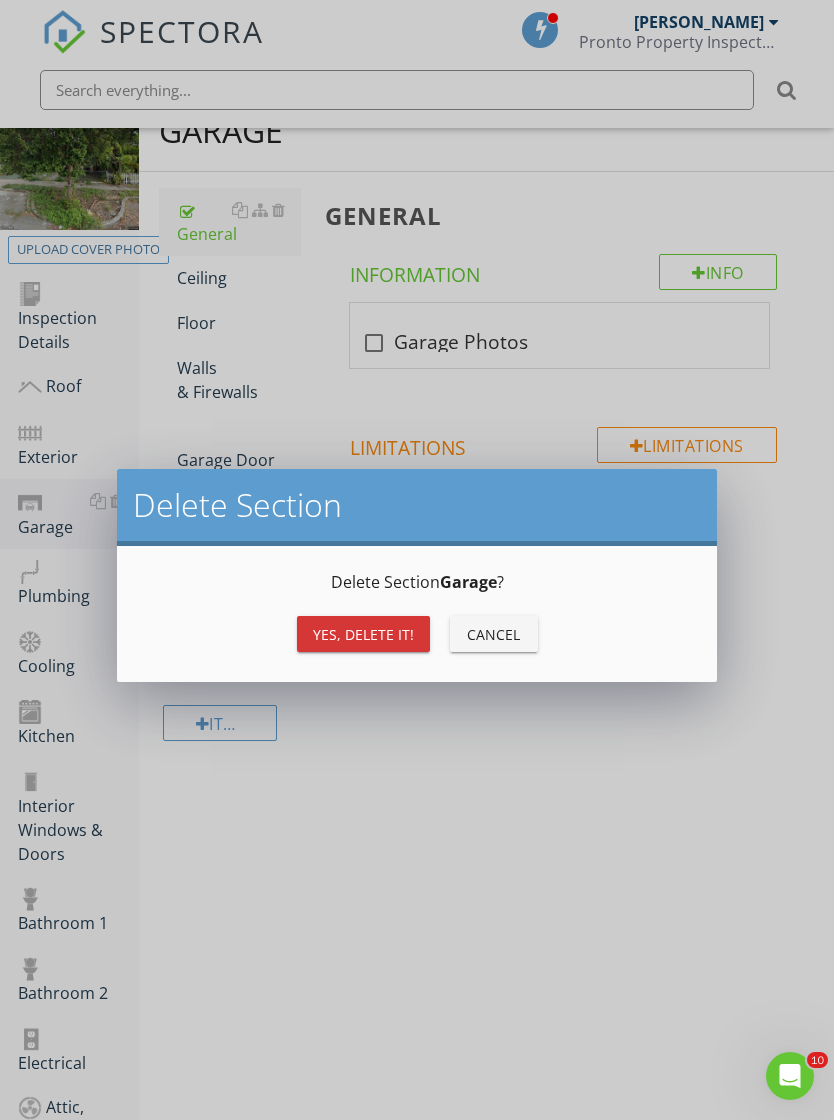 click on "Yes, Delete it!" at bounding box center (363, 634) 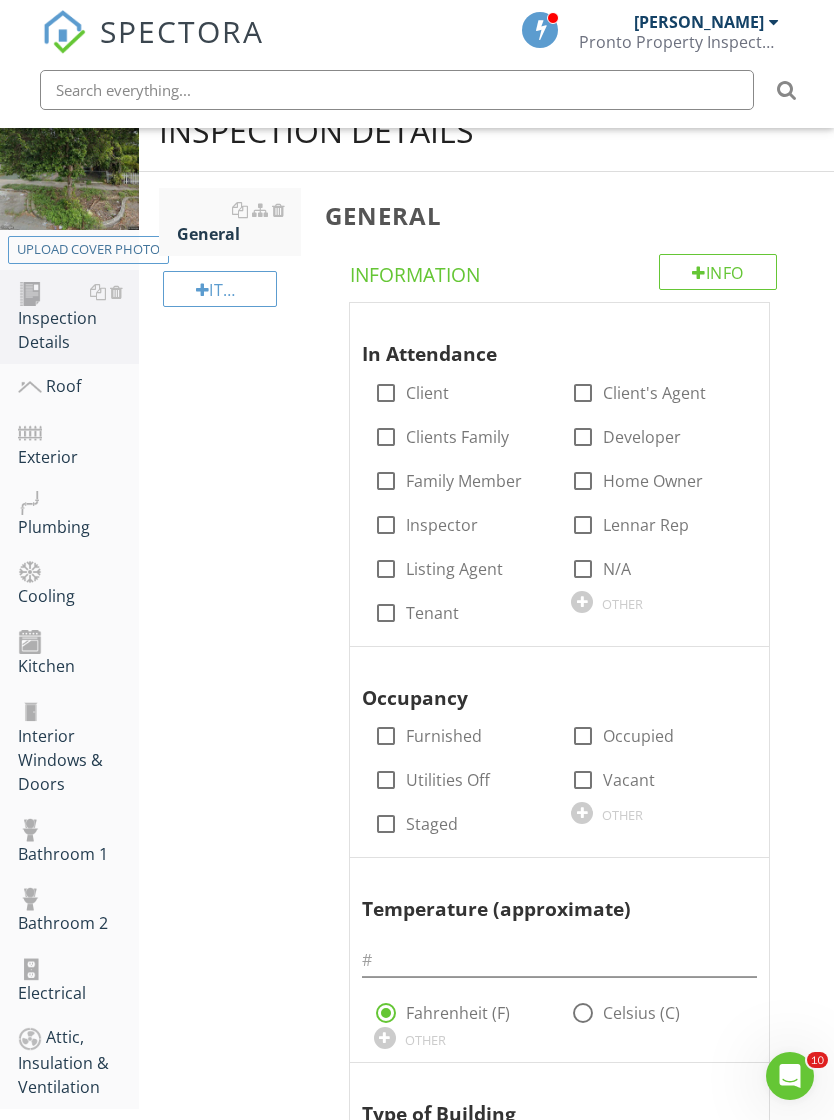 click at bounding box center [98, 571] 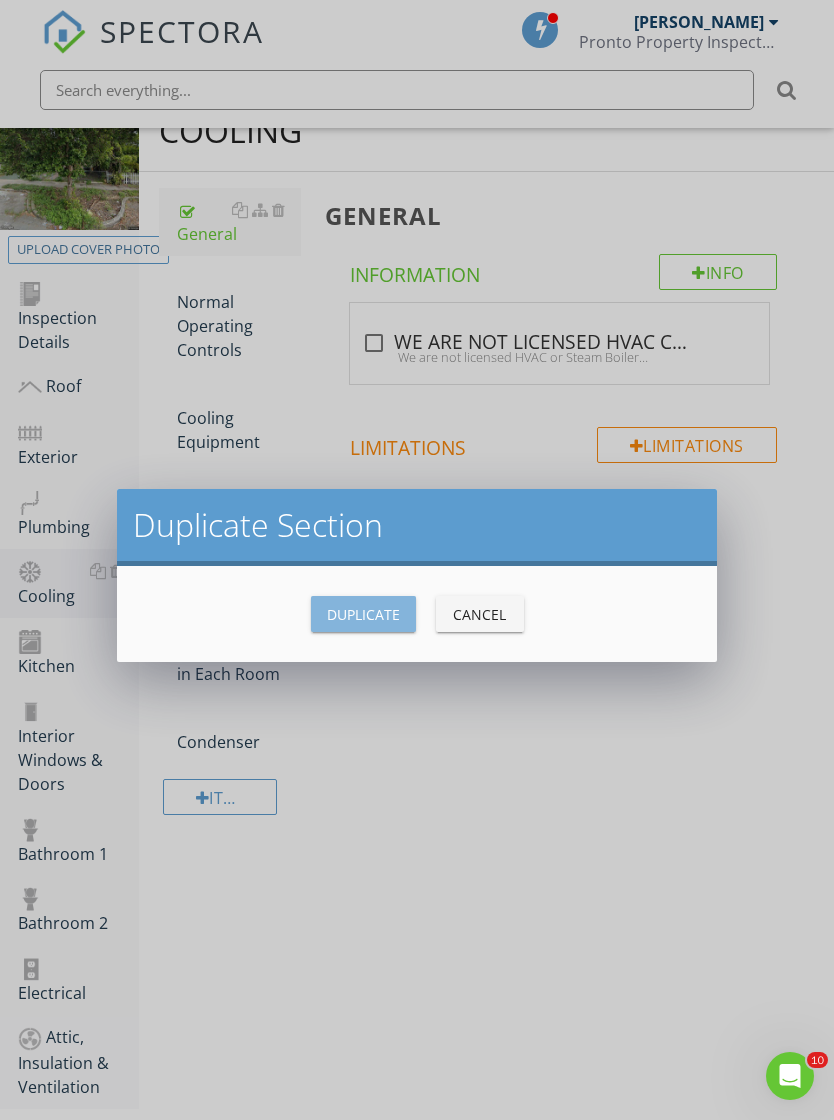 click on "Duplicate" at bounding box center [363, 614] 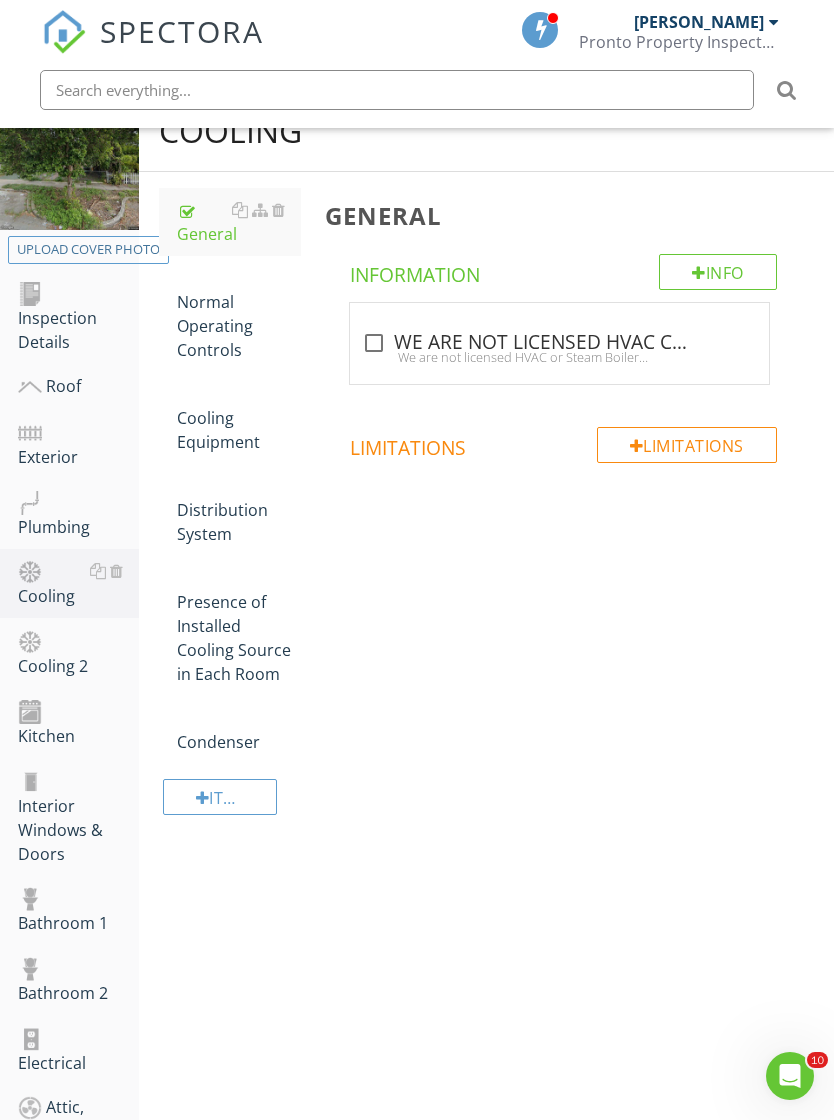 click at bounding box center (116, 571) 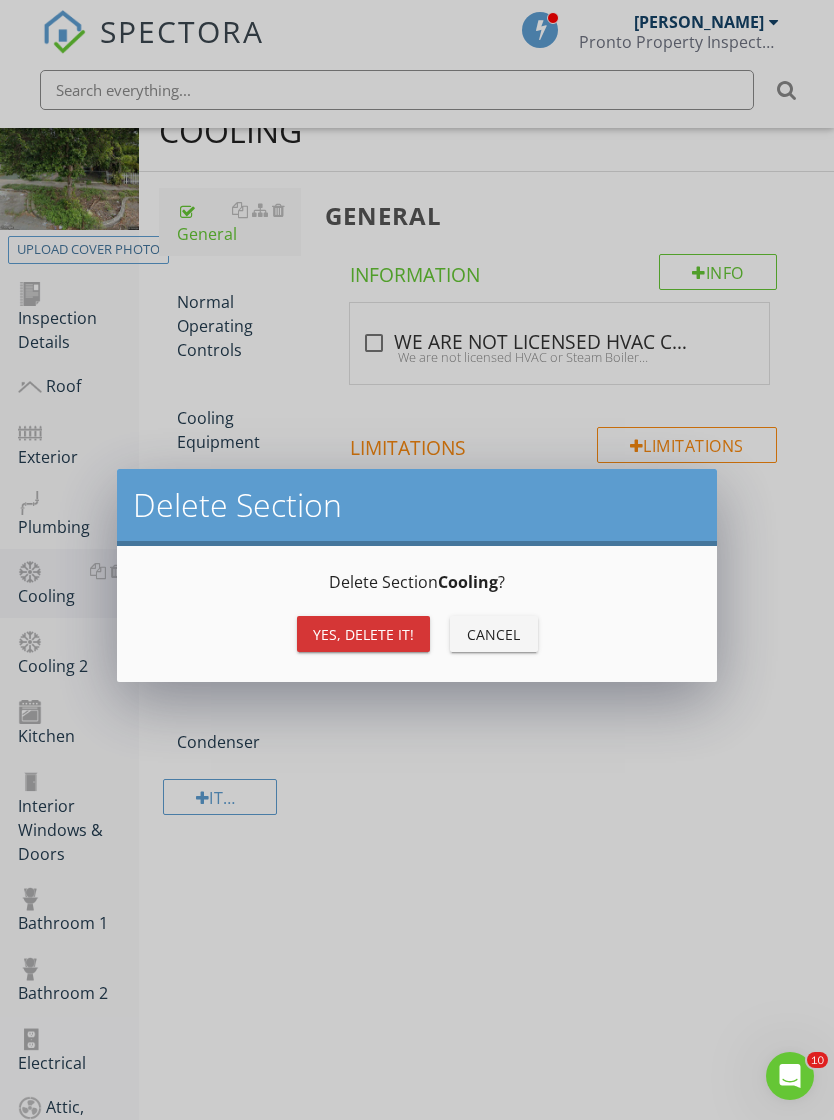 click on "Yes, Delete it!" at bounding box center (363, 634) 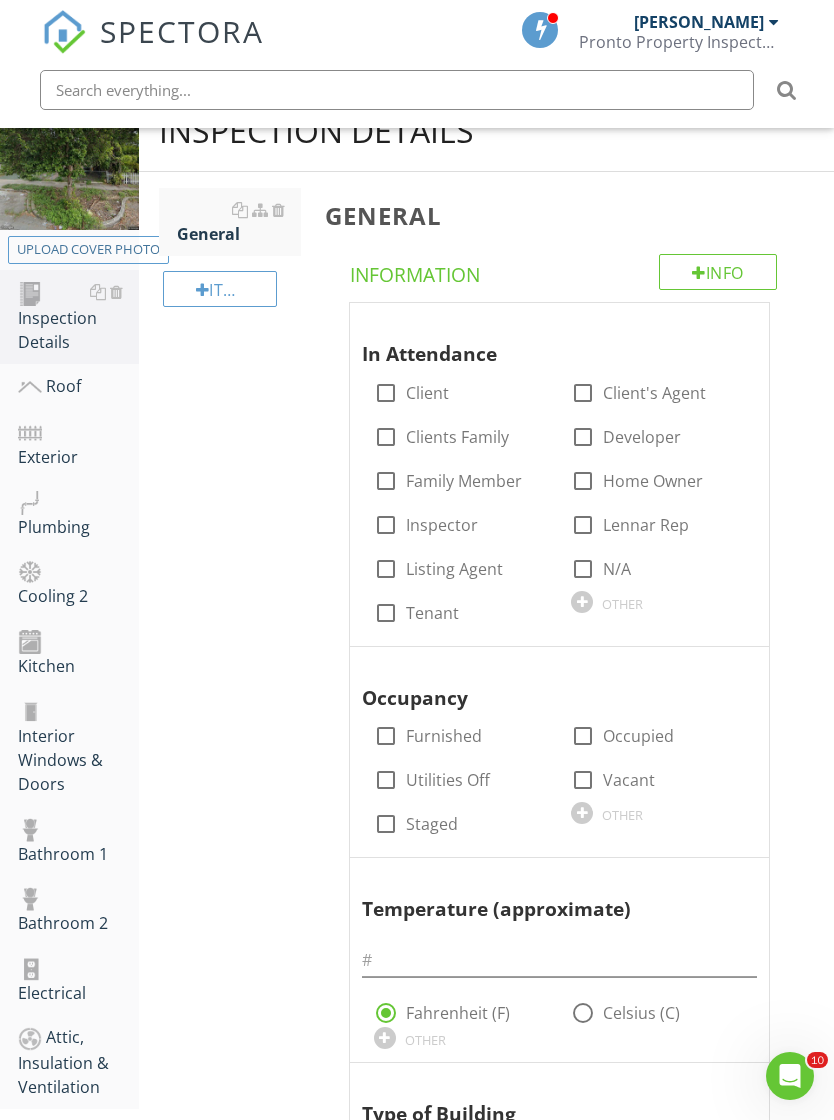 click at bounding box center [116, 571] 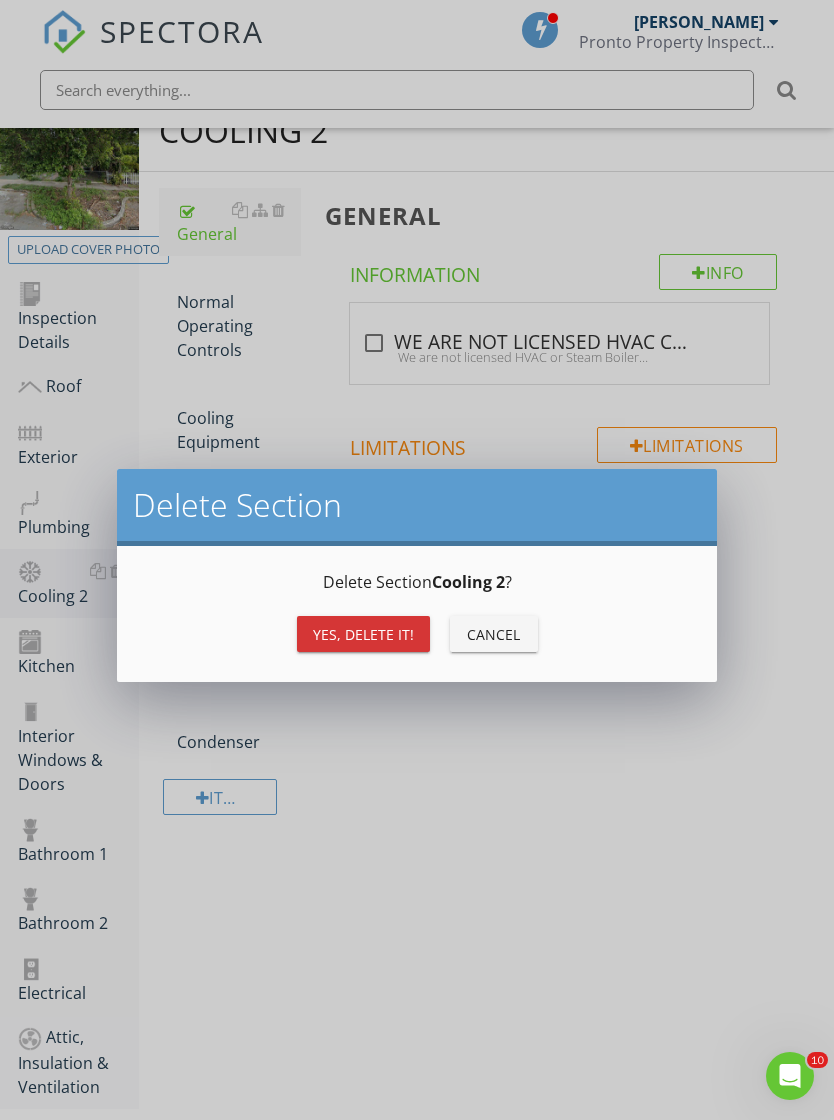 click on "Yes, Delete it!" at bounding box center (363, 634) 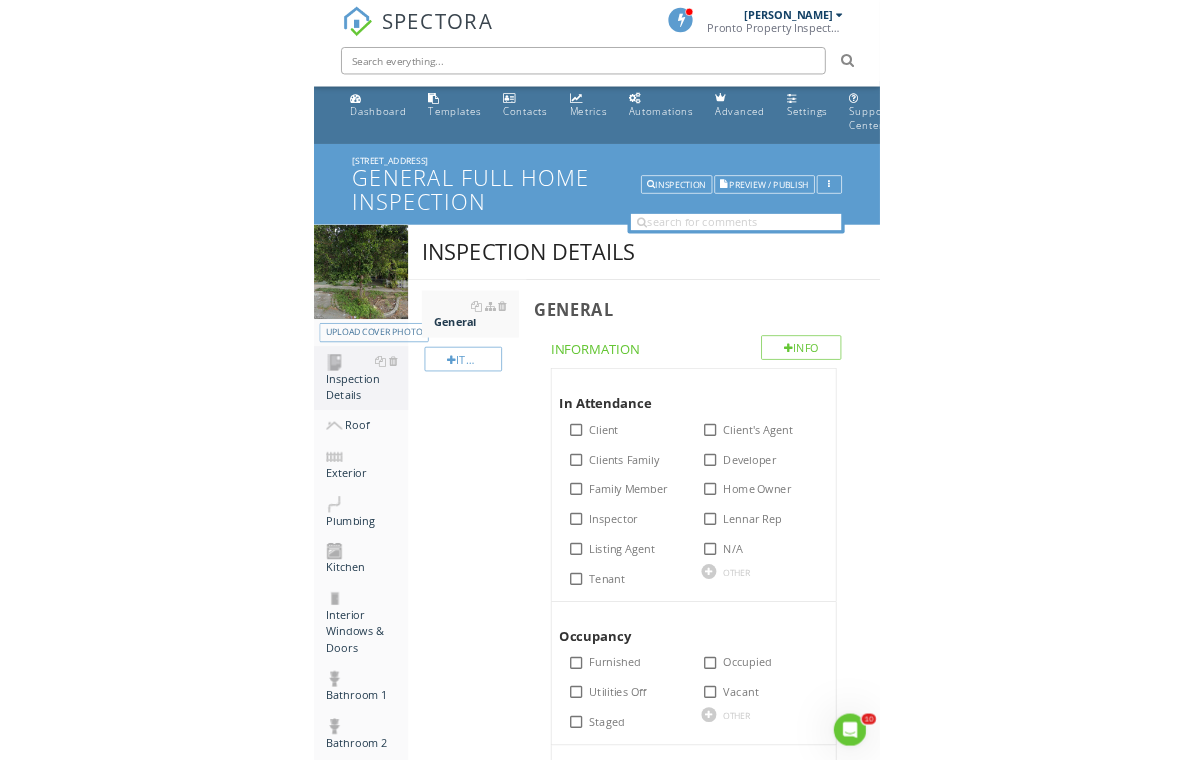 scroll, scrollTop: 0, scrollLeft: 0, axis: both 